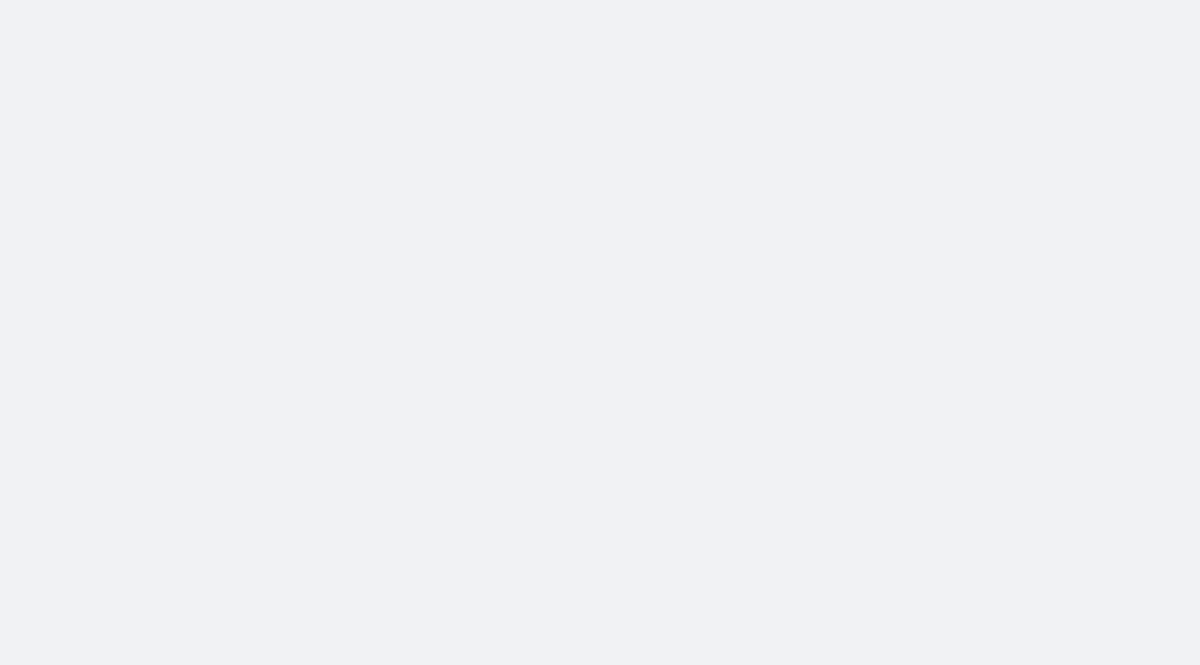 scroll, scrollTop: 0, scrollLeft: 0, axis: both 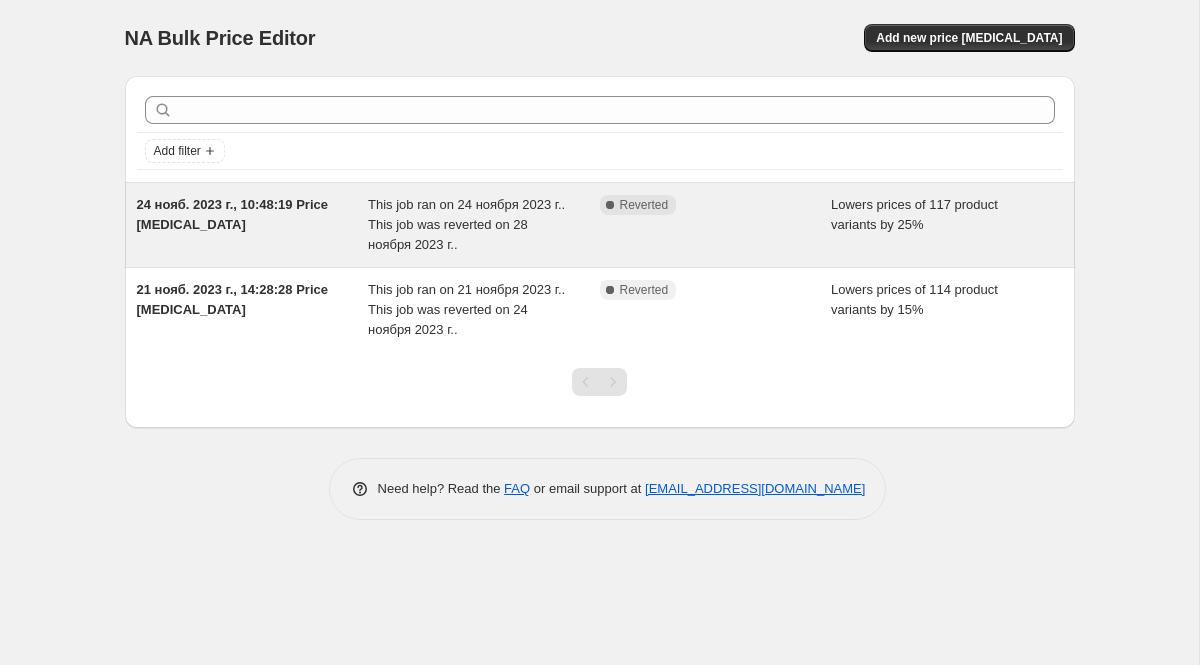click on "Complete Reverted" at bounding box center [716, 225] 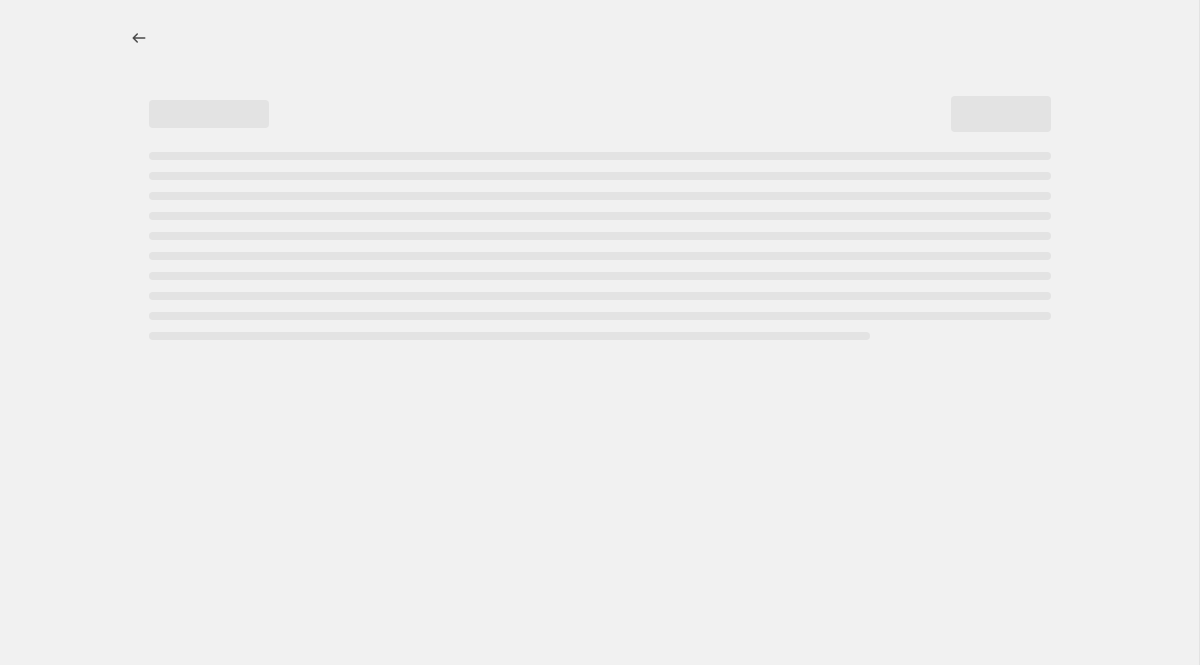 select on "percentage" 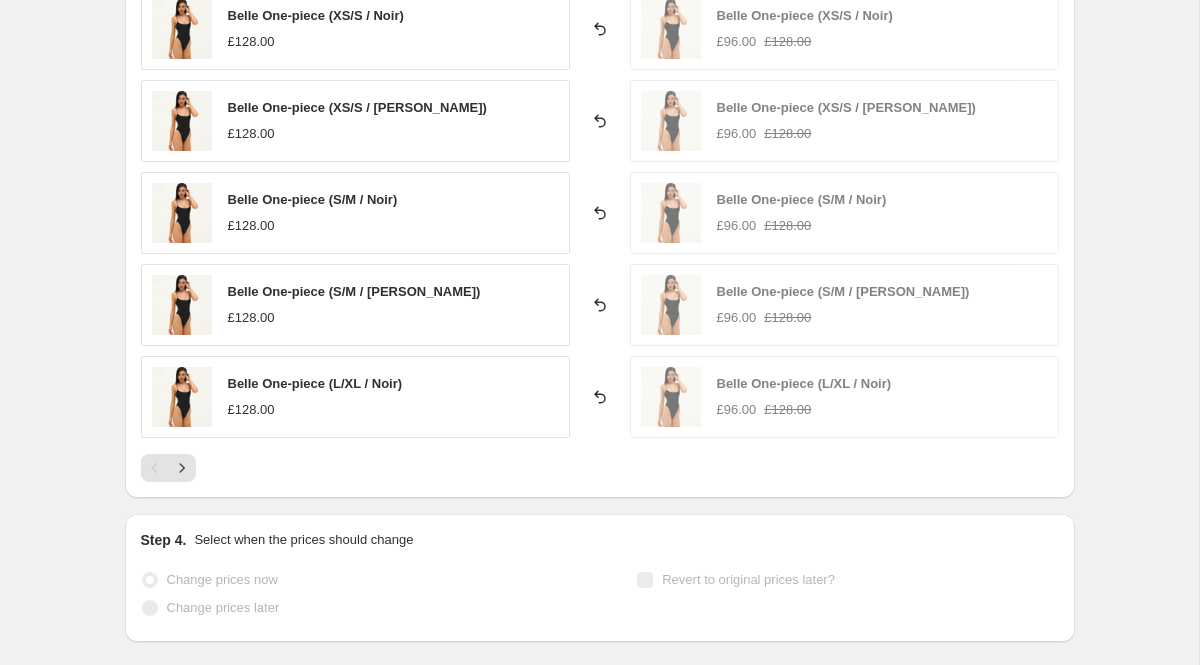 scroll, scrollTop: 1387, scrollLeft: 0, axis: vertical 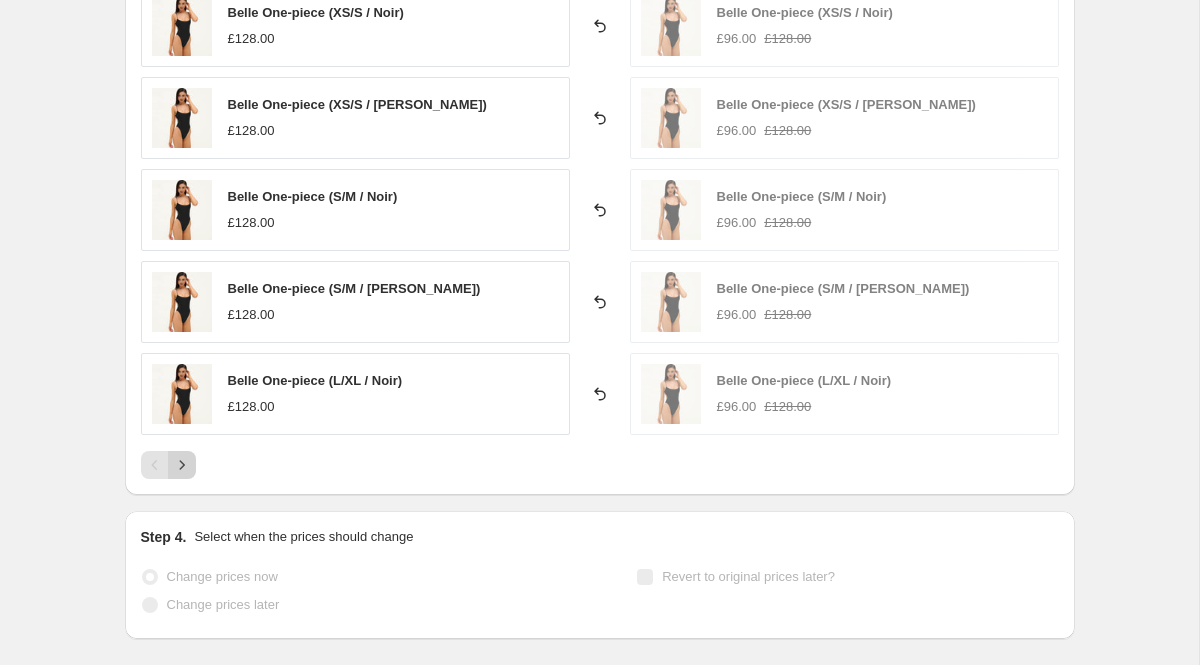 click 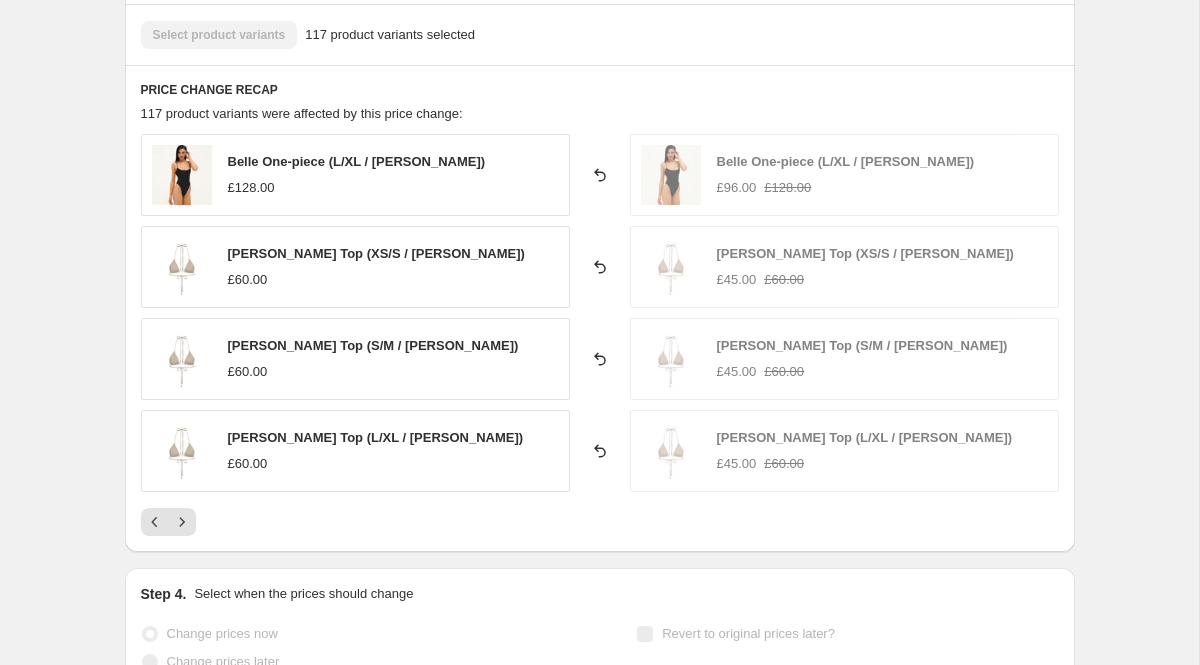 scroll, scrollTop: 1236, scrollLeft: 0, axis: vertical 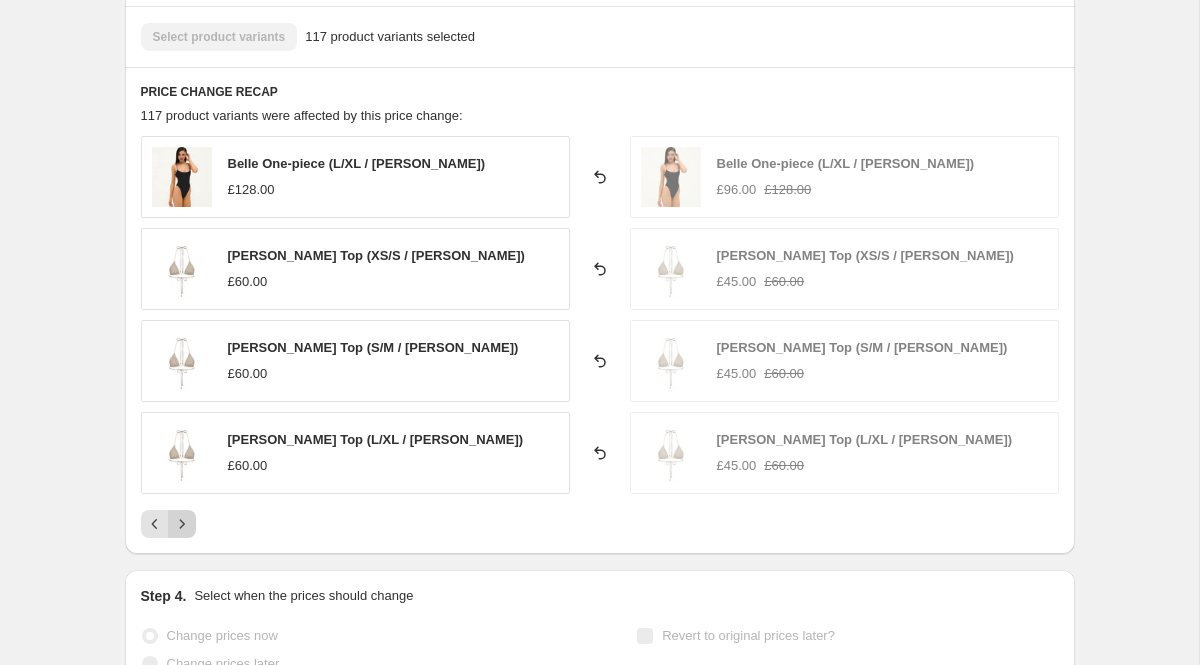 click 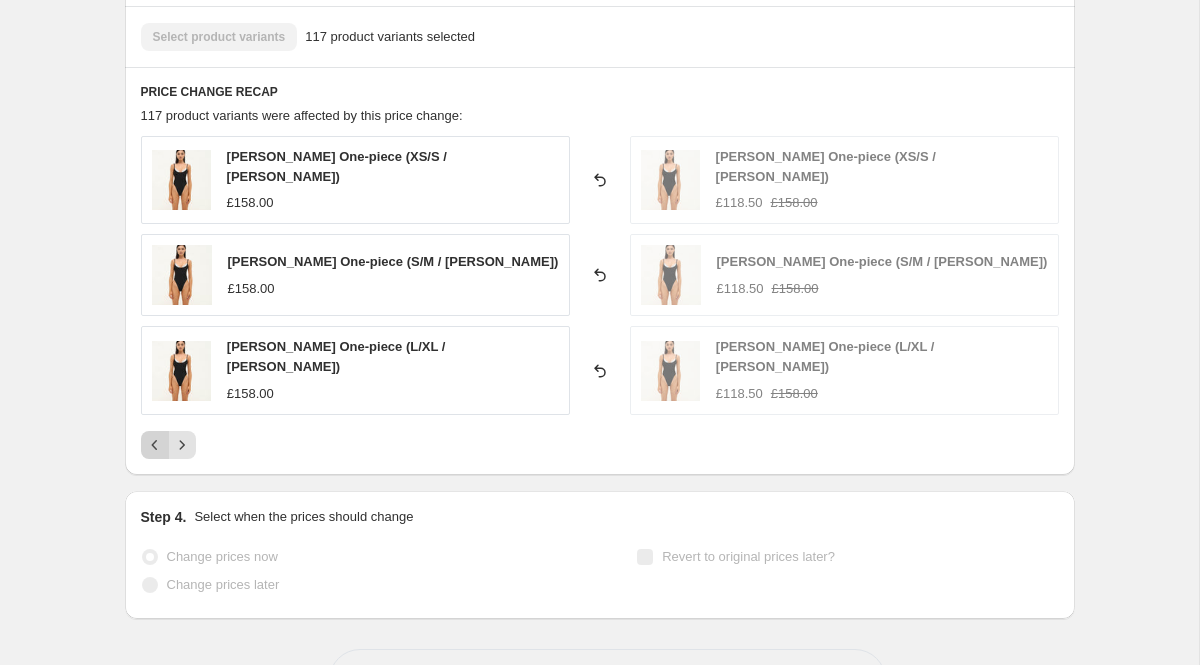 click 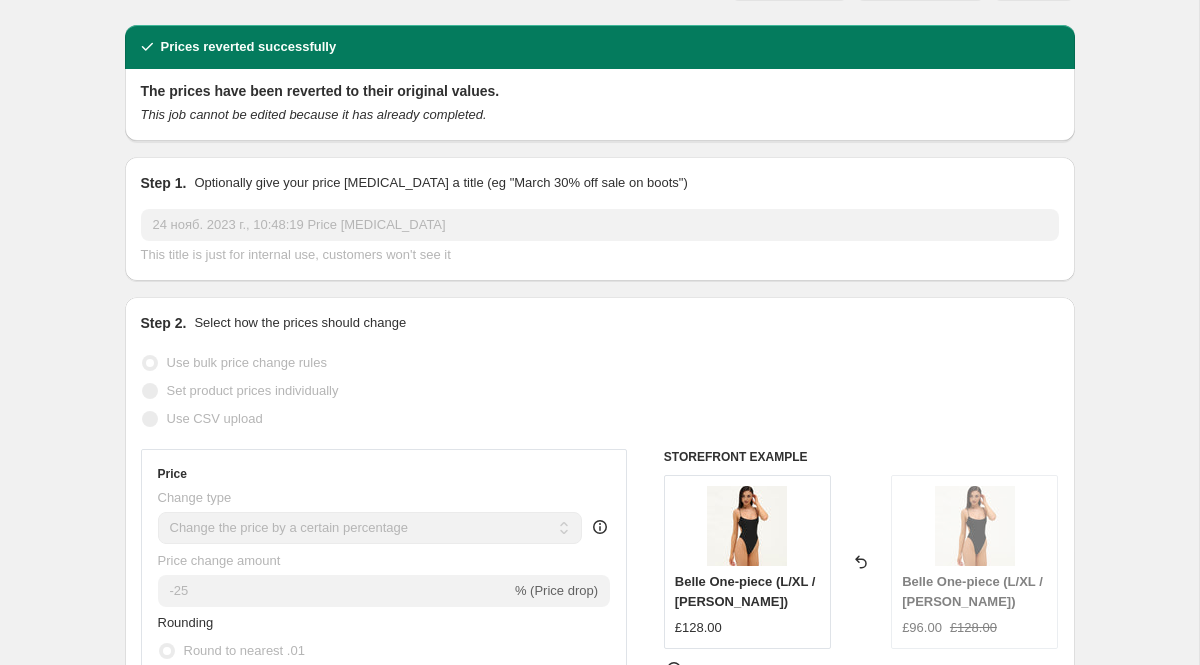 scroll, scrollTop: 0, scrollLeft: 0, axis: both 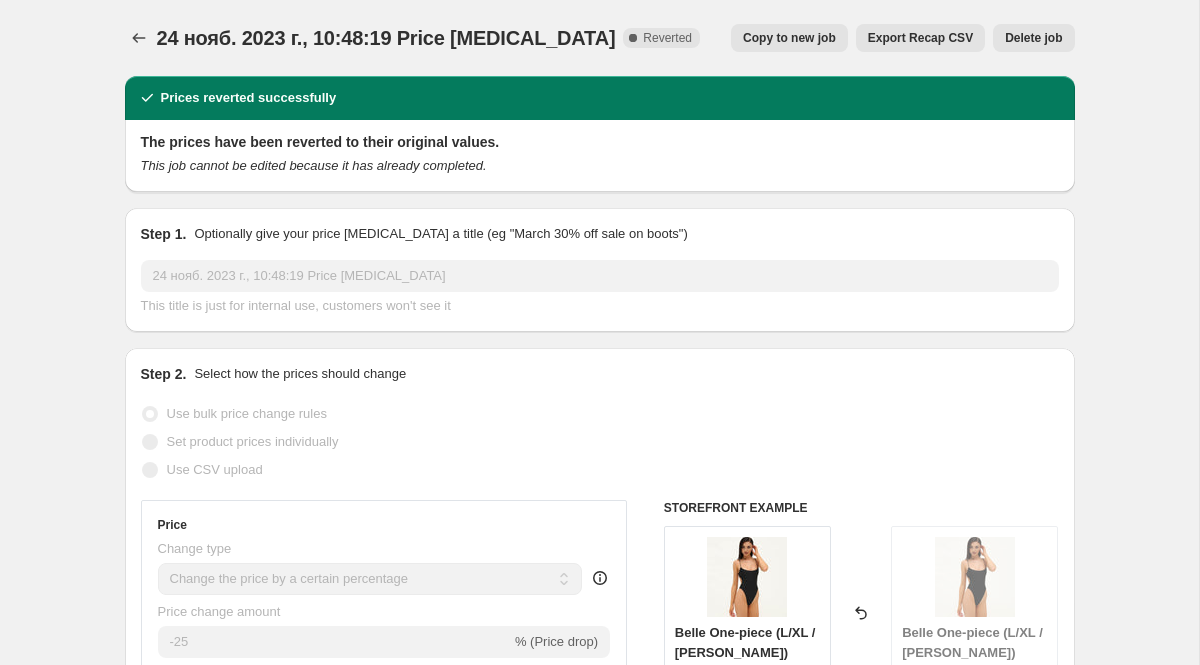 click on "Copy to new job" at bounding box center (789, 38) 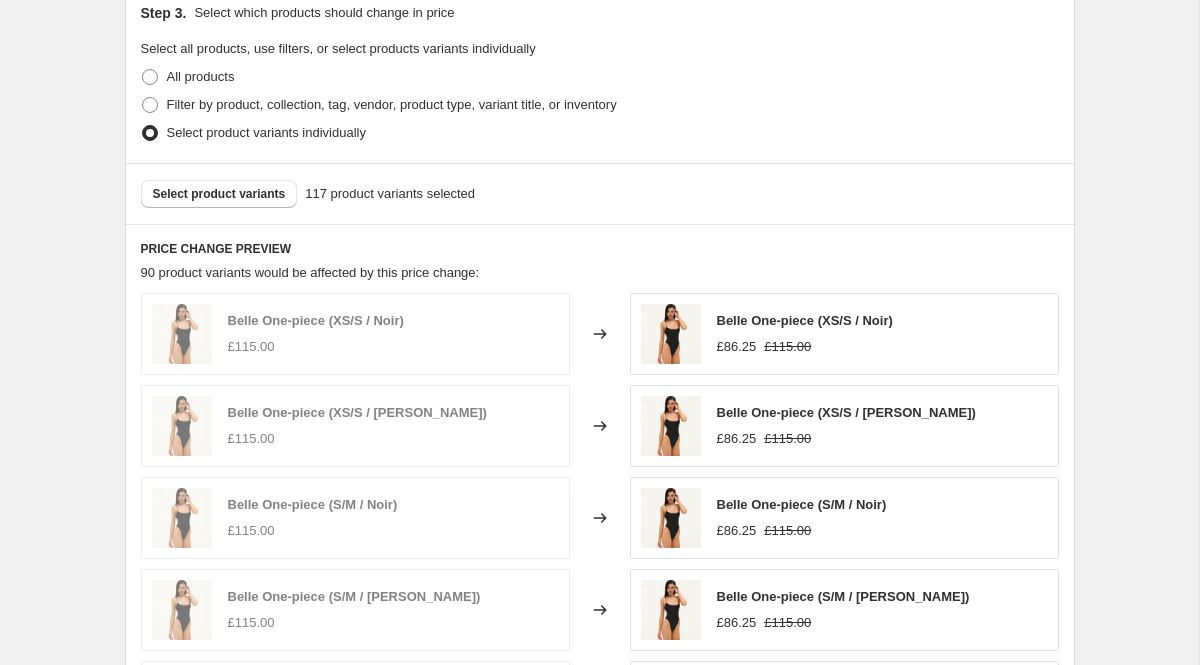 scroll, scrollTop: 0, scrollLeft: 0, axis: both 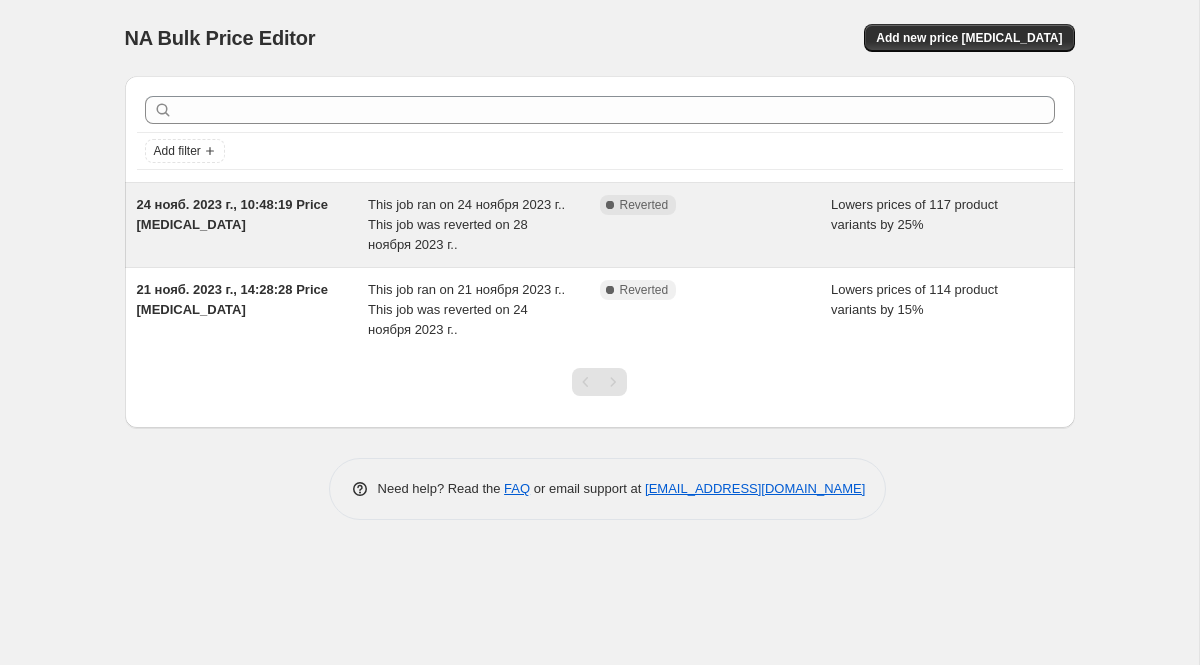 click on "This job ran on 24 ноября 2023 г.. This job was reverted on 28 ноября 2023 г.." at bounding box center [484, 225] 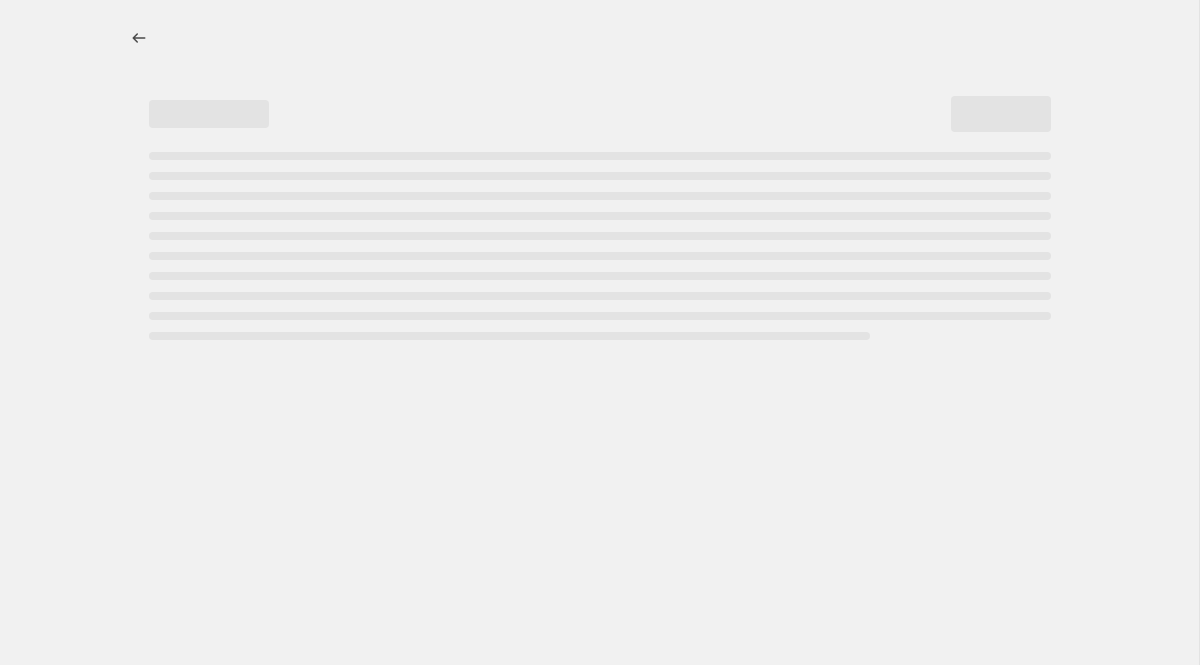 select on "percentage" 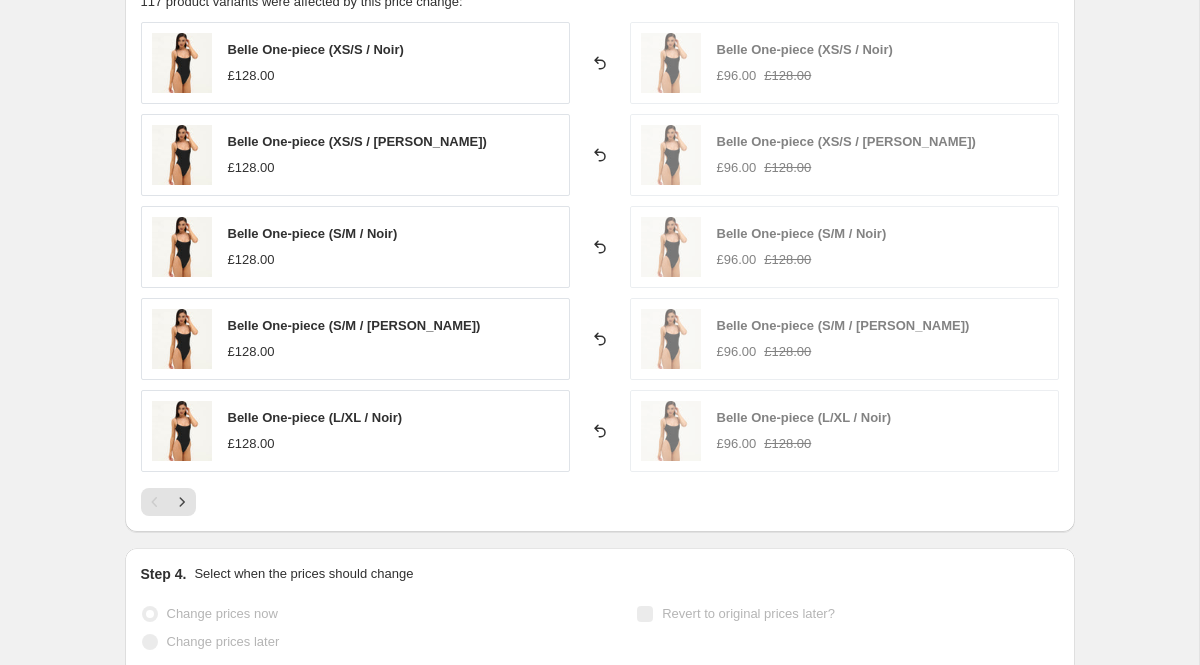 scroll, scrollTop: 1433, scrollLeft: 0, axis: vertical 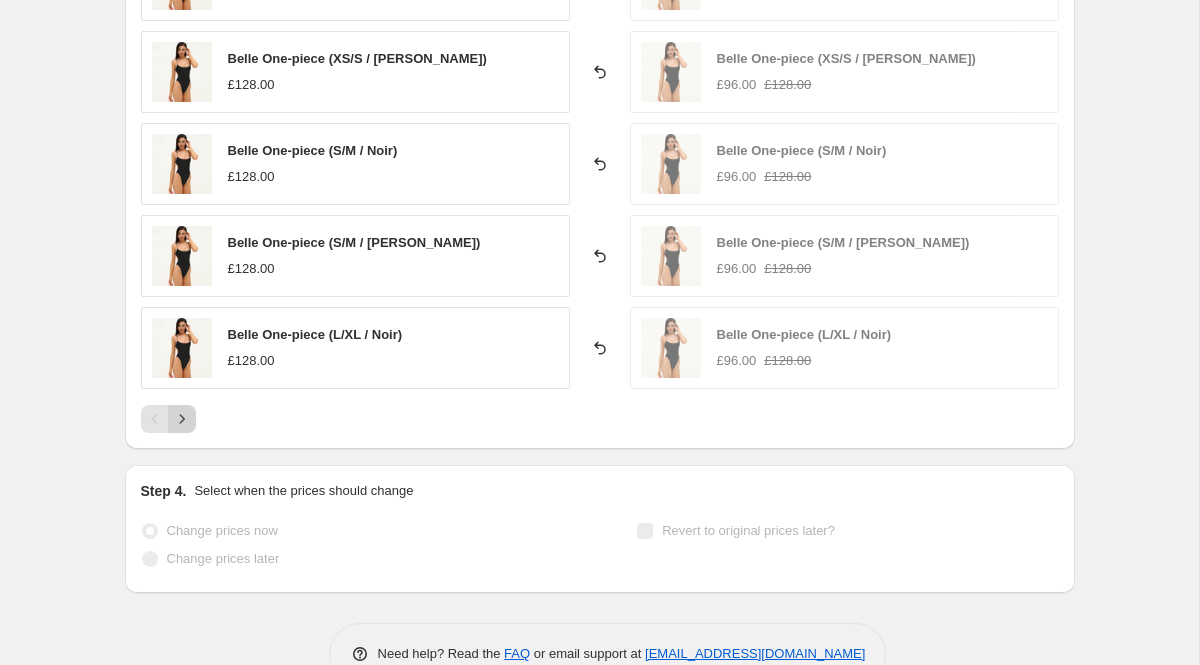 click 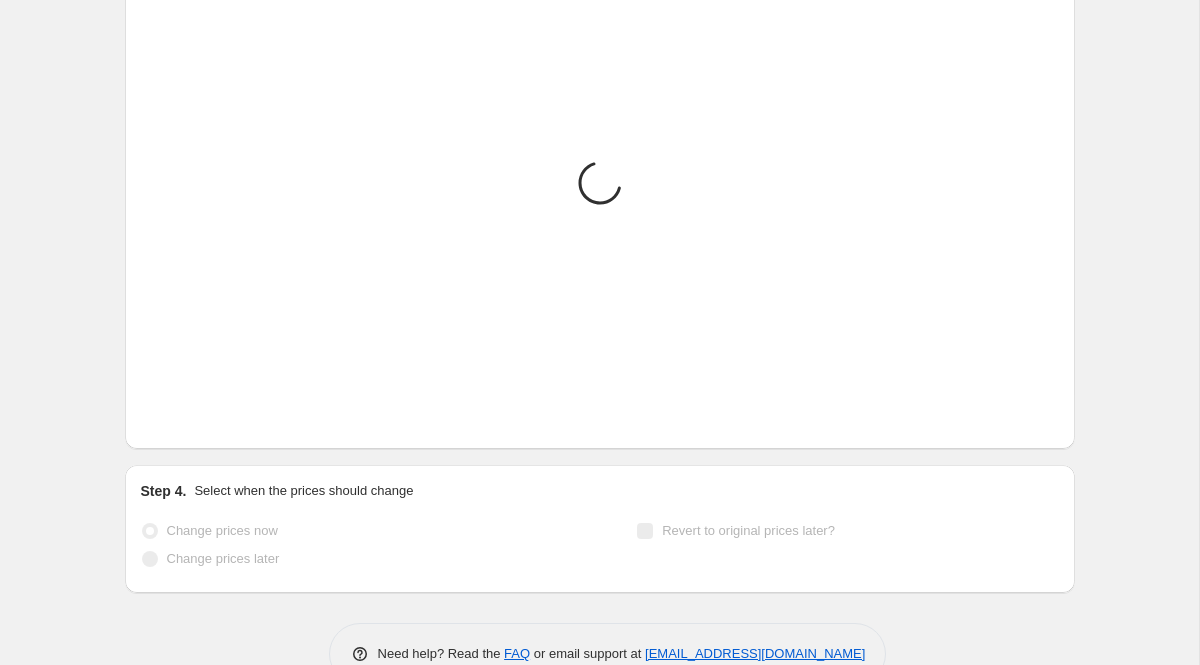 scroll, scrollTop: 1391, scrollLeft: 0, axis: vertical 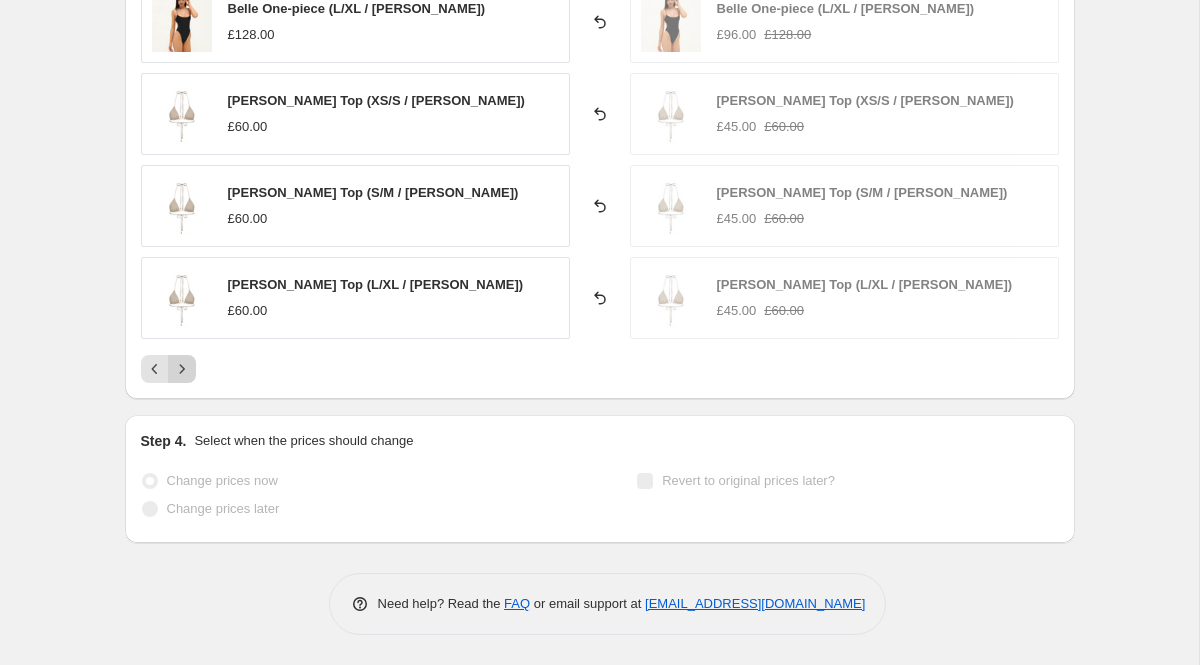 click 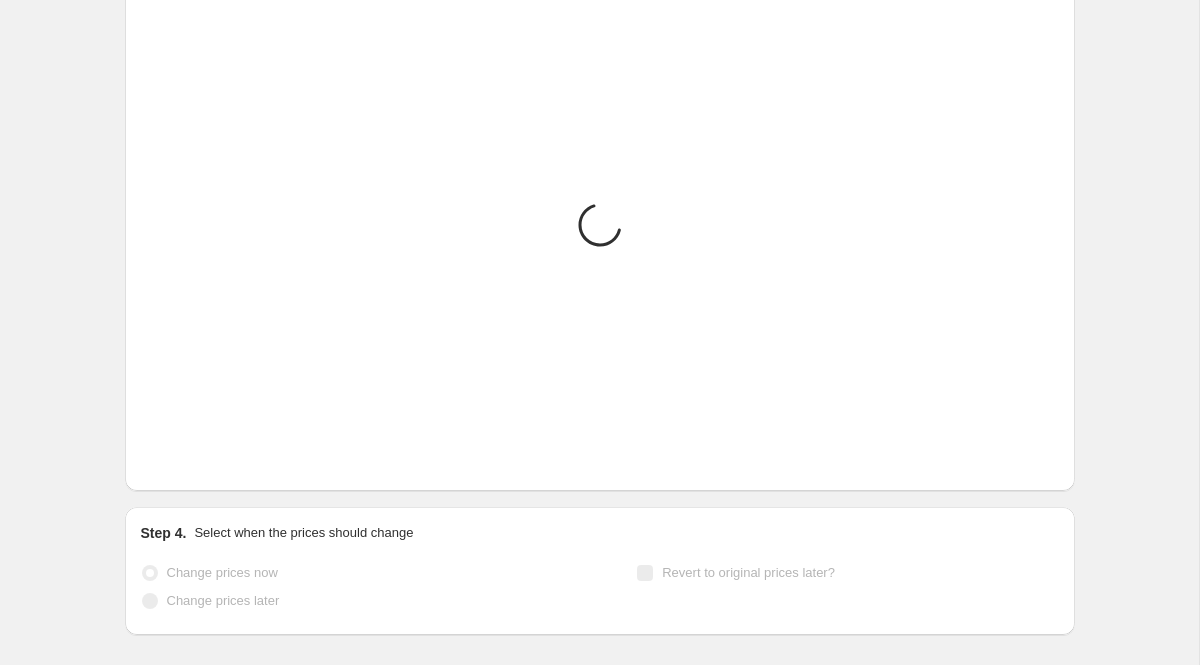 scroll, scrollTop: 1299, scrollLeft: 0, axis: vertical 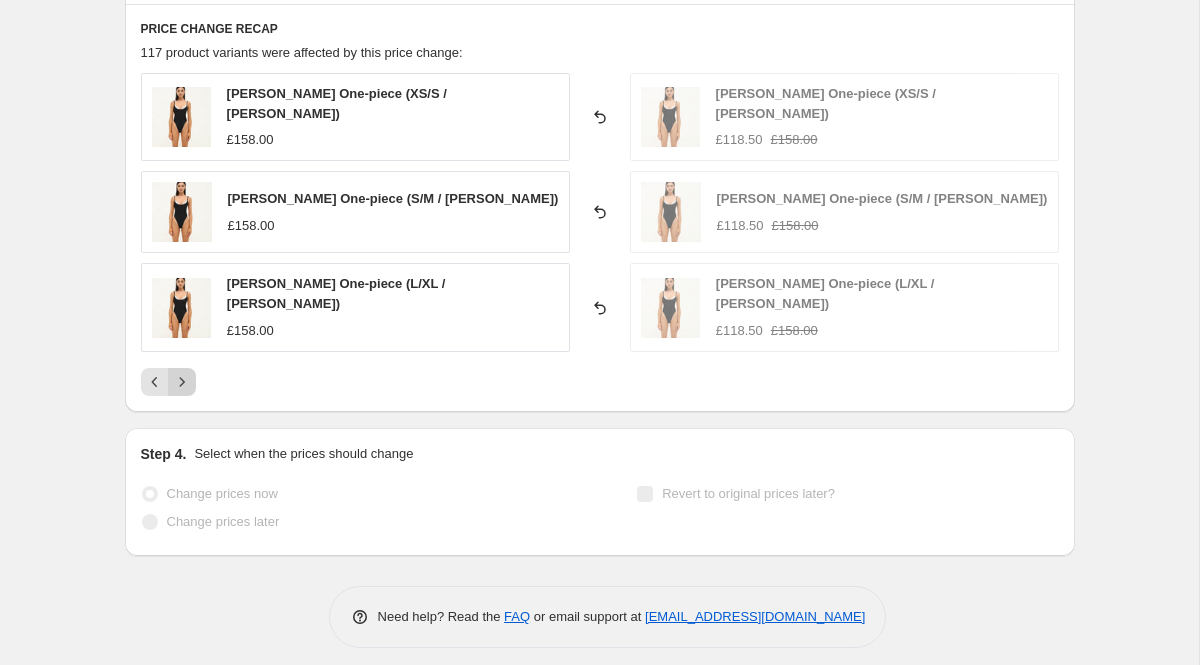click 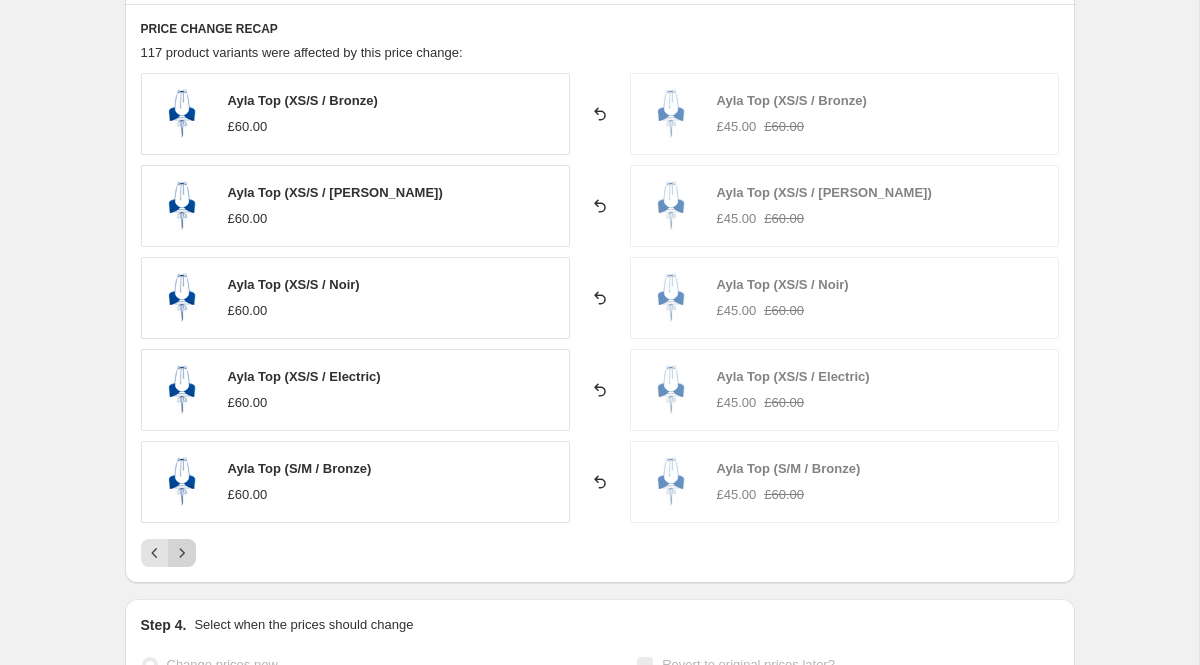 click 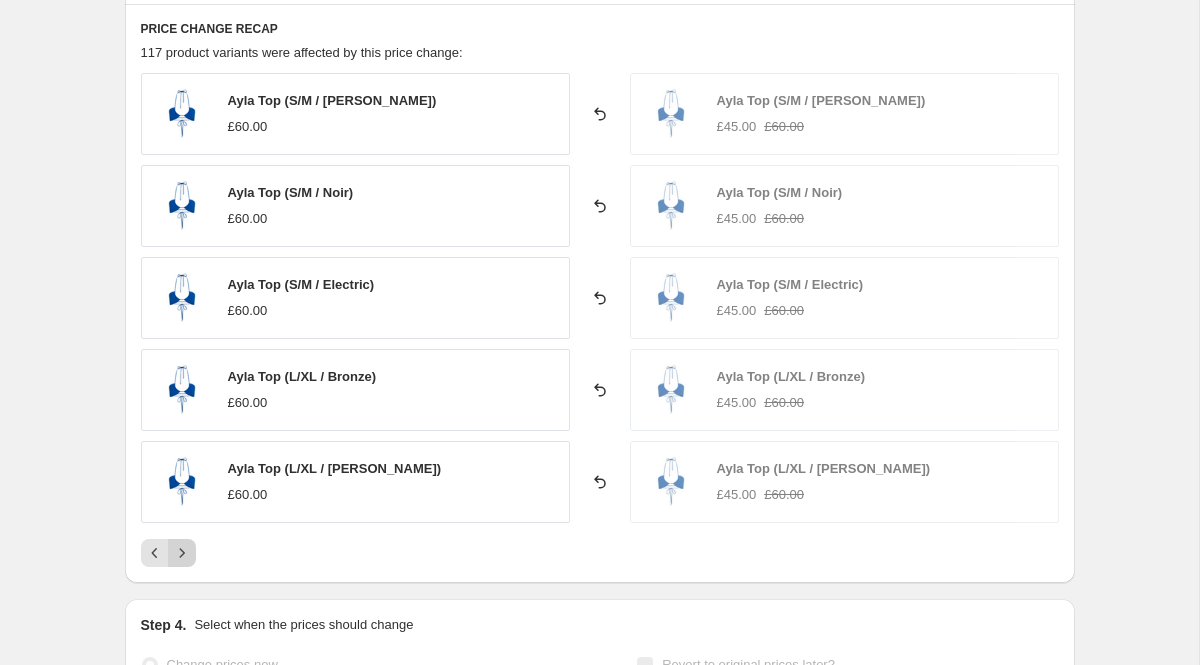 click at bounding box center (182, 553) 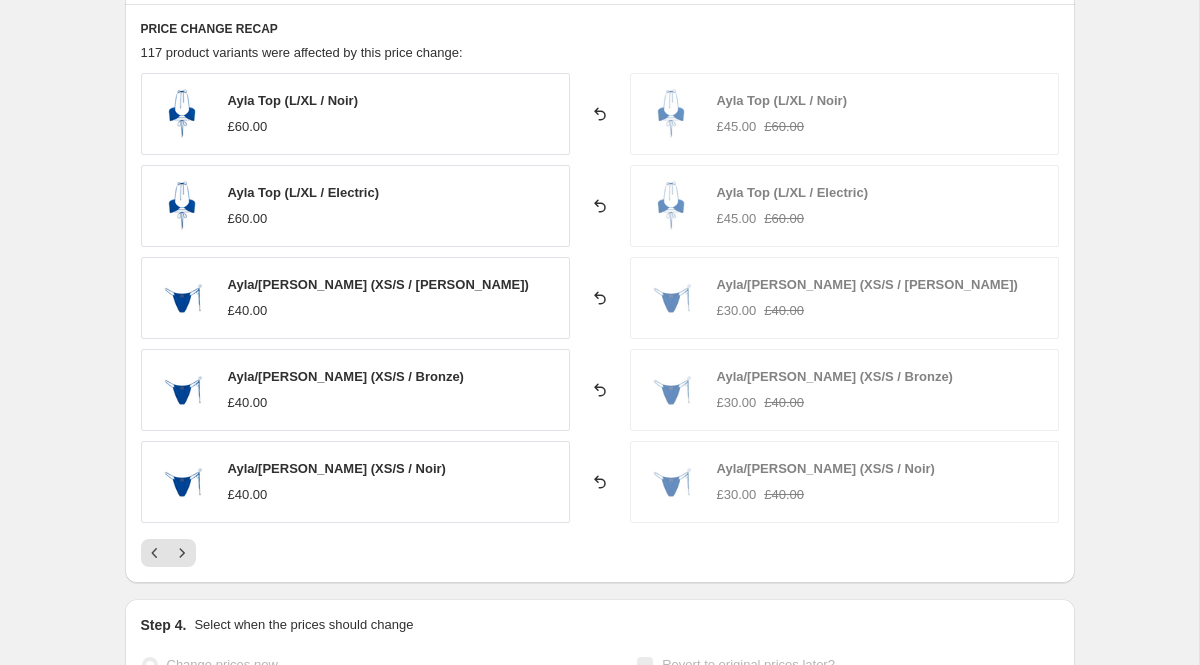 scroll, scrollTop: 1317, scrollLeft: 0, axis: vertical 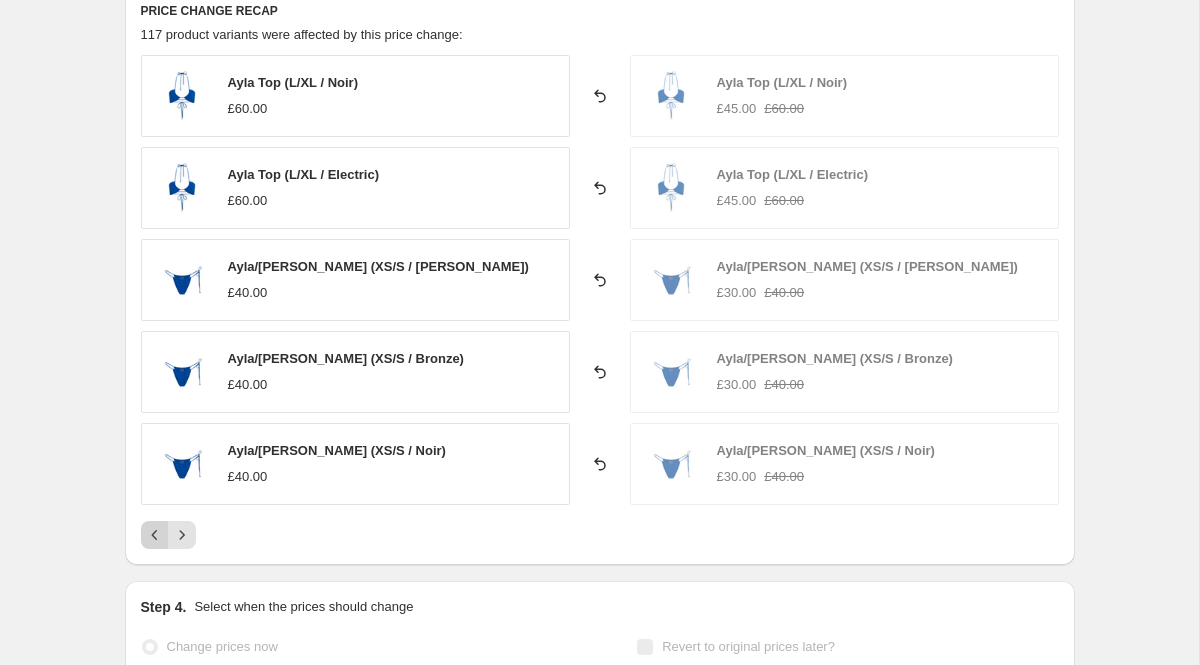 click 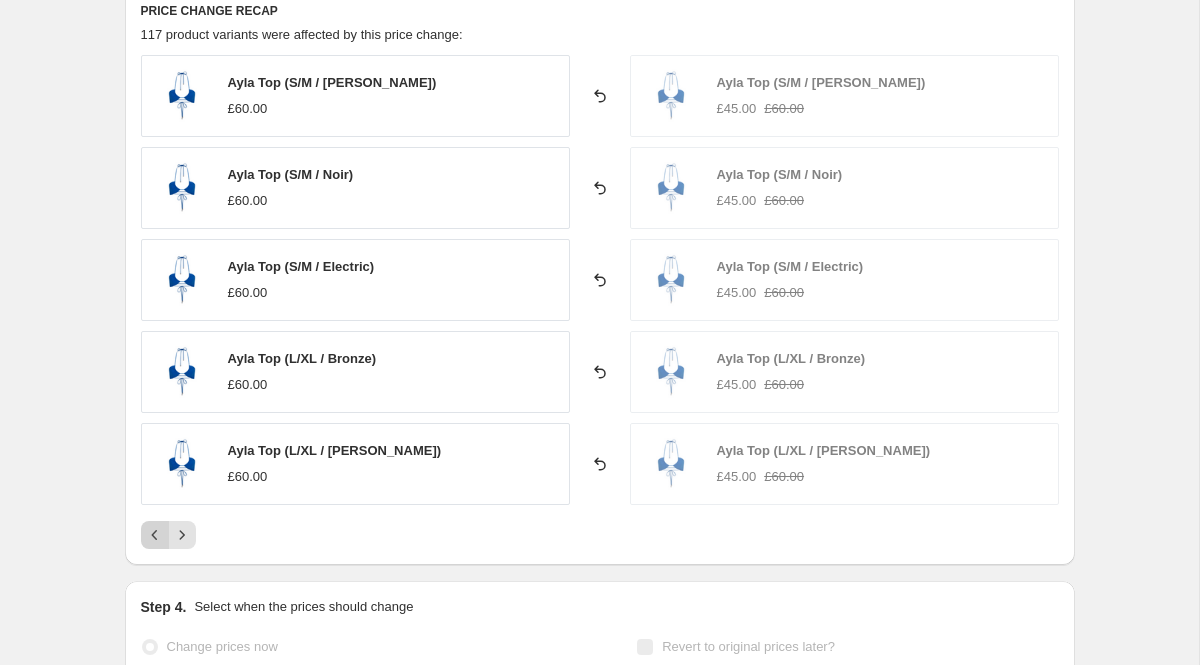 click 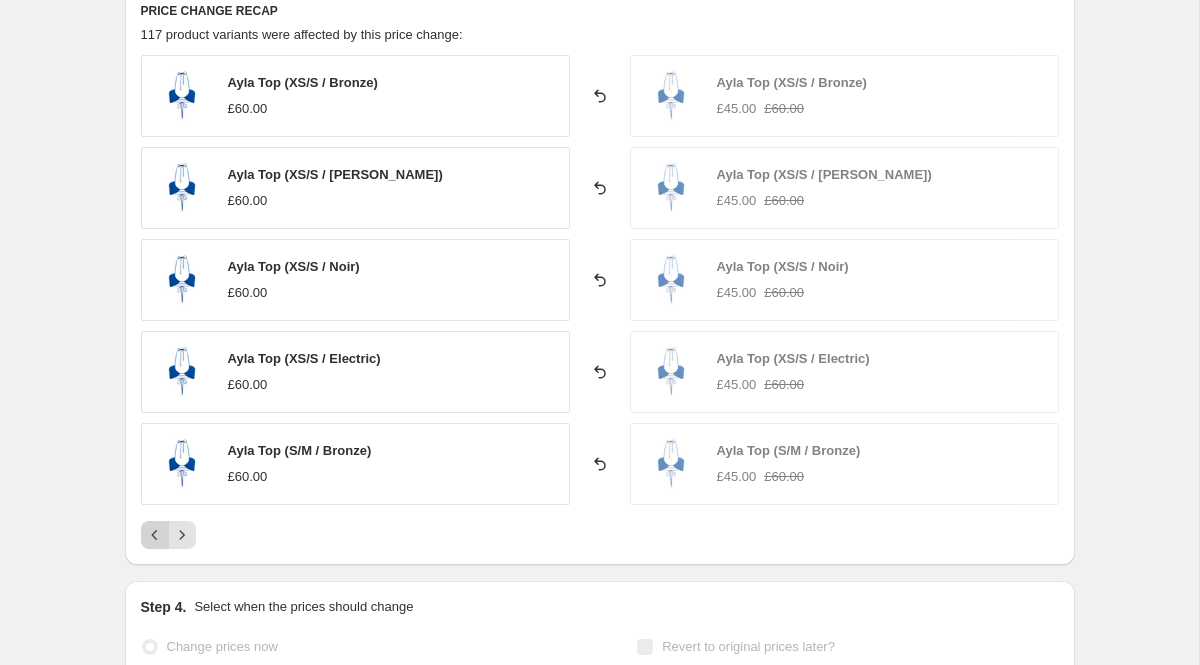 click 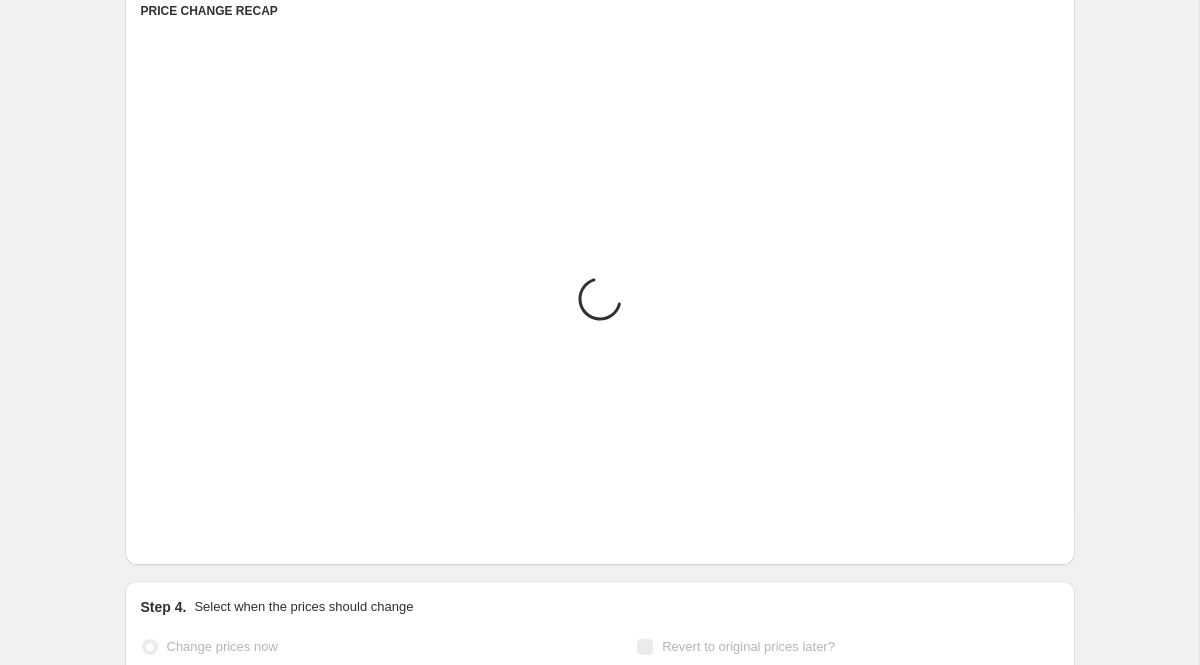 scroll, scrollTop: 1299, scrollLeft: 0, axis: vertical 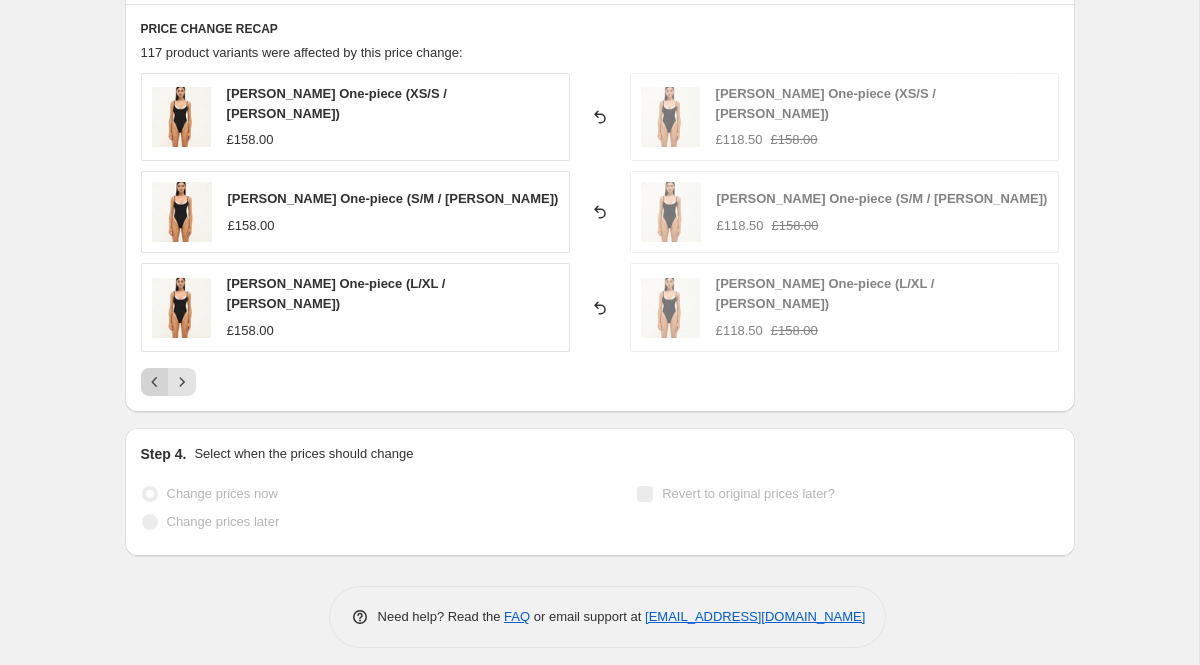 click 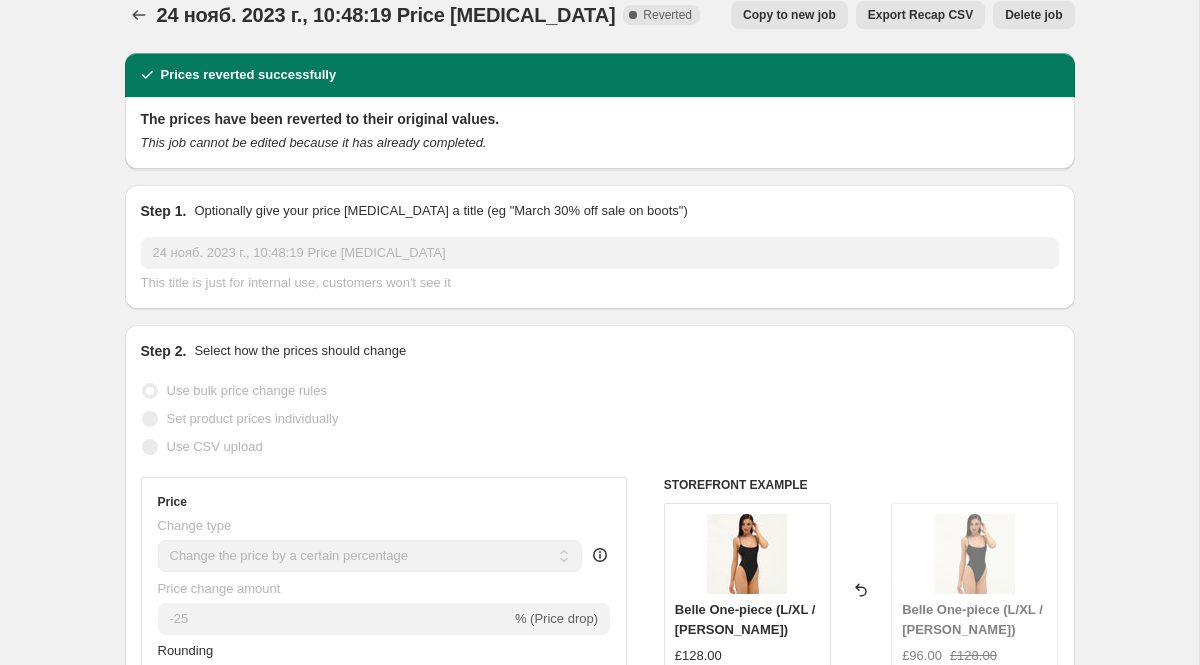 scroll, scrollTop: 0, scrollLeft: 0, axis: both 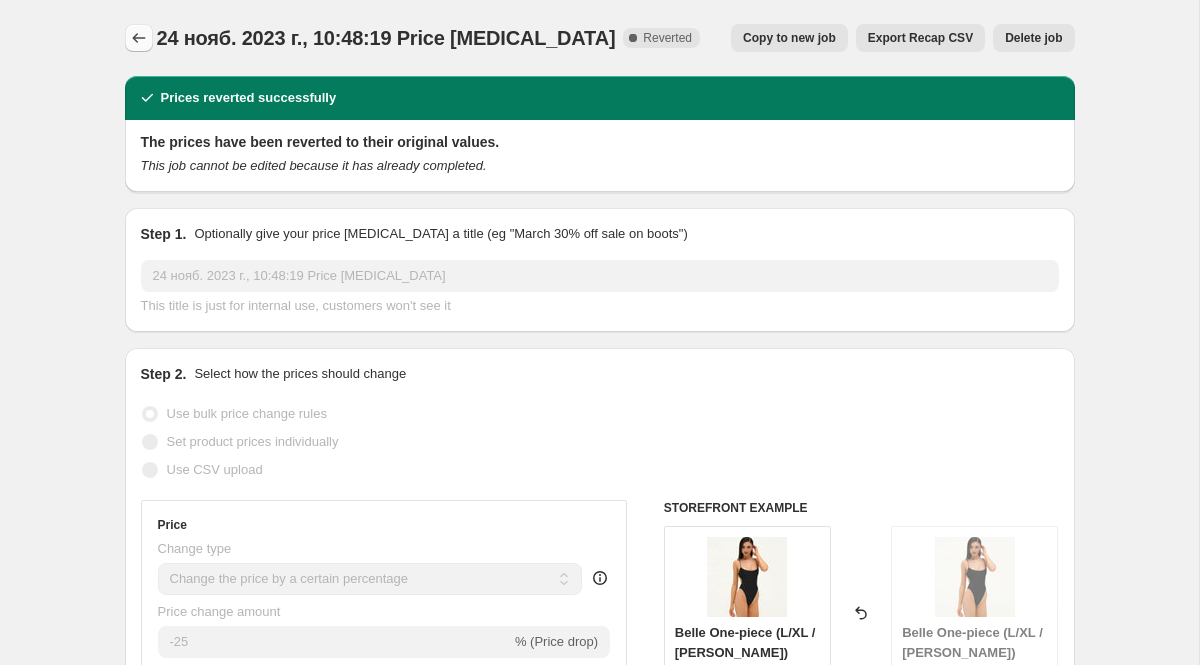 click 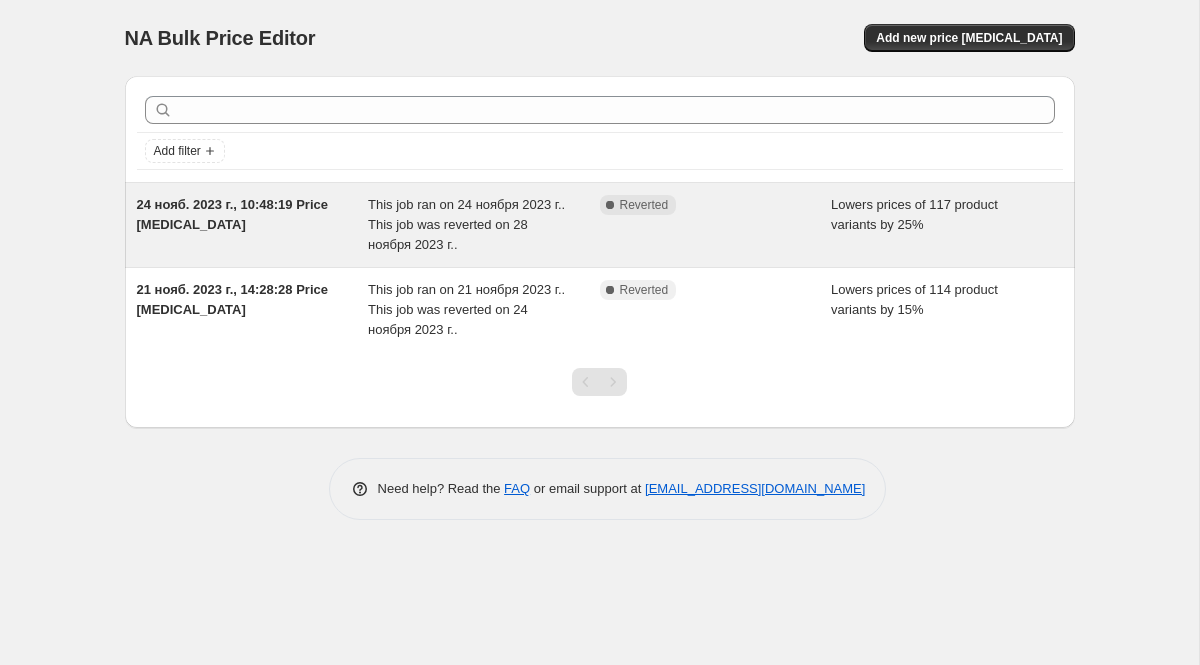 click on "Complete Reverted" at bounding box center [716, 225] 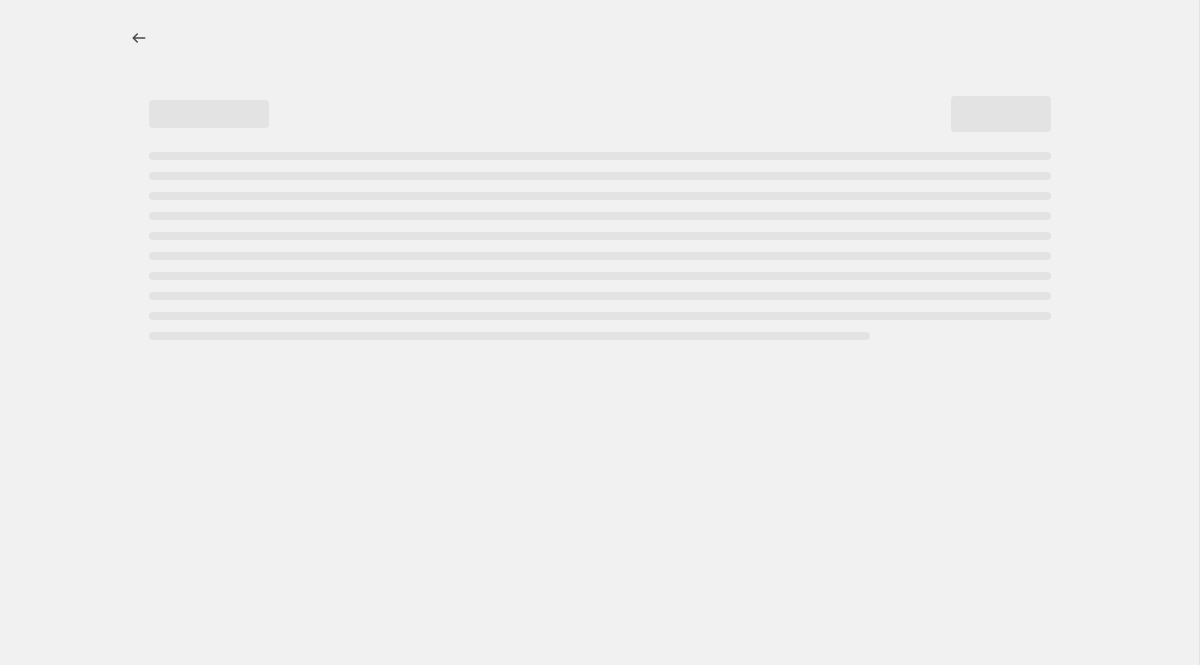 select on "percentage" 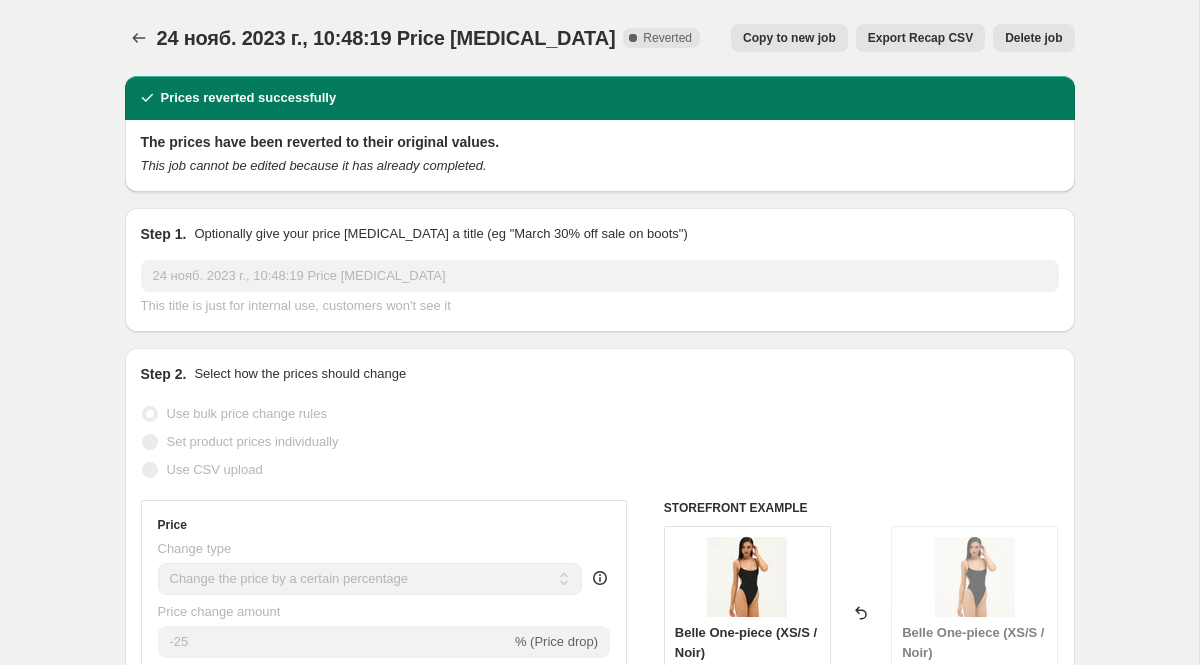 click on "Copy to new job" at bounding box center (789, 38) 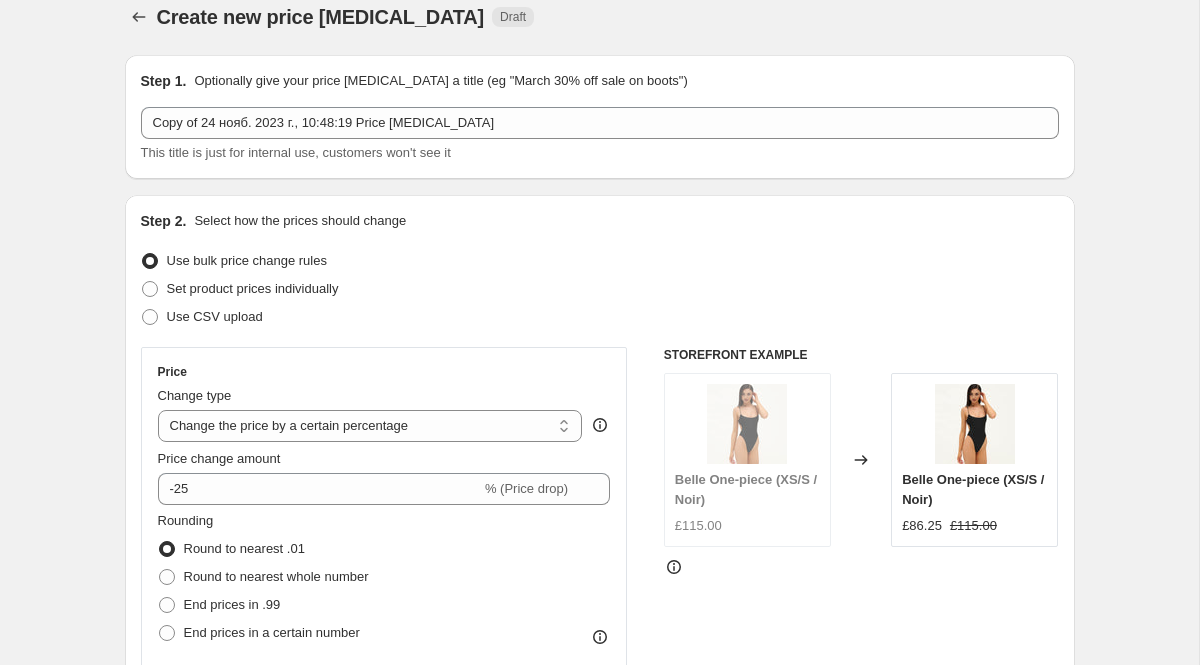 scroll, scrollTop: 0, scrollLeft: 0, axis: both 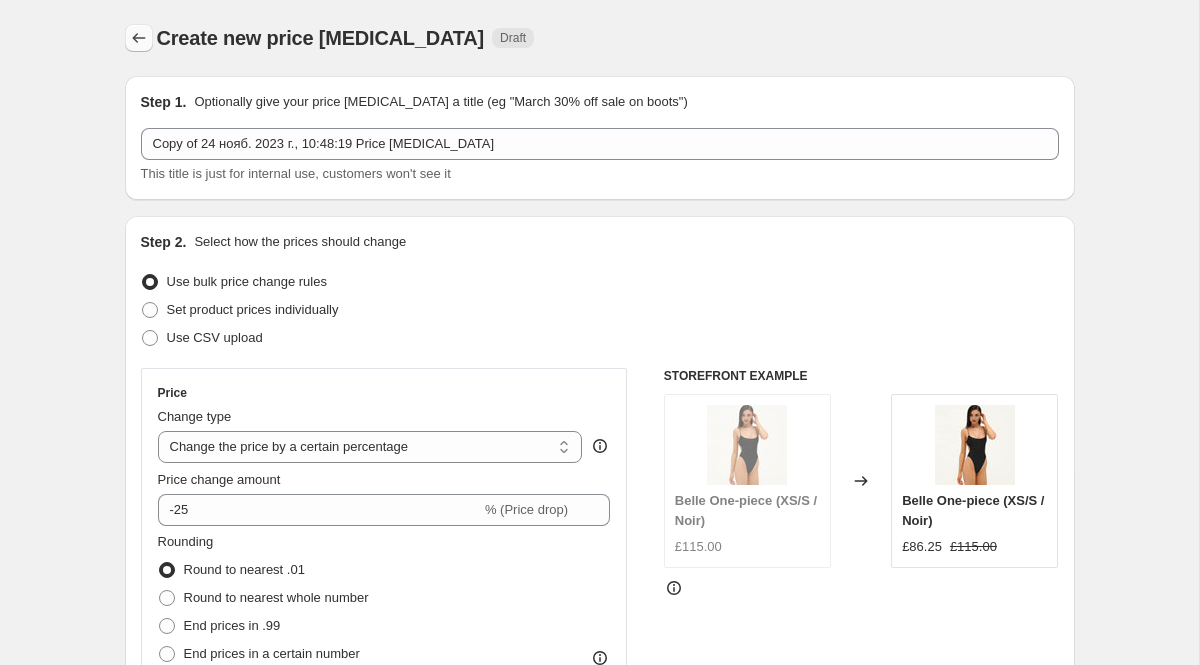 click 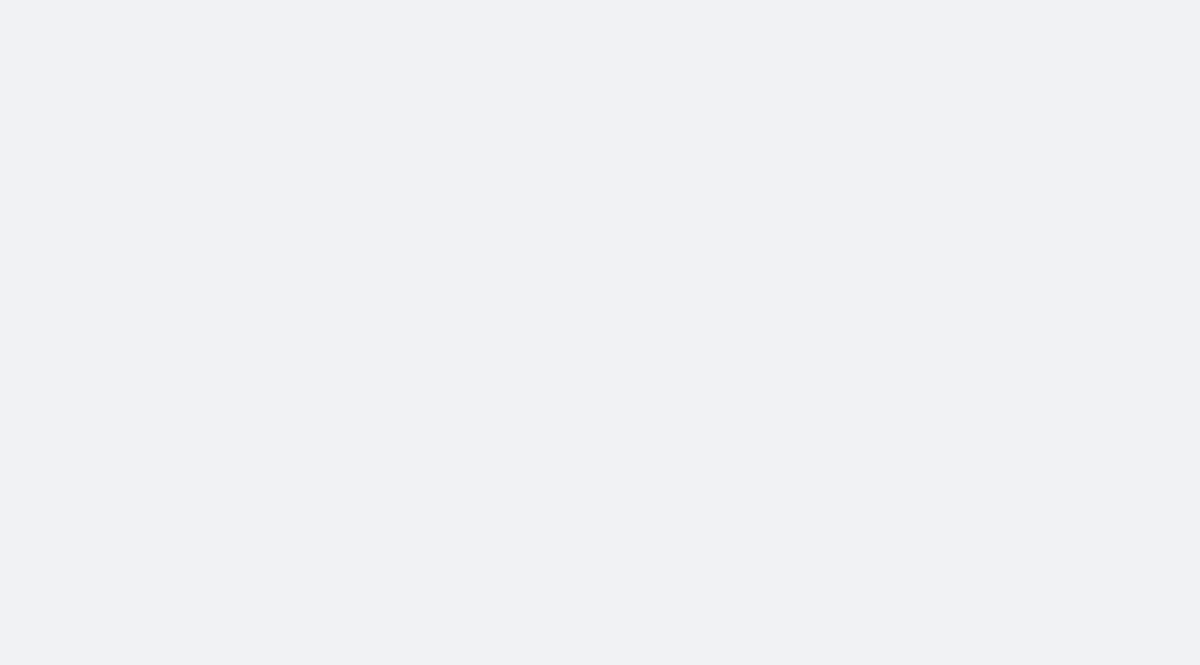 scroll, scrollTop: 0, scrollLeft: 0, axis: both 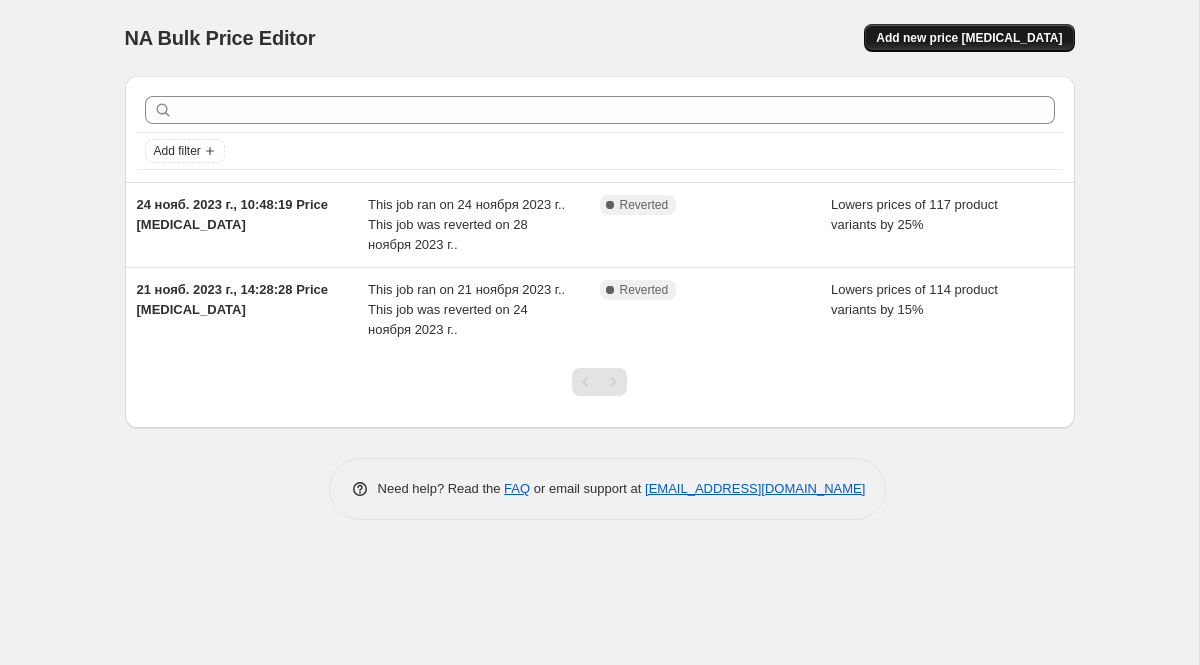 click on "Add new price [MEDICAL_DATA]" at bounding box center (969, 38) 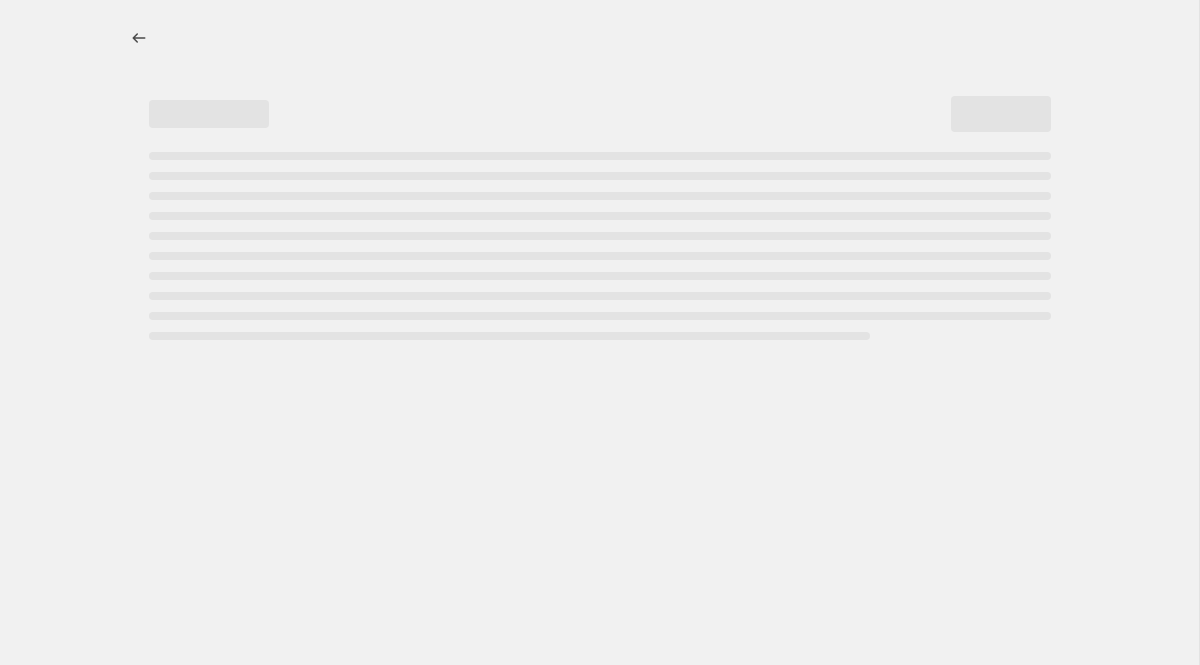 select on "percentage" 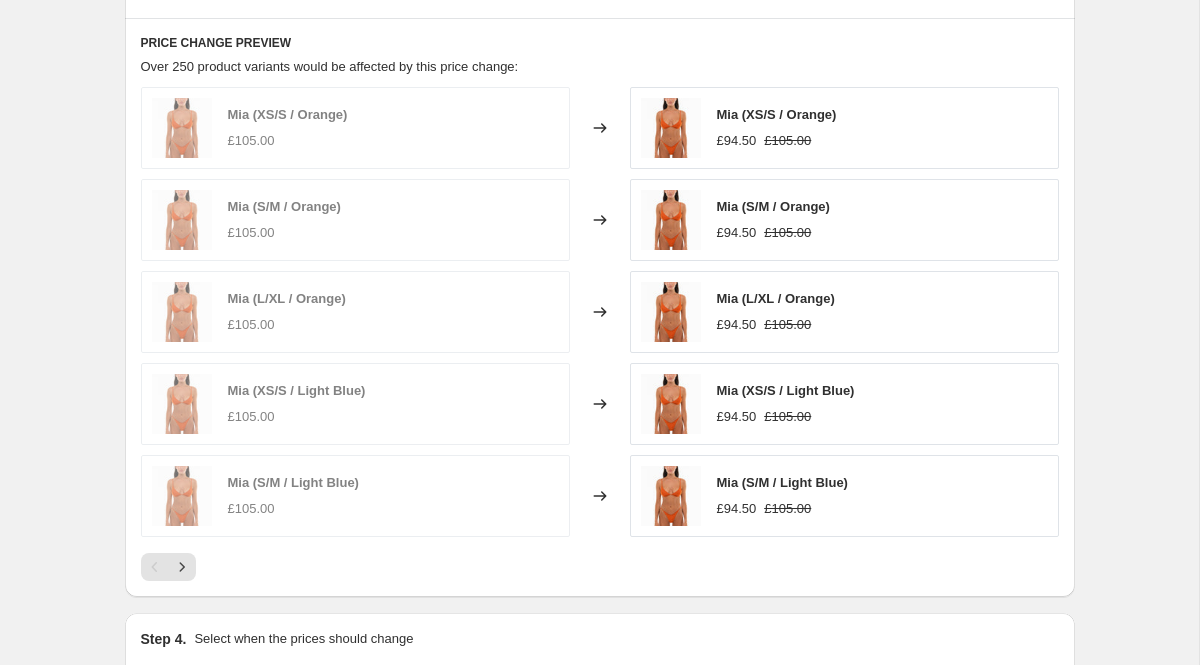 scroll, scrollTop: 1096, scrollLeft: 0, axis: vertical 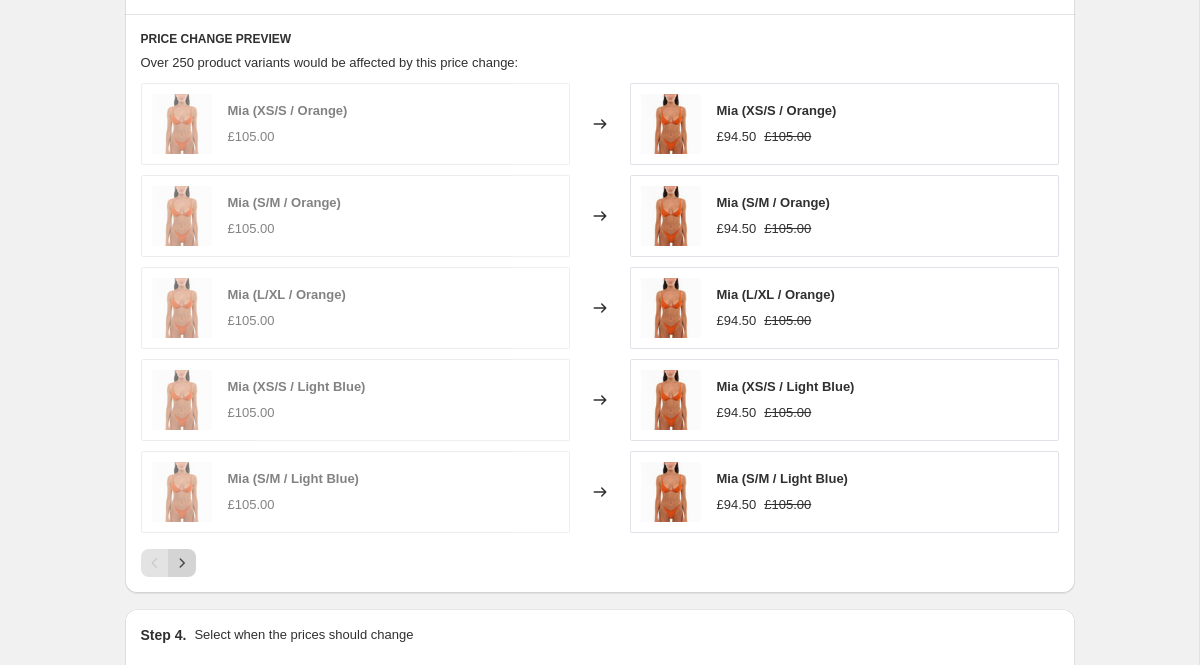 click 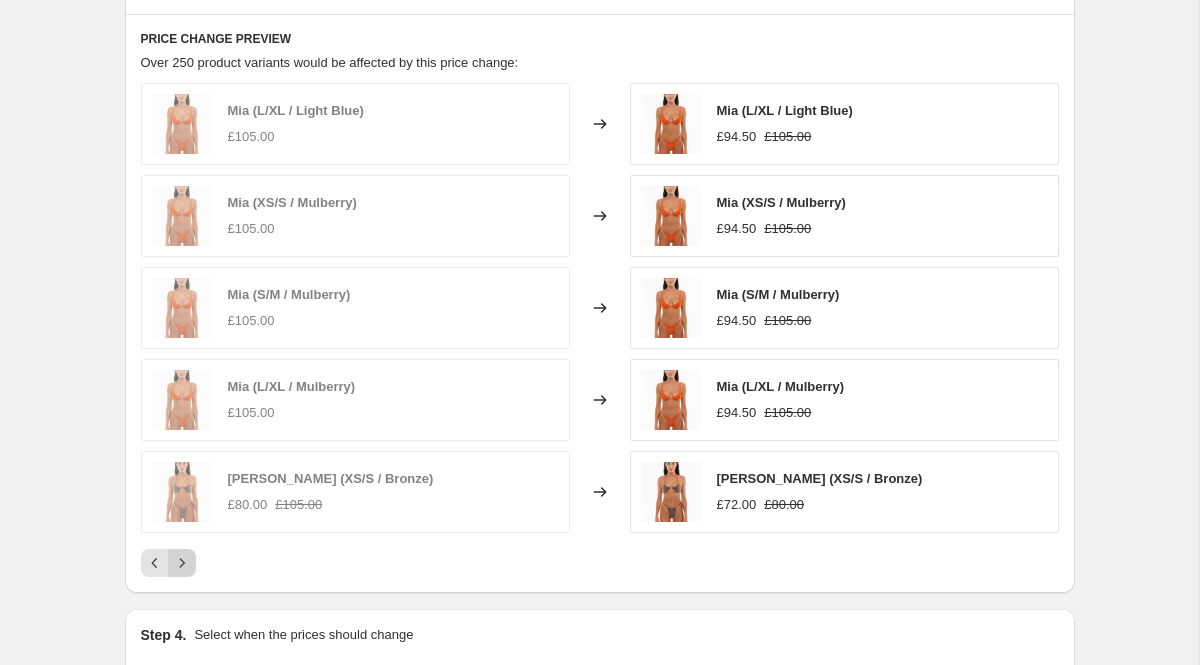 click 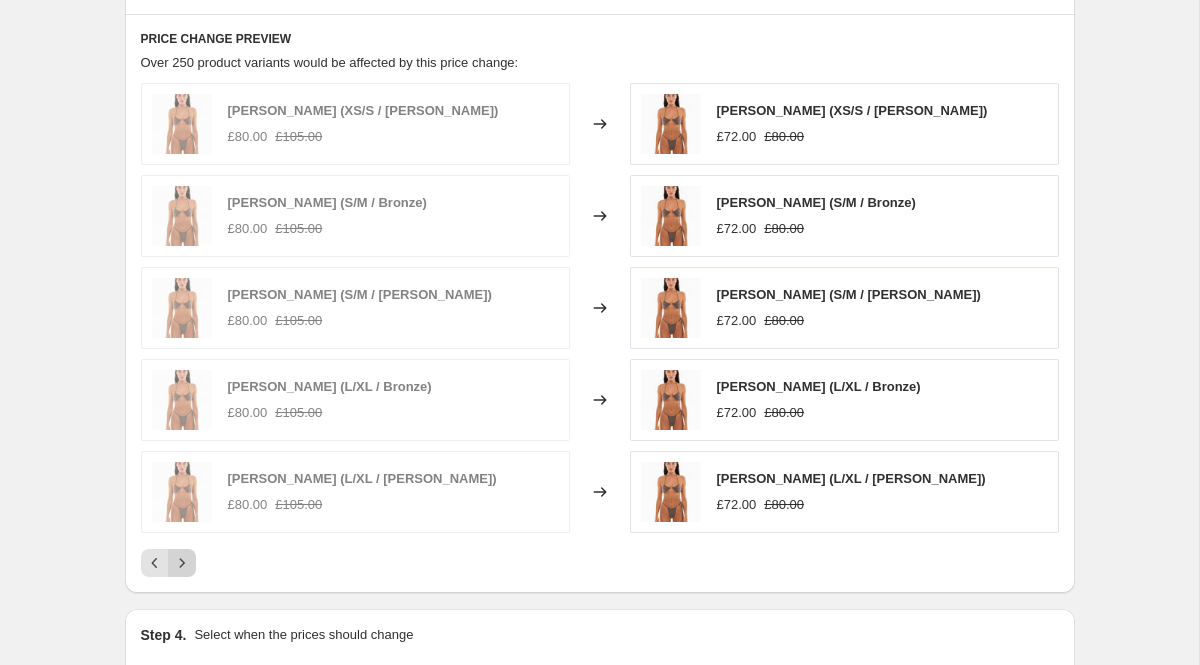click 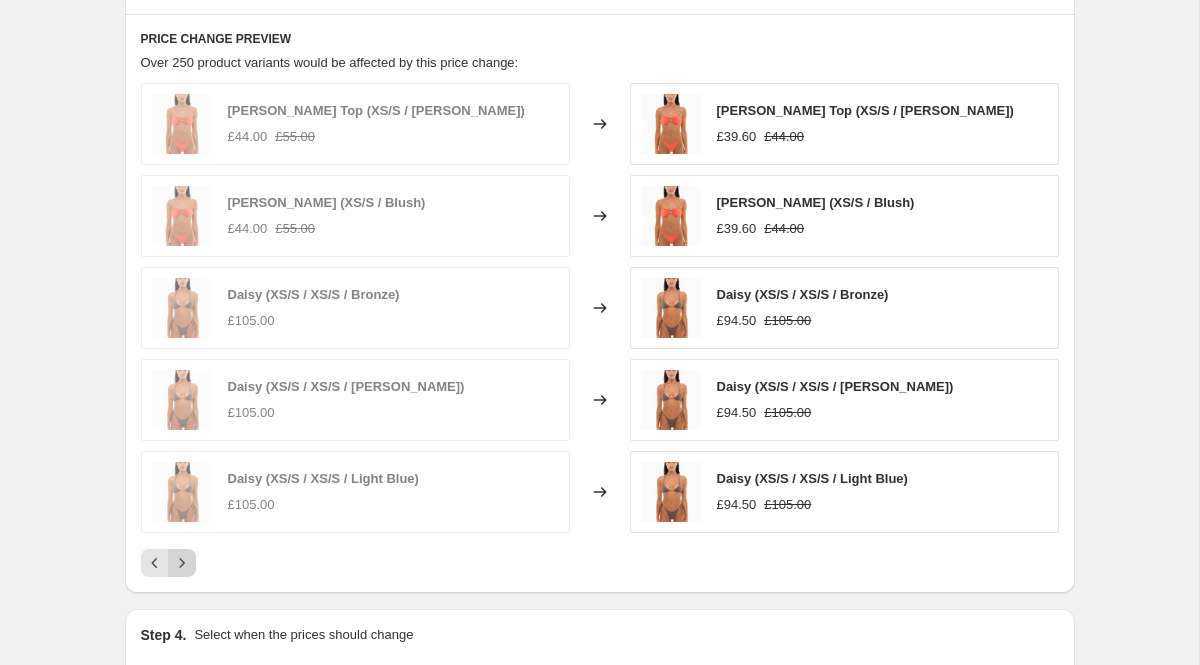click 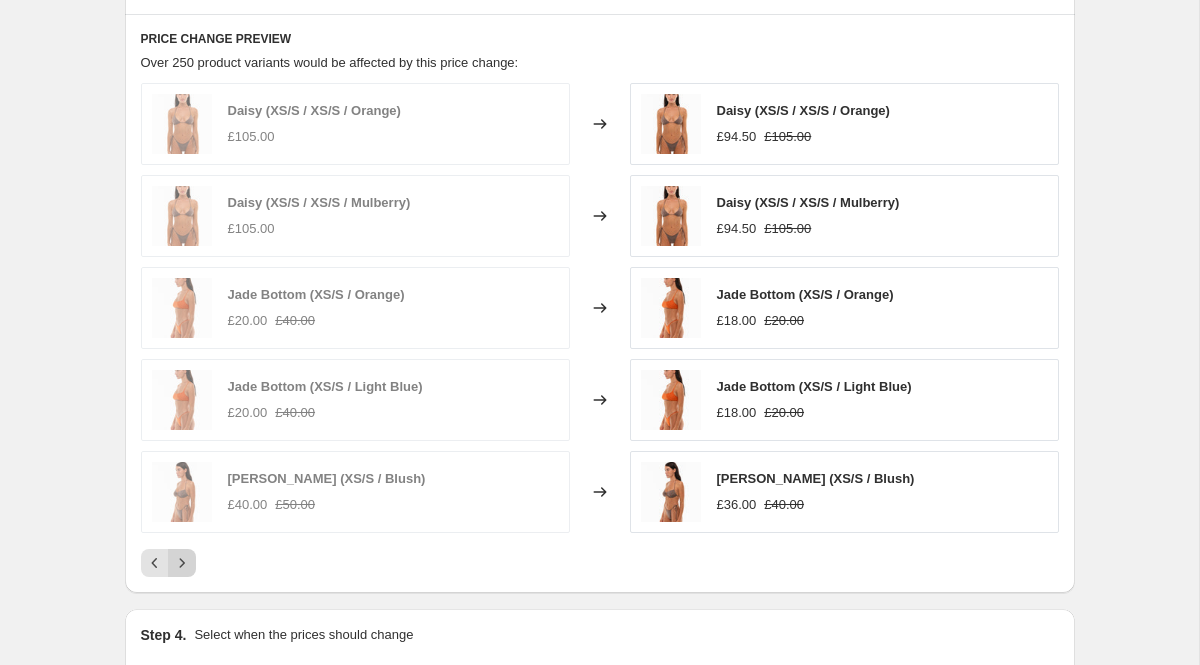 click 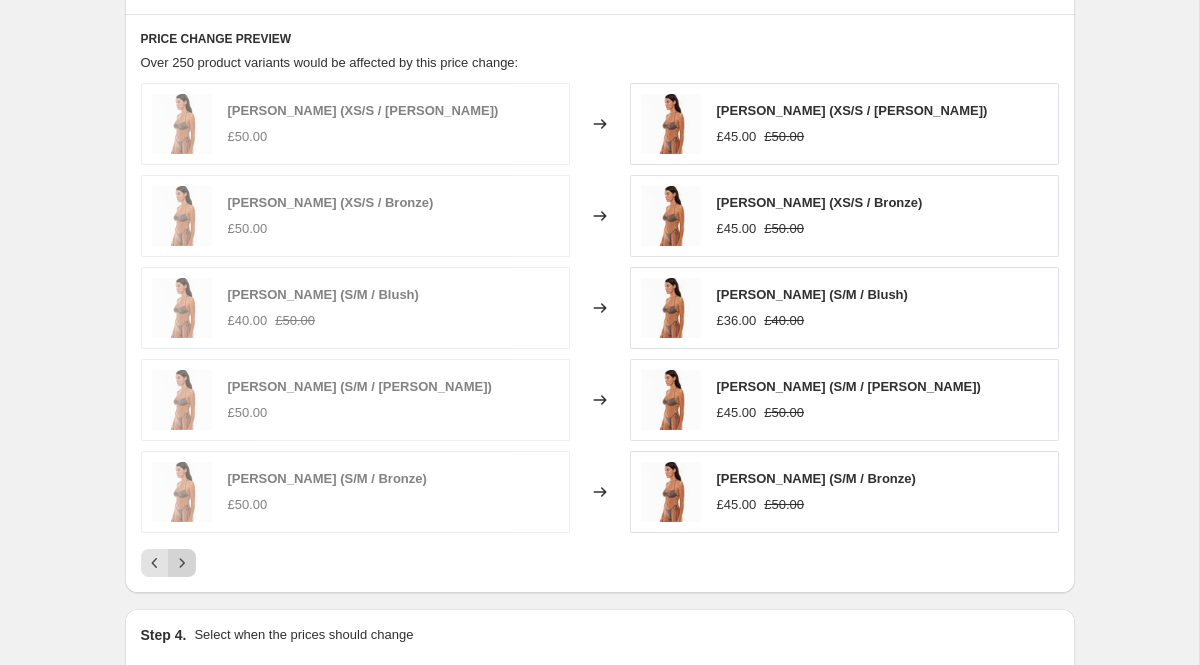 click 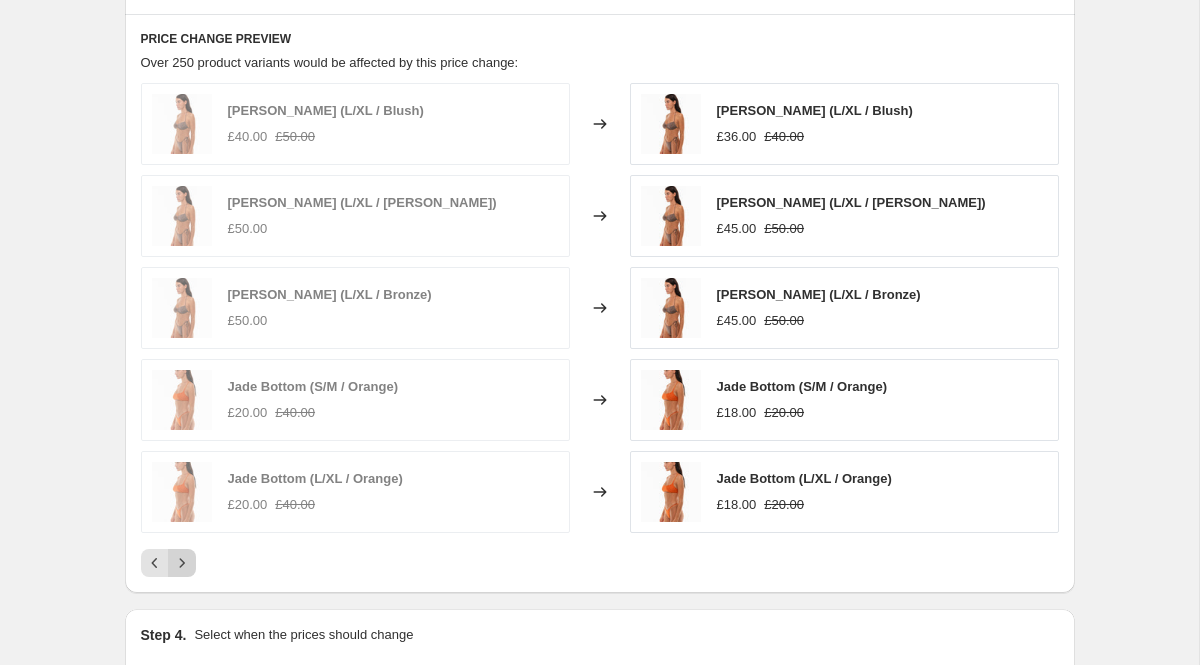 click 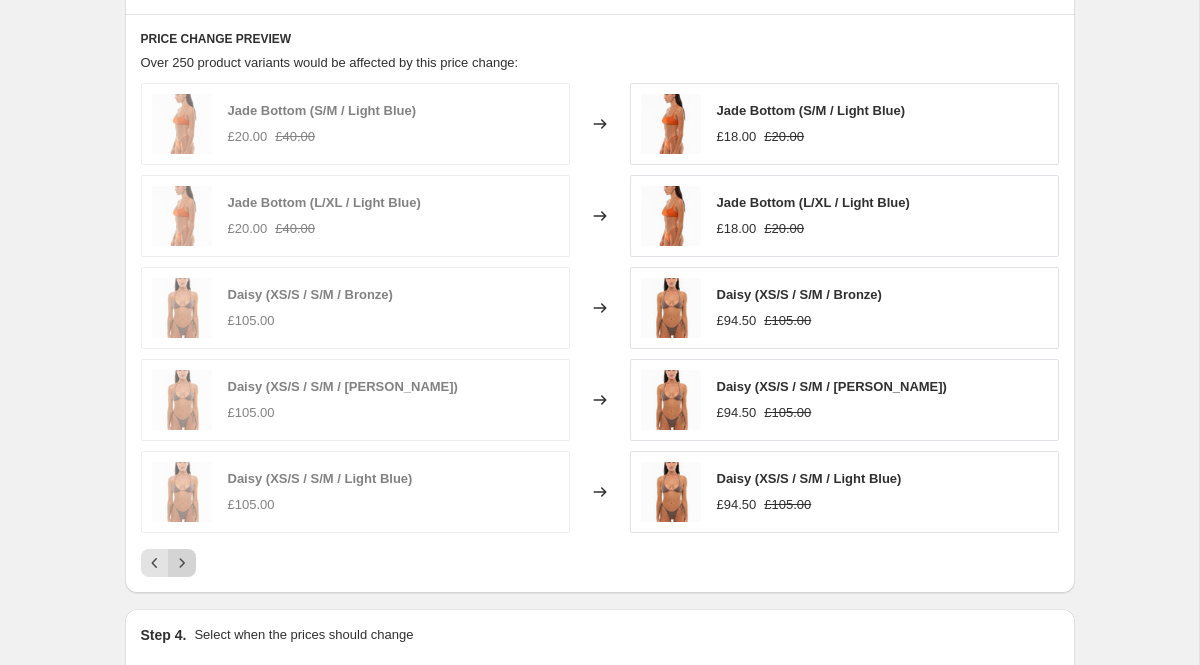 click 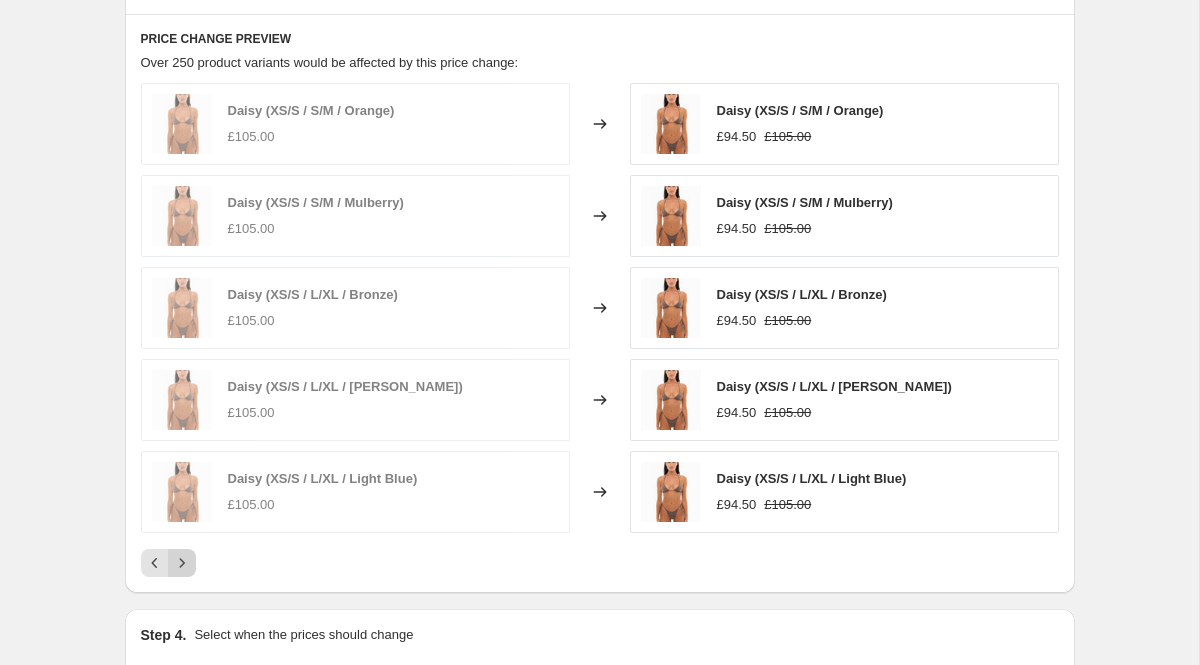 click 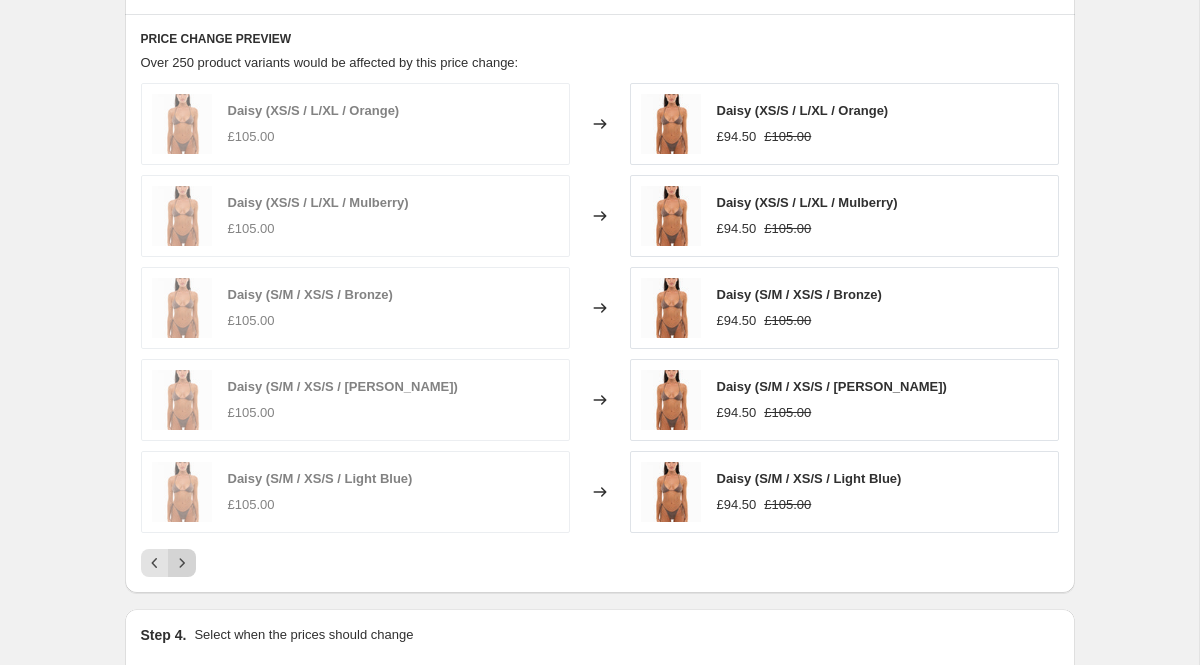 click 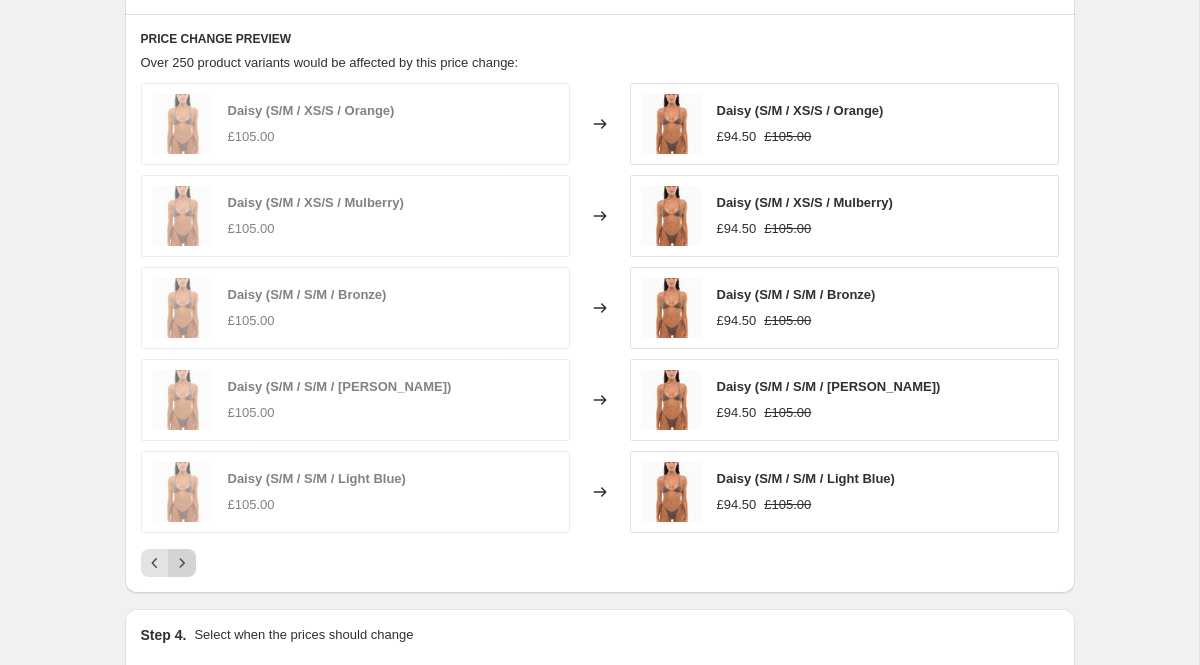 click 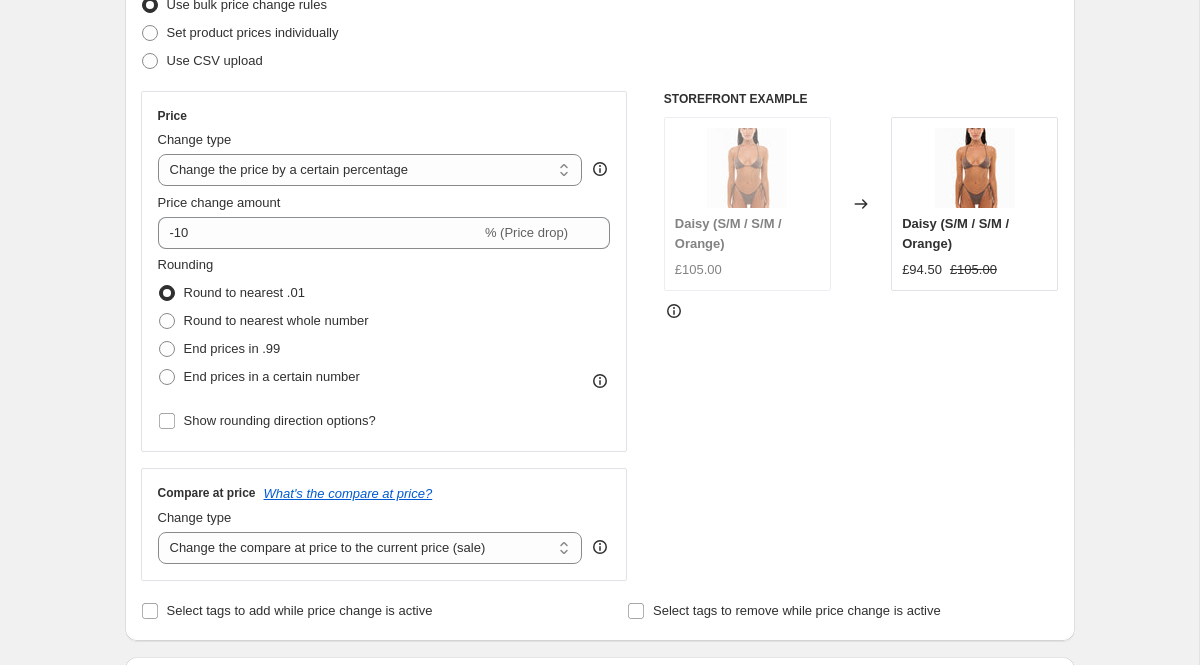 scroll, scrollTop: 272, scrollLeft: 0, axis: vertical 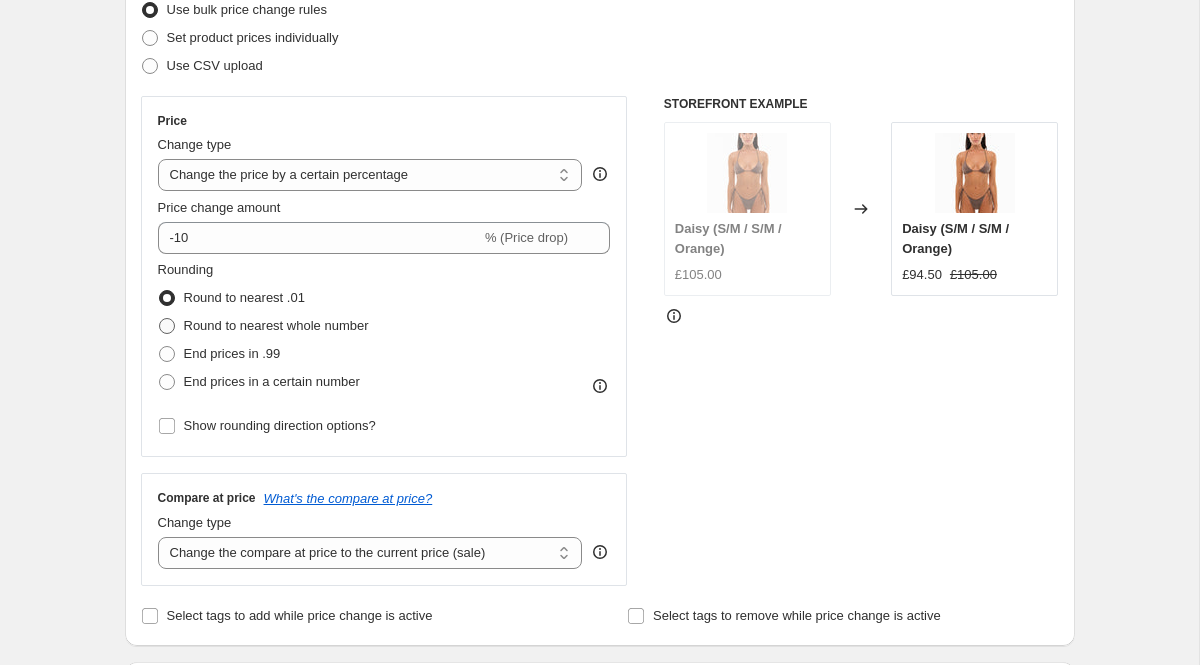 click at bounding box center [167, 326] 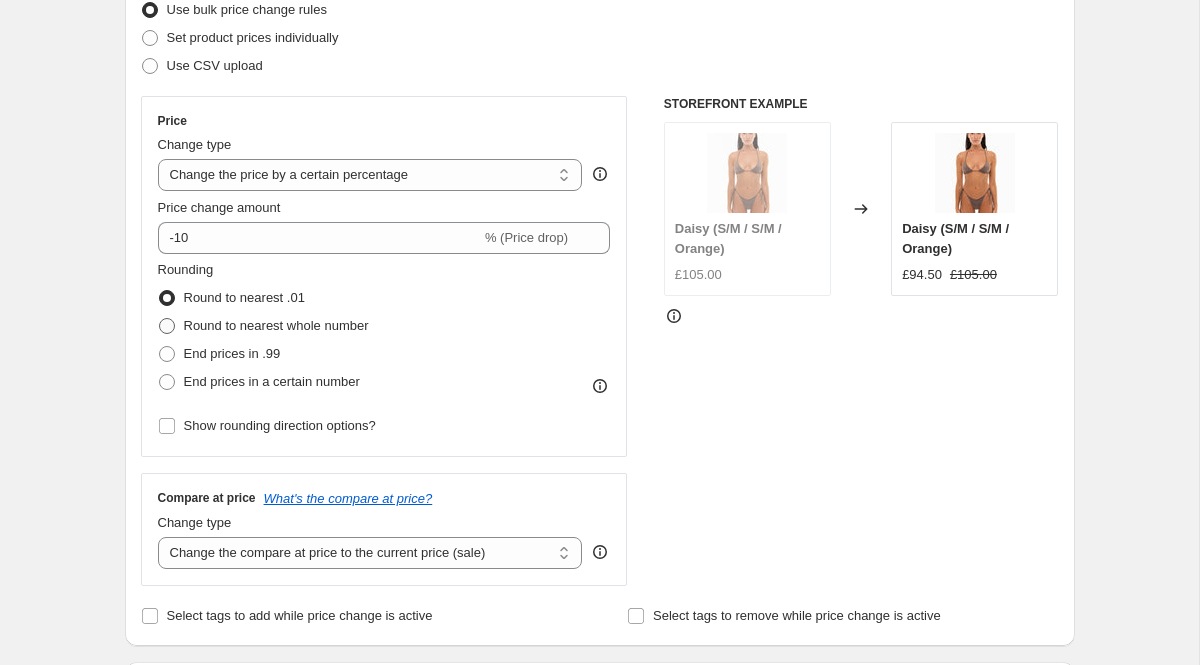 radio on "true" 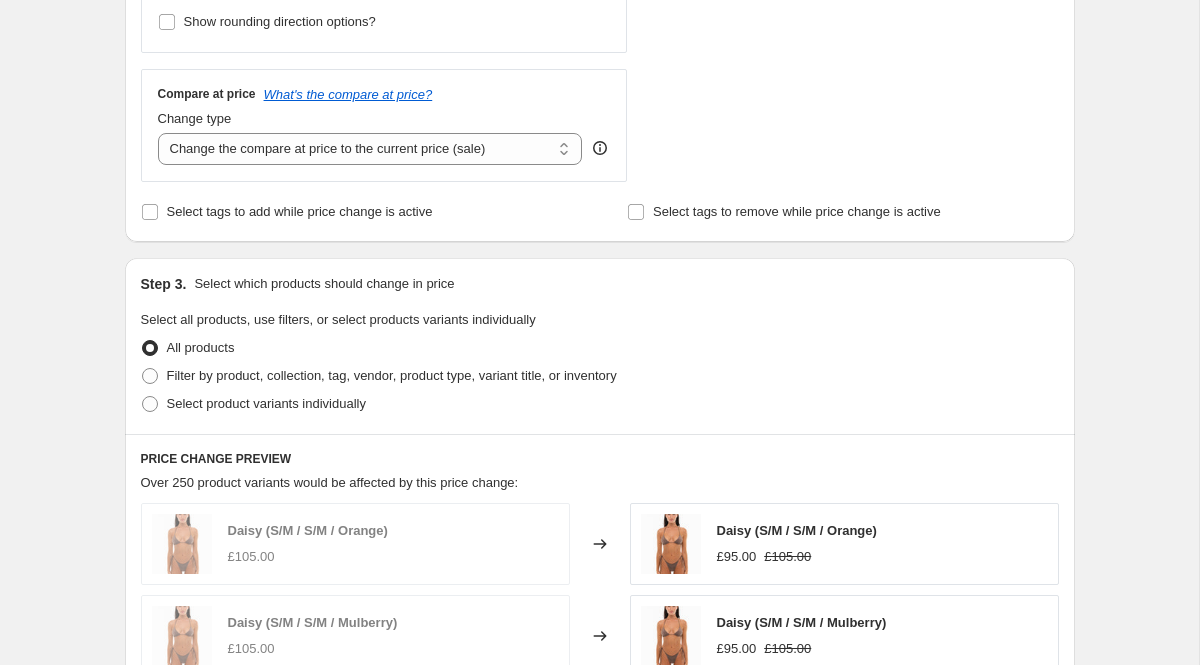 scroll, scrollTop: 679, scrollLeft: 0, axis: vertical 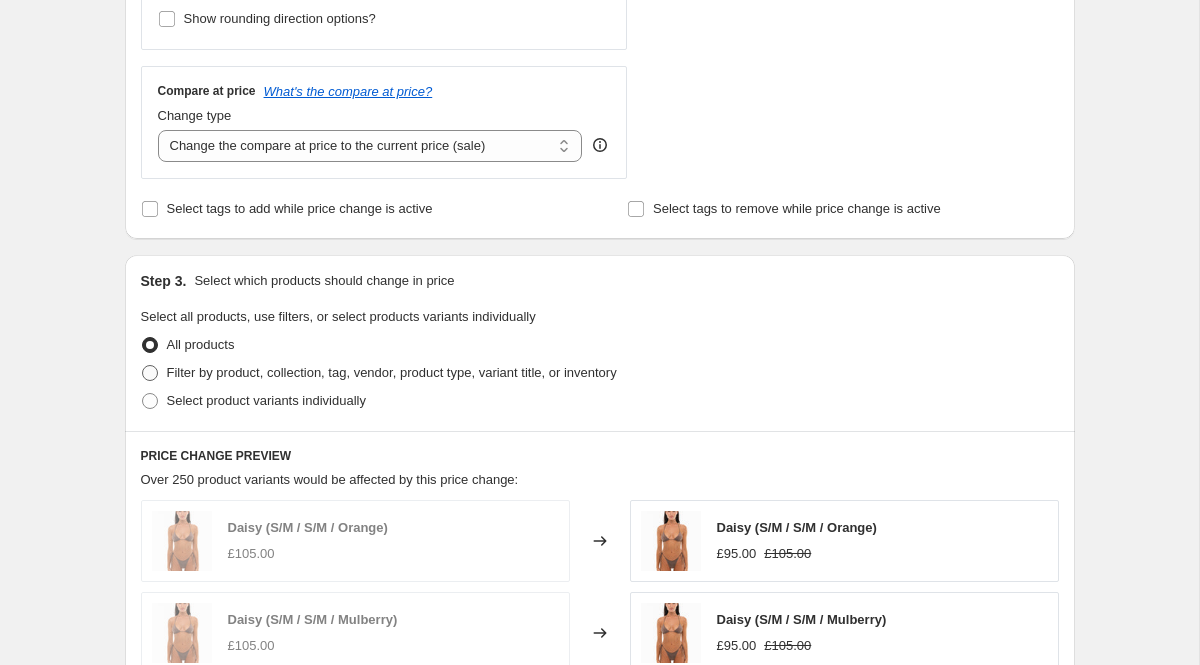 click at bounding box center (150, 373) 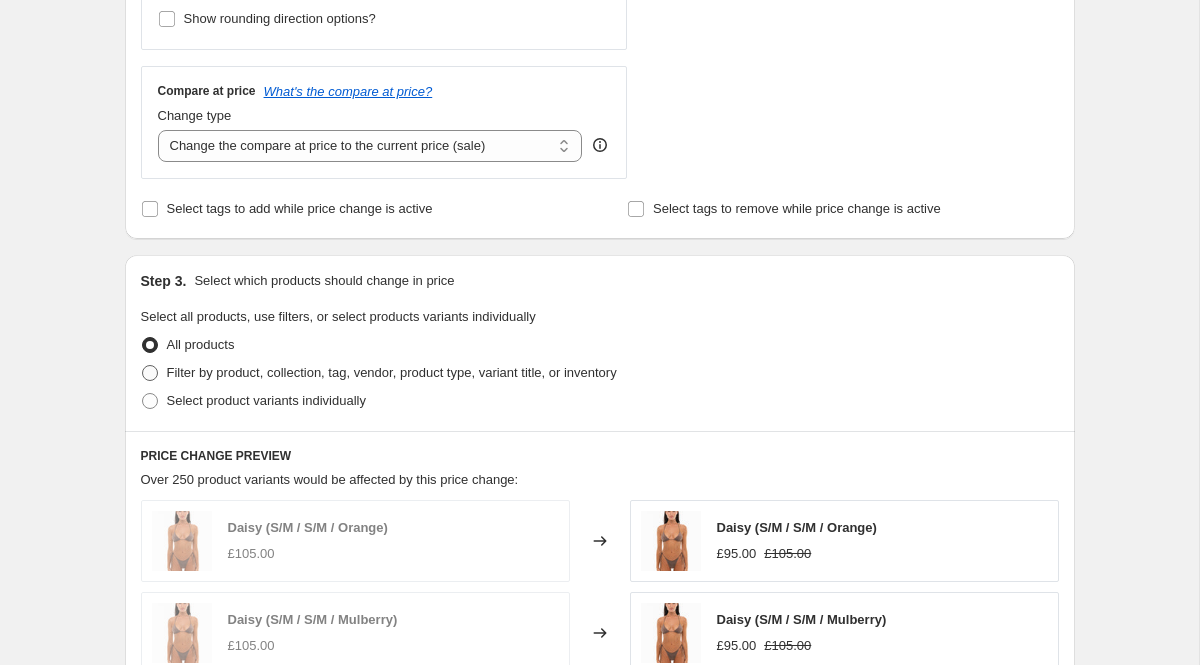 radio on "true" 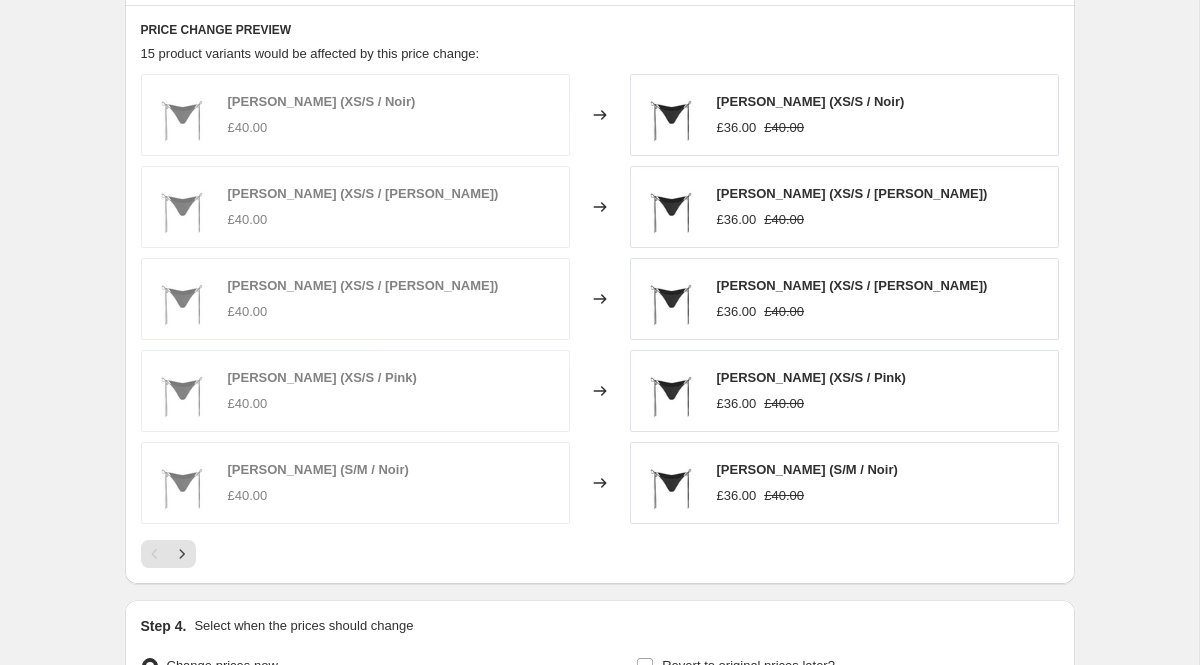 scroll, scrollTop: 1312, scrollLeft: 0, axis: vertical 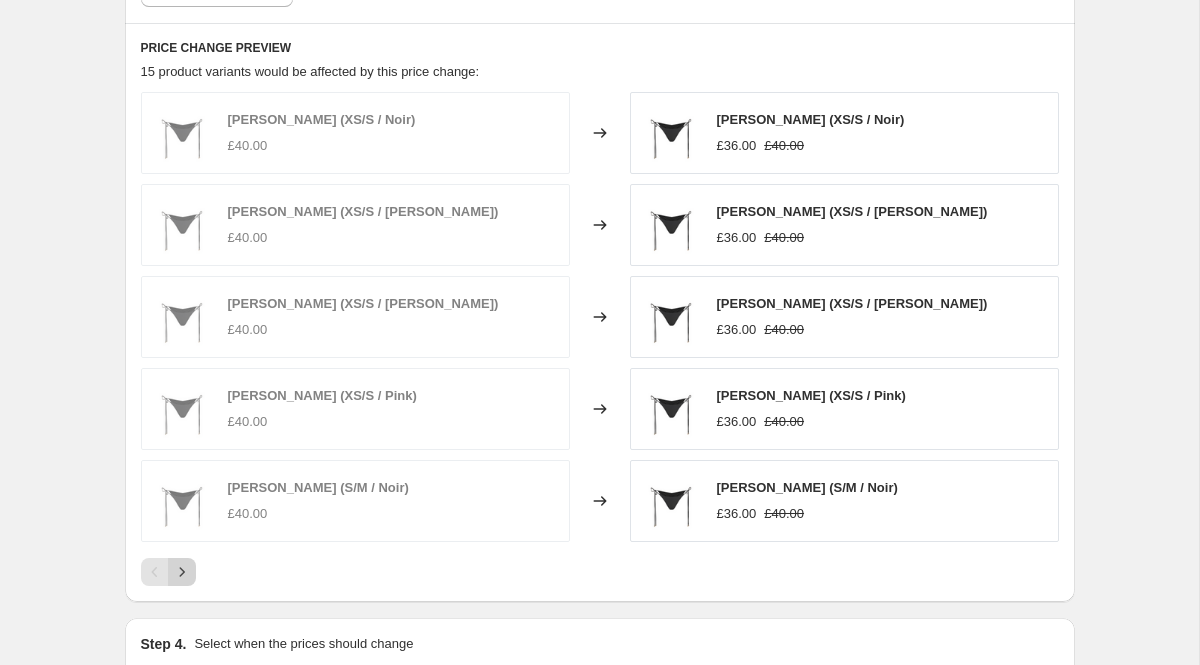 click 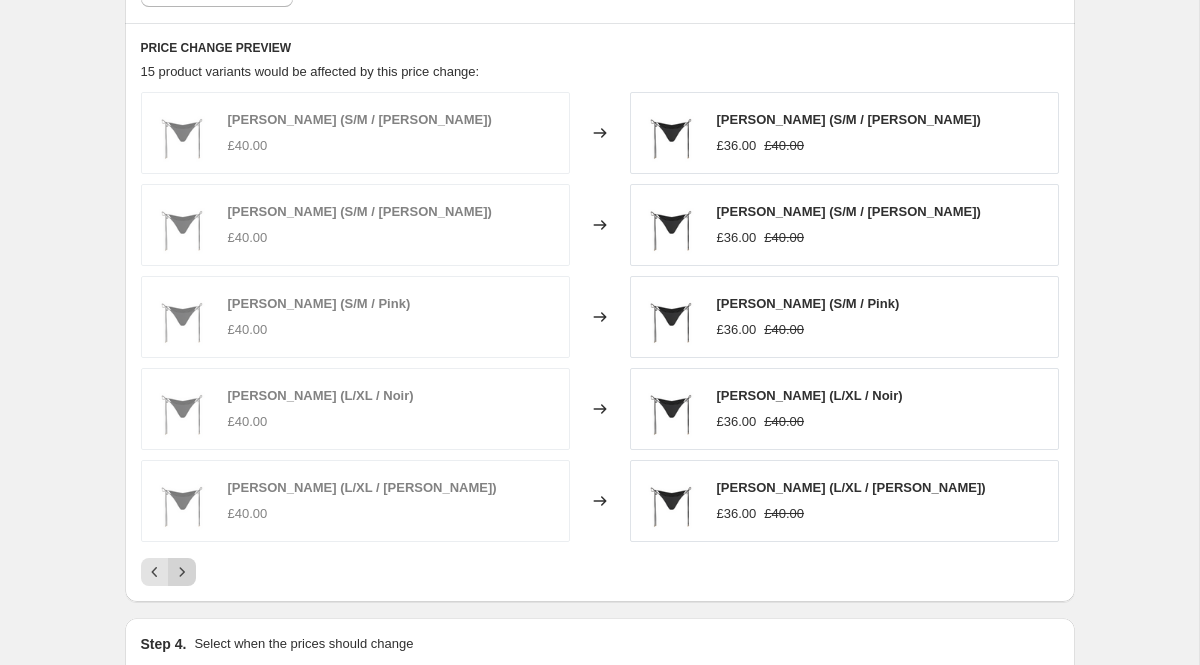 click 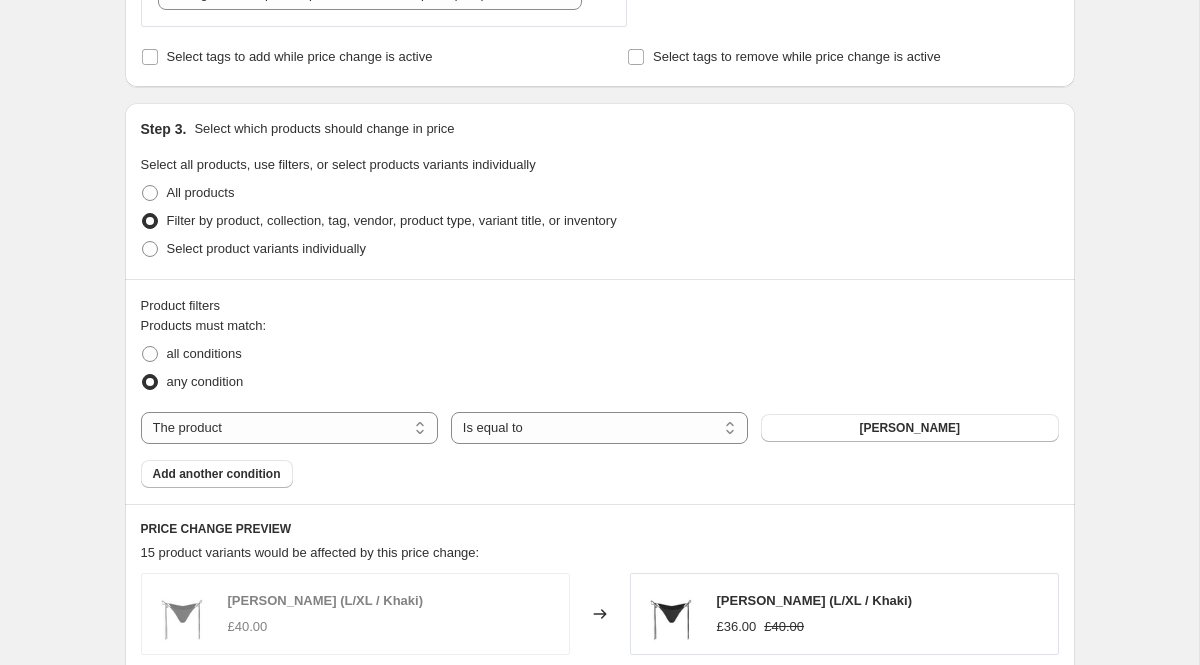 scroll, scrollTop: 834, scrollLeft: 0, axis: vertical 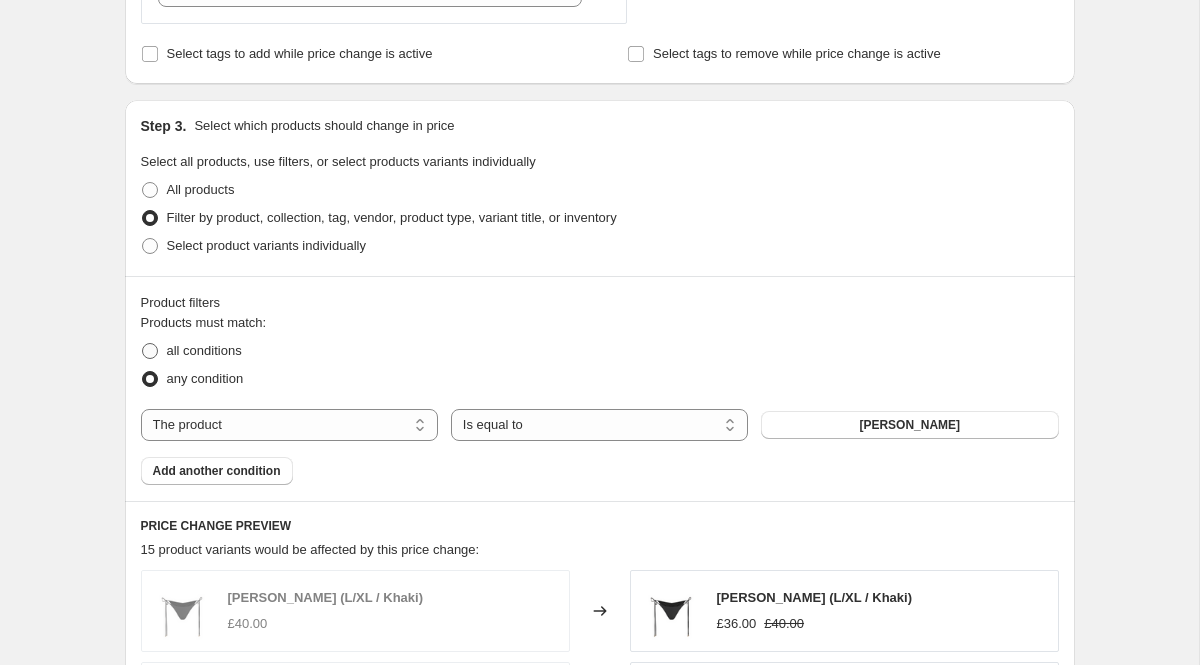 click at bounding box center [150, 351] 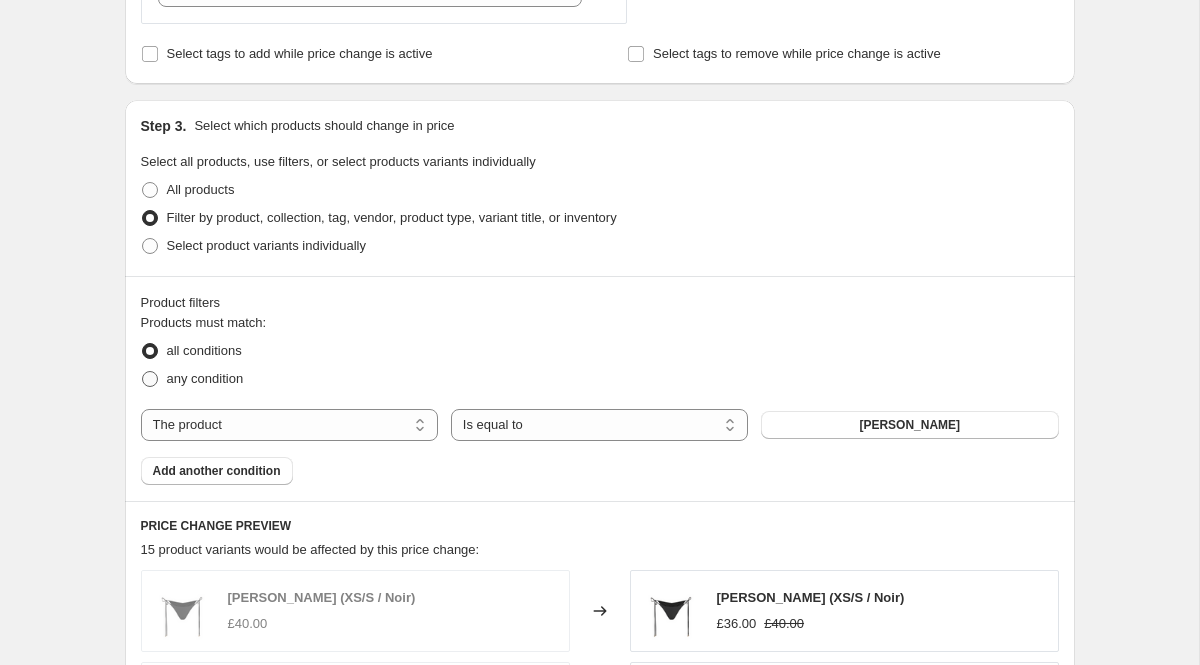 click at bounding box center [150, 379] 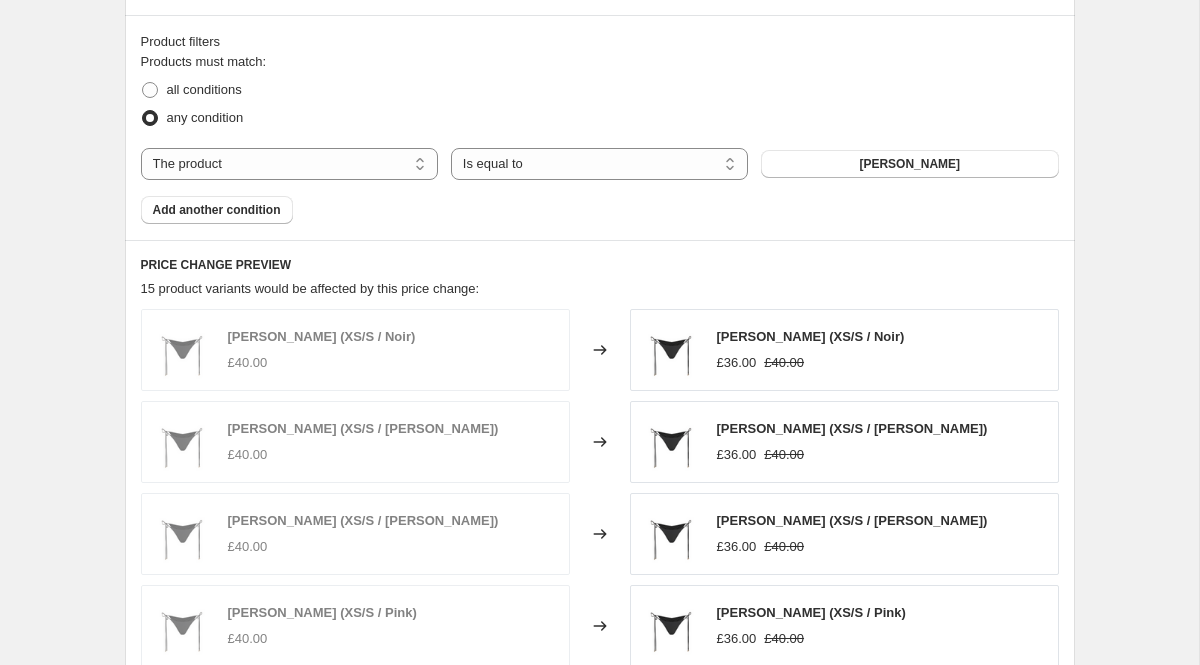 scroll, scrollTop: 1094, scrollLeft: 0, axis: vertical 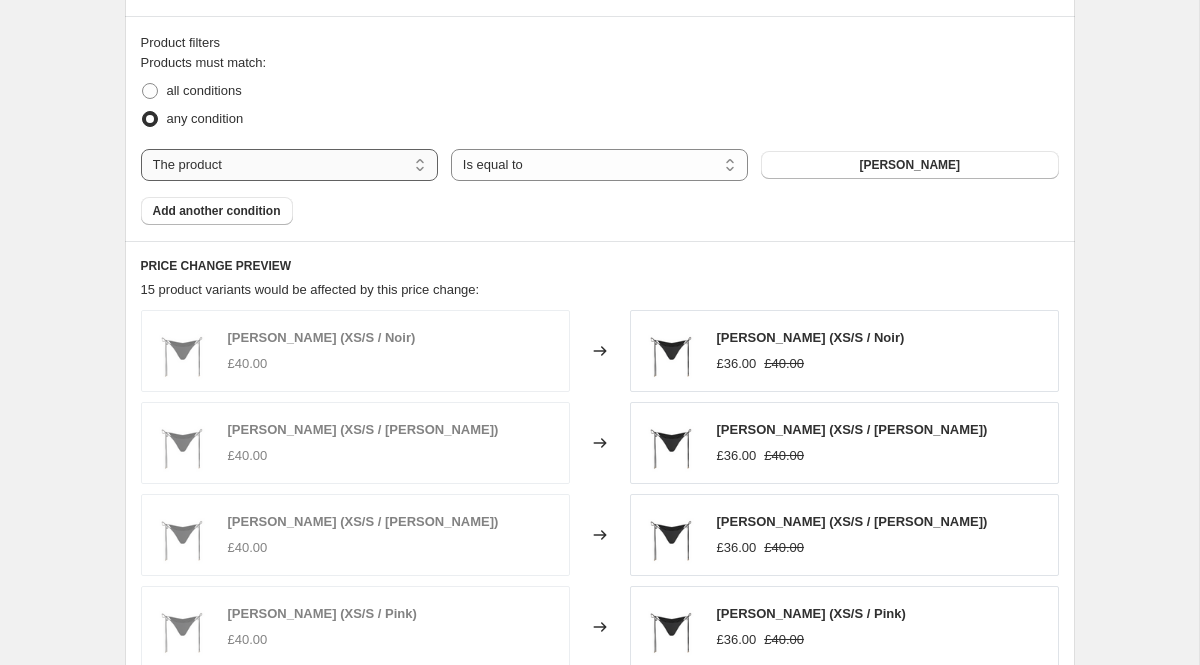 click on "The product The product's collection The product's tag The product's vendor The product's type The product's status The variant's title Inventory quantity" at bounding box center [289, 165] 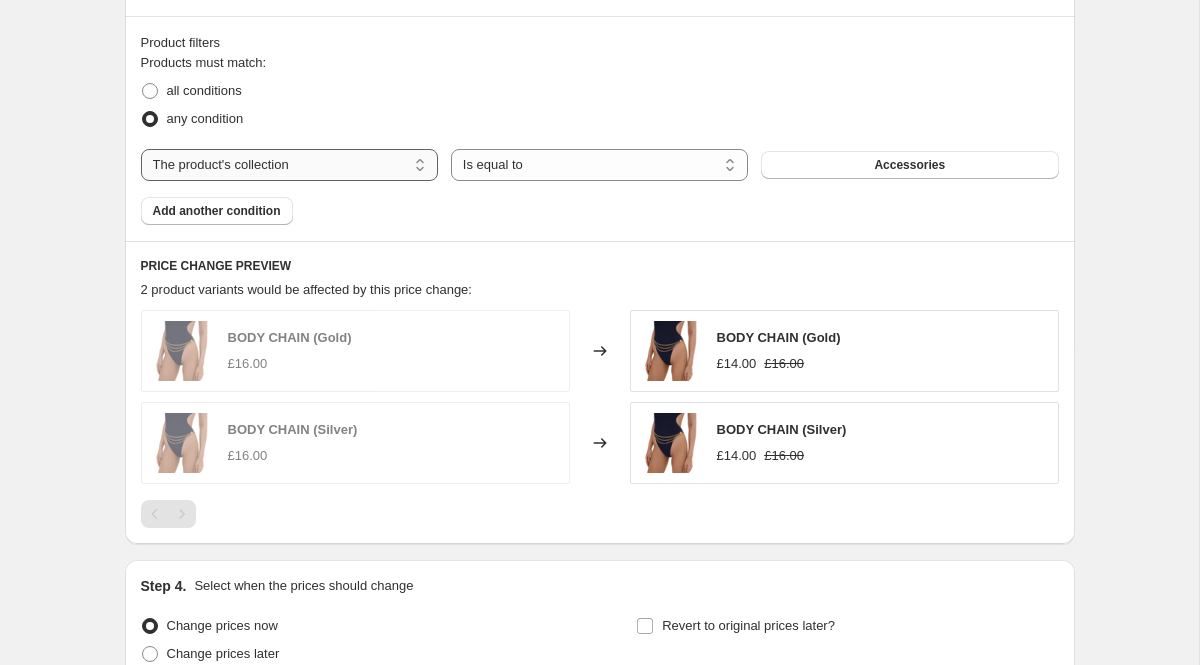 click on "The product The product's collection The product's tag The product's vendor The product's type The product's status The variant's title Inventory quantity" at bounding box center [289, 165] 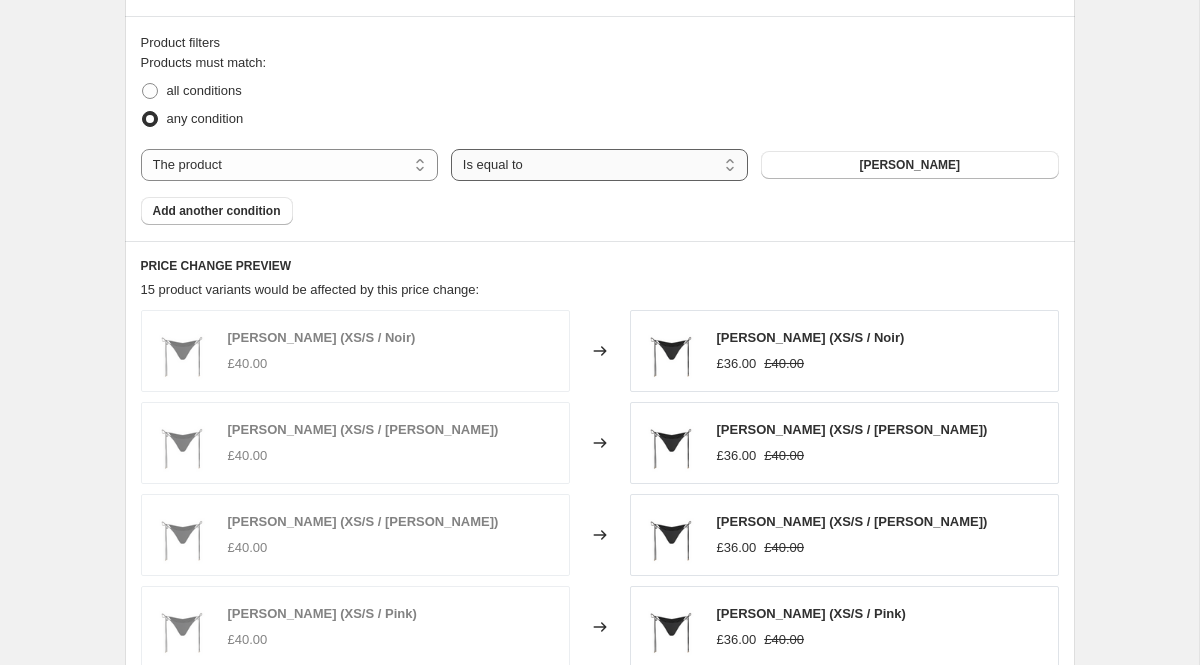 click on "Is equal to Is not equal to" at bounding box center [599, 165] 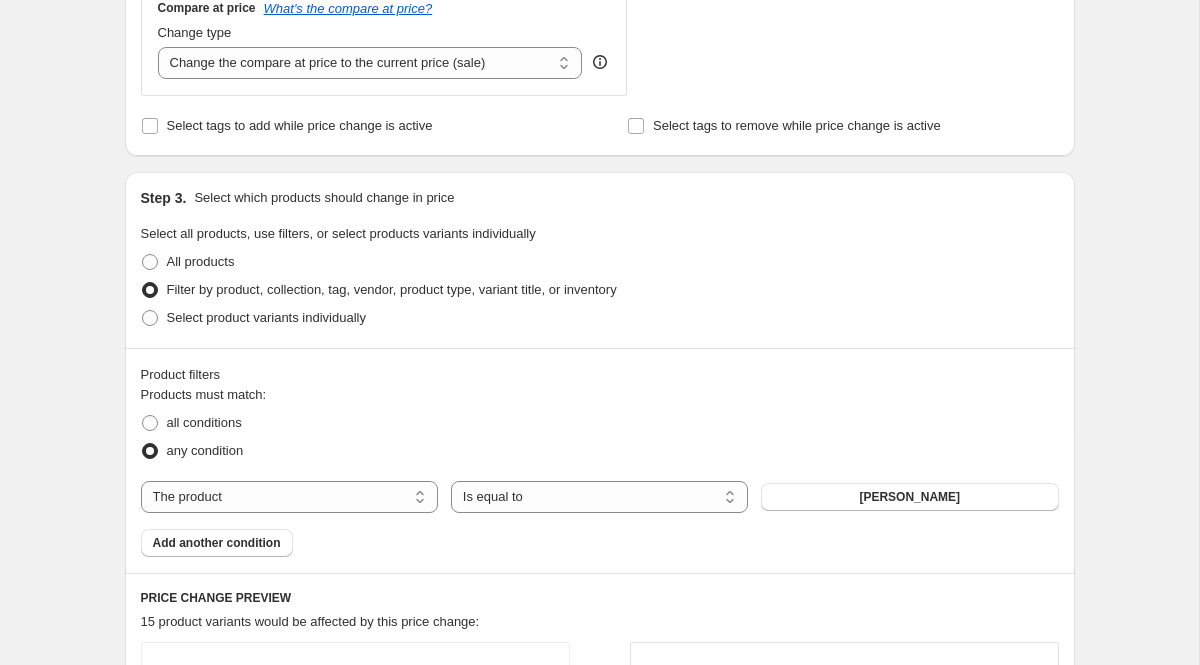 scroll, scrollTop: 766, scrollLeft: 0, axis: vertical 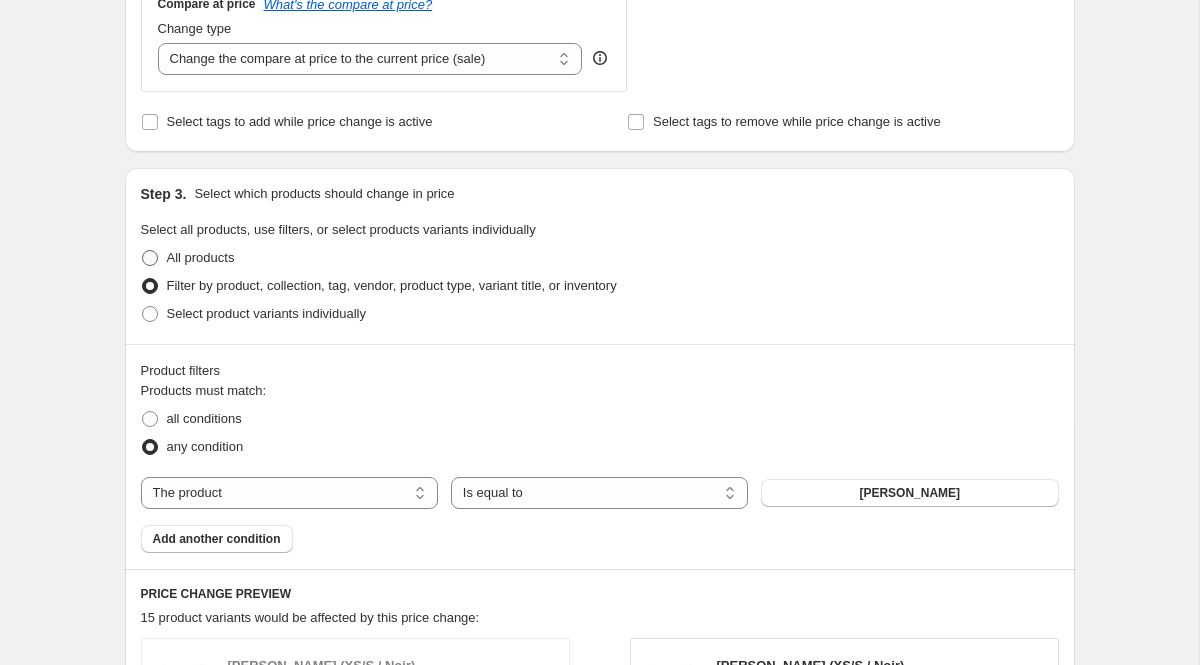 click at bounding box center [150, 258] 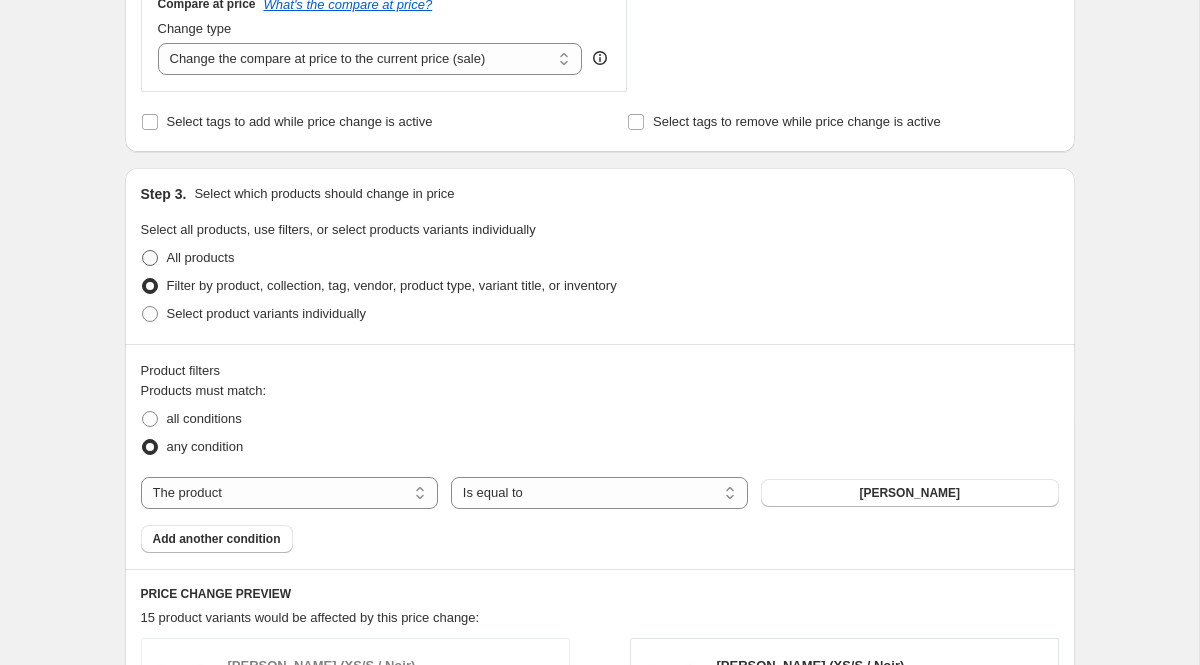 radio on "true" 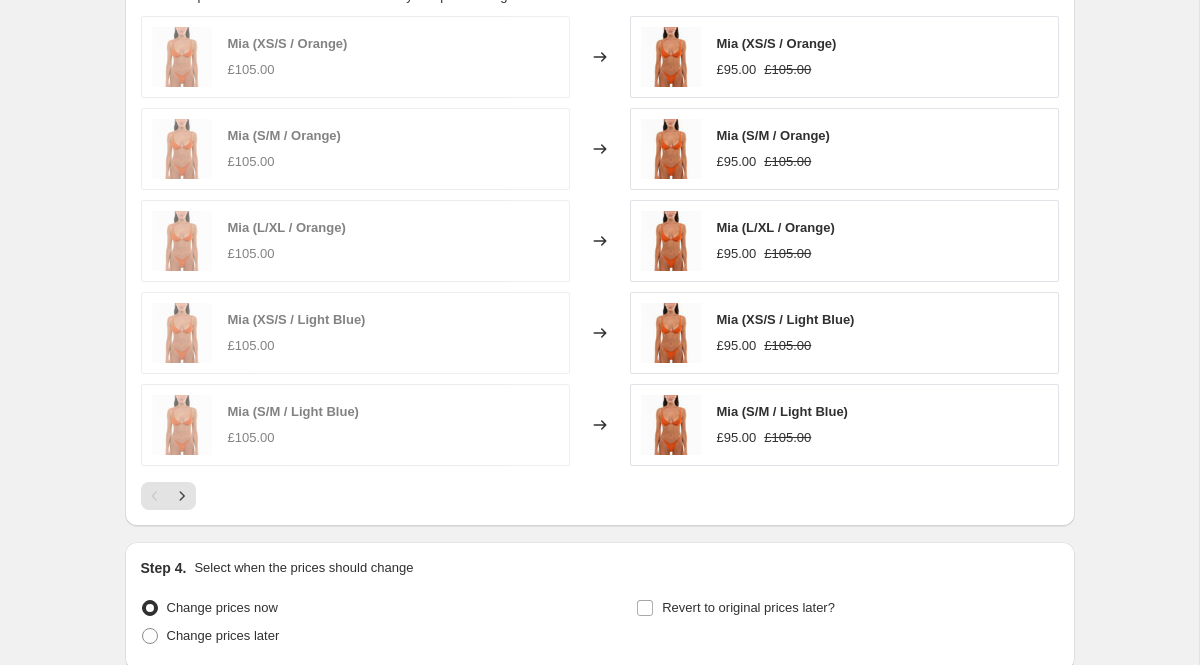 scroll, scrollTop: 1334, scrollLeft: 0, axis: vertical 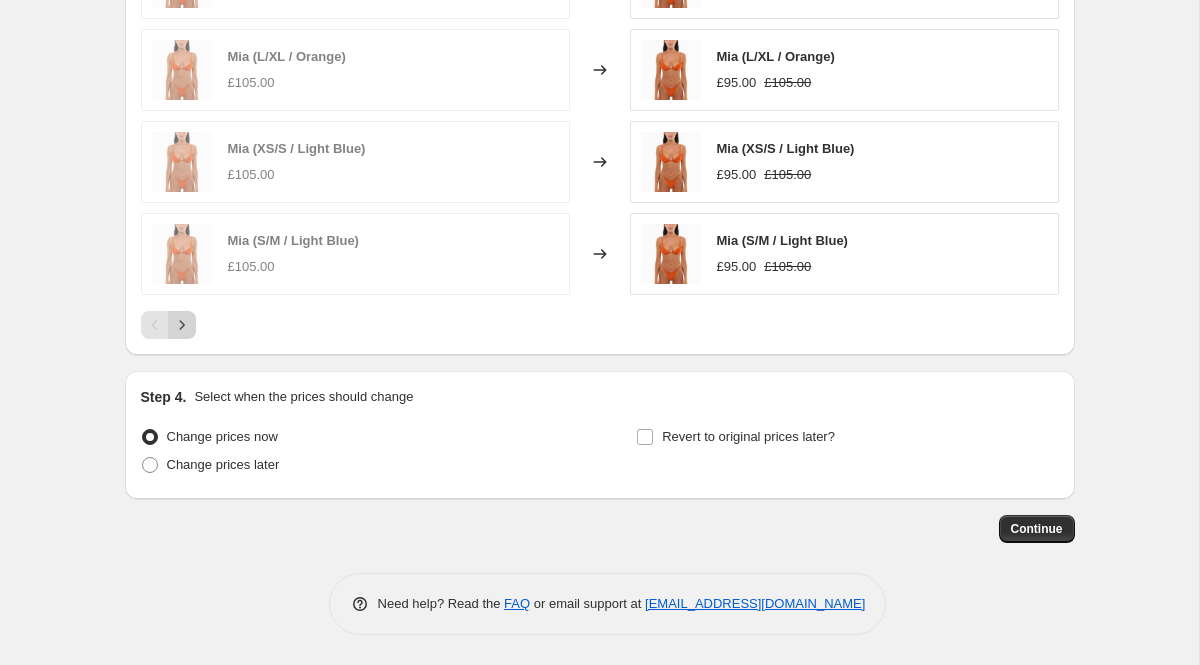 click 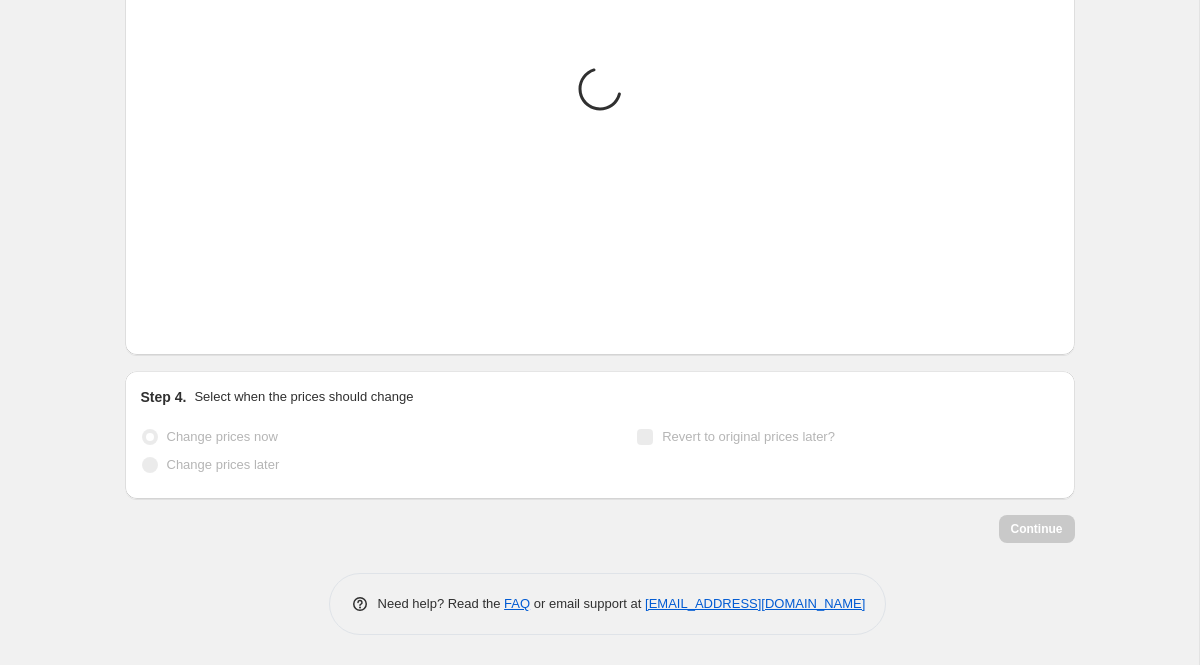 click 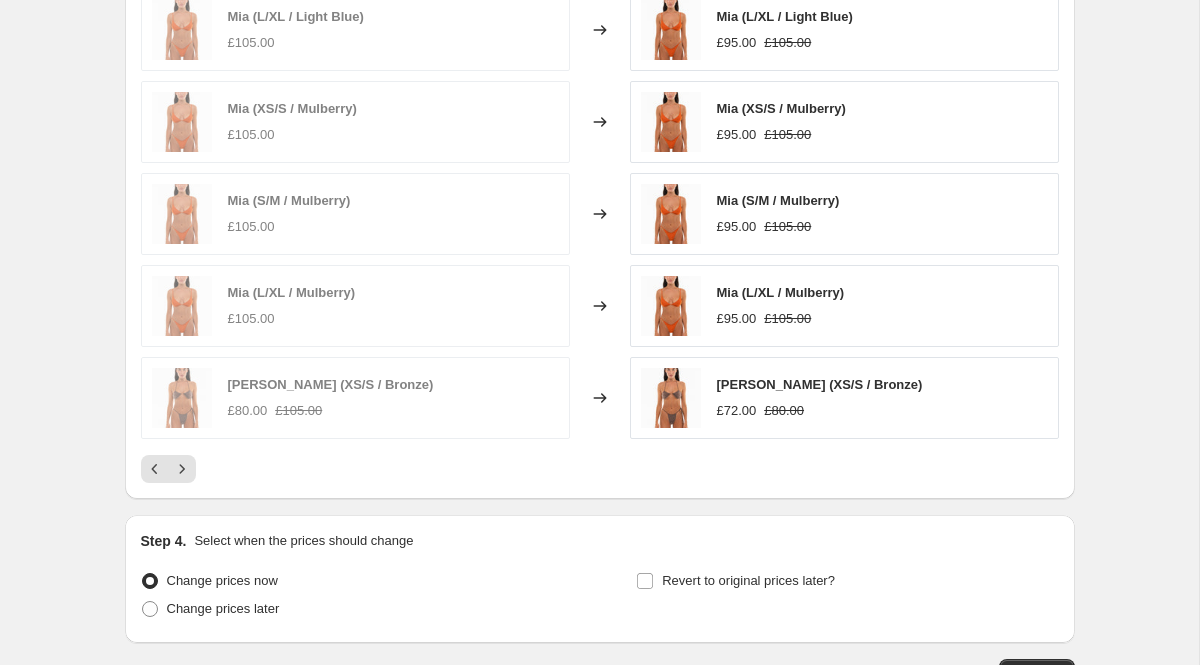 scroll, scrollTop: 1189, scrollLeft: 0, axis: vertical 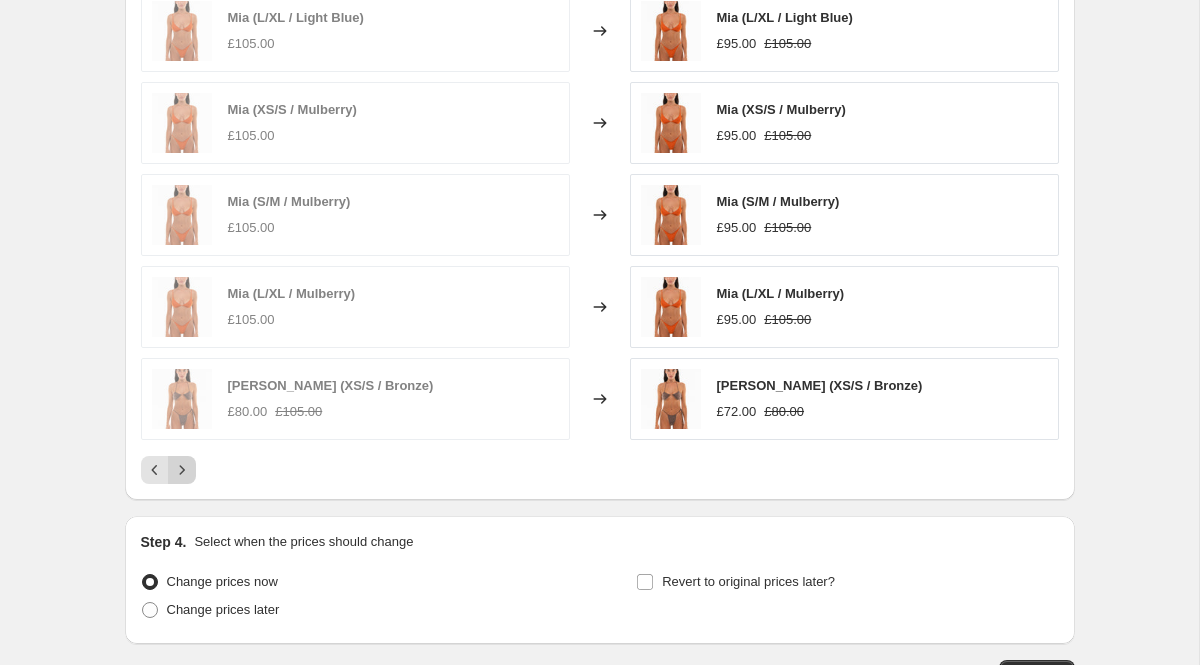 click 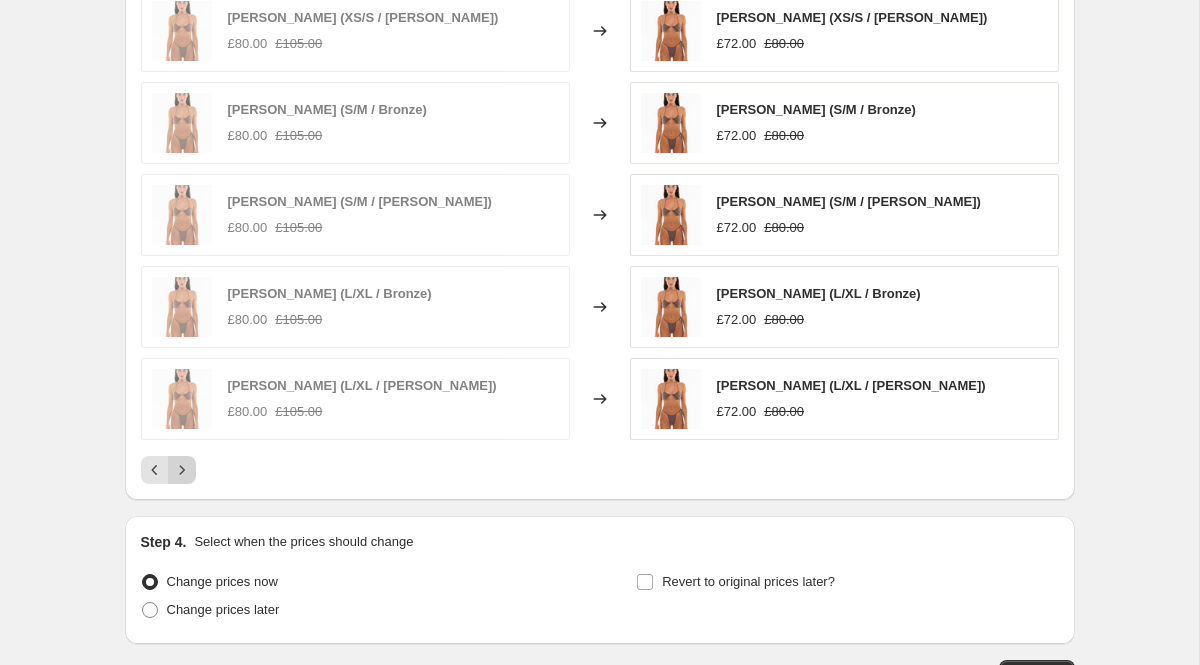 click 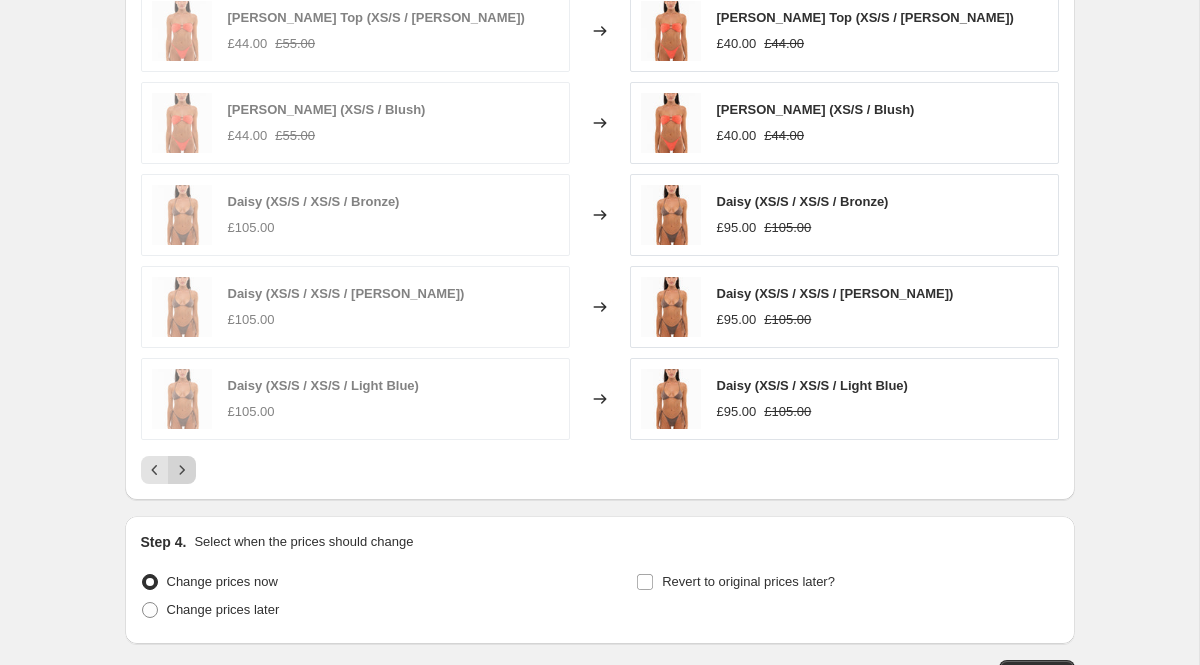 click 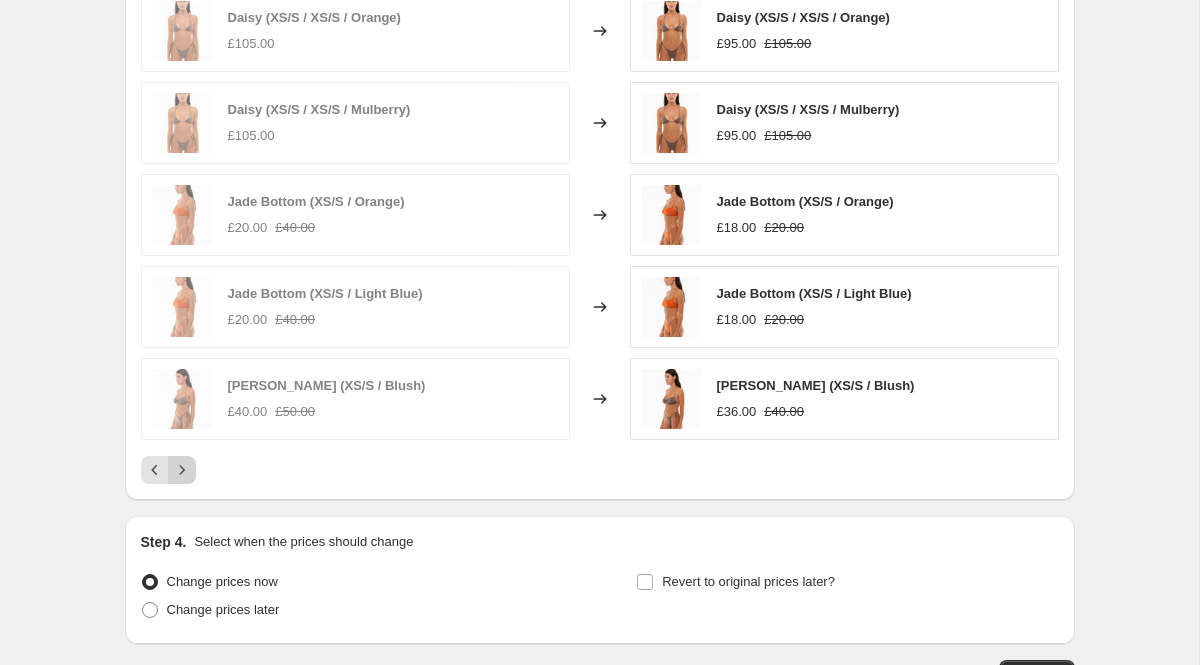 click 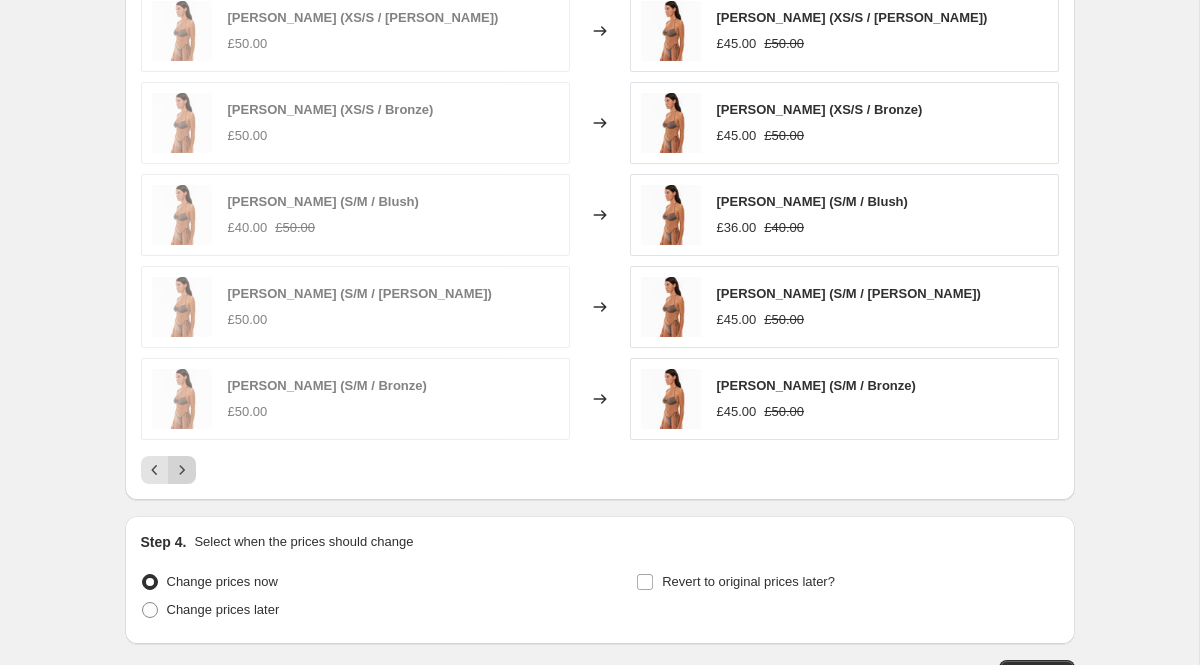 click 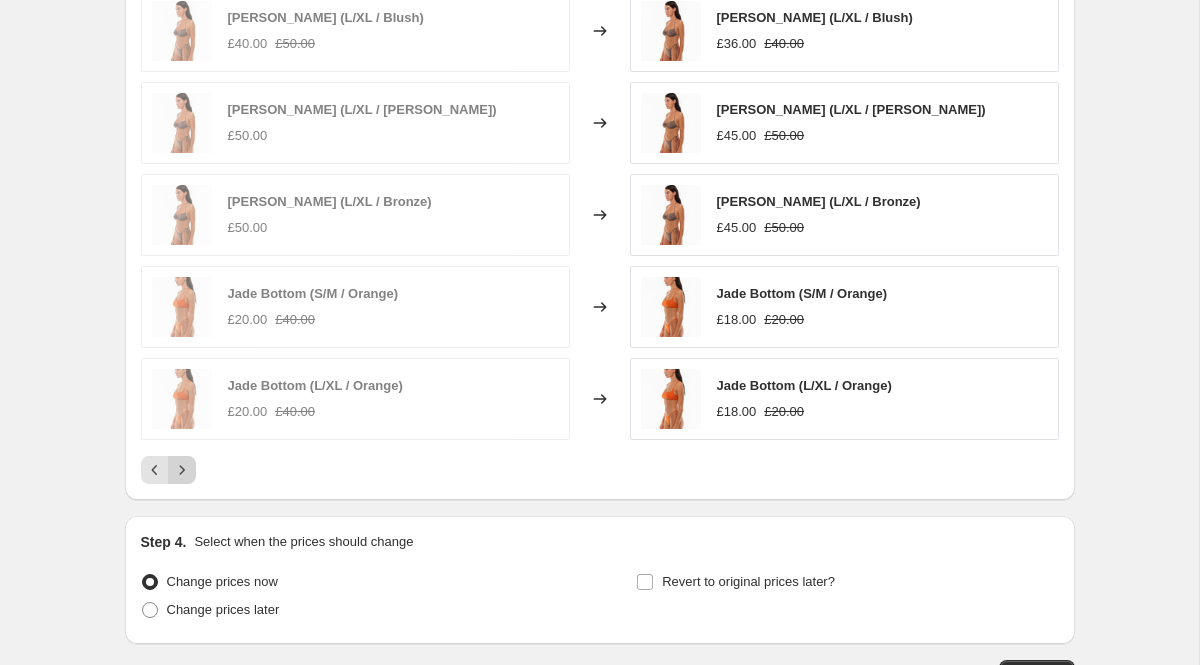click 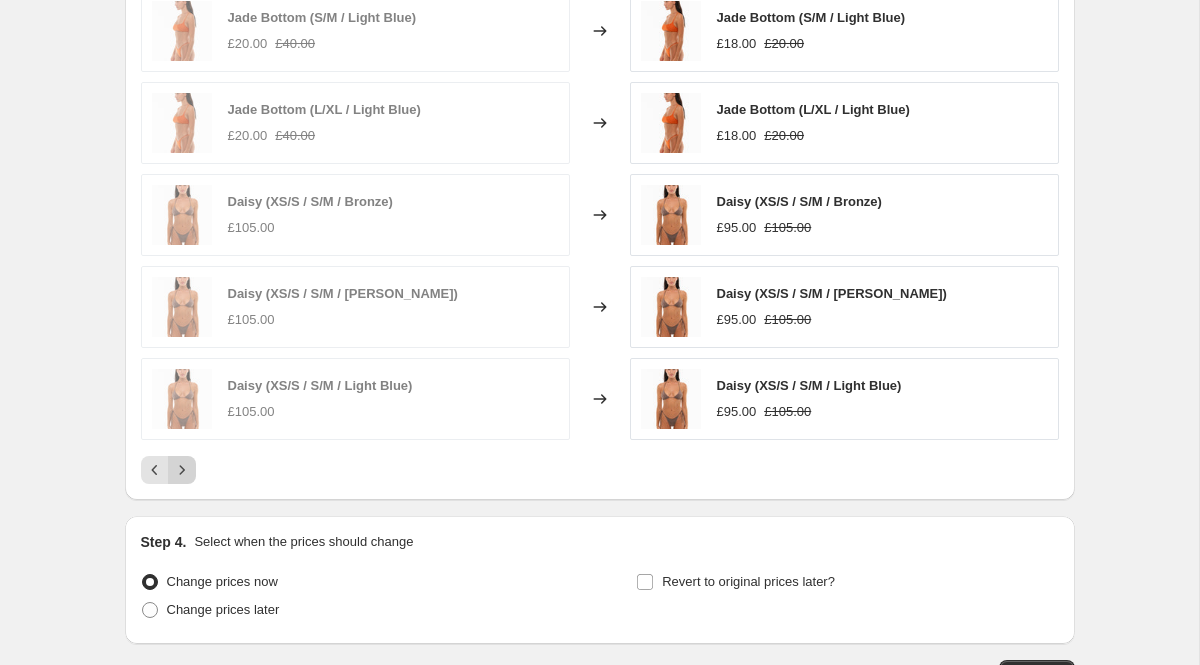 click 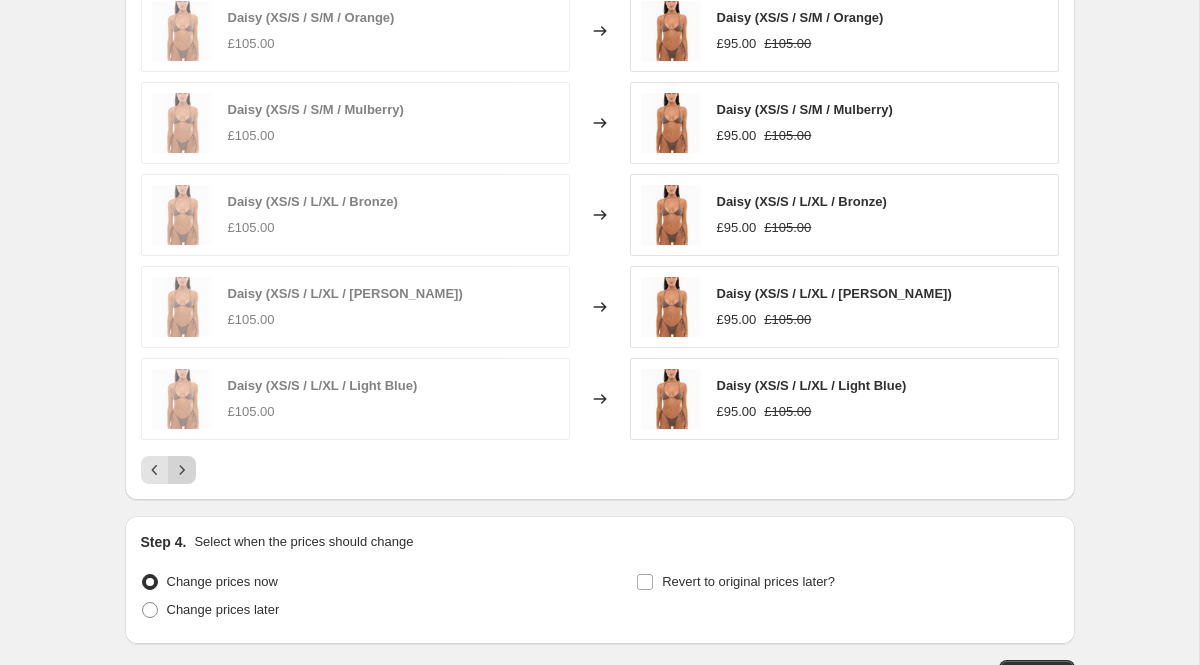 click 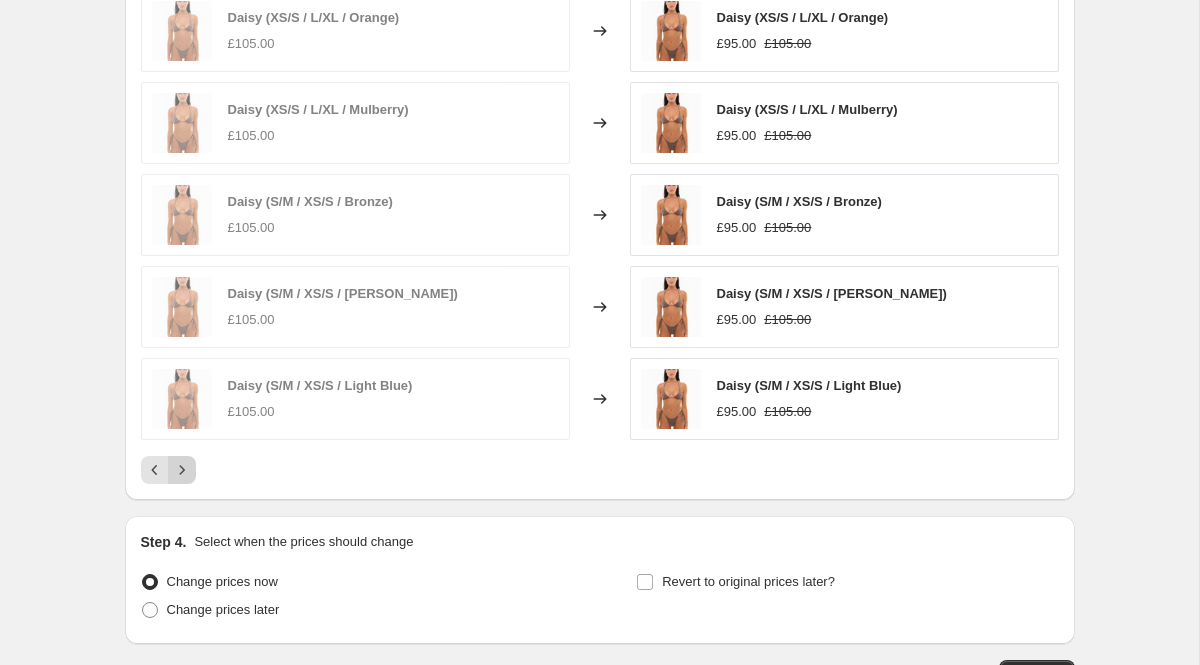 click 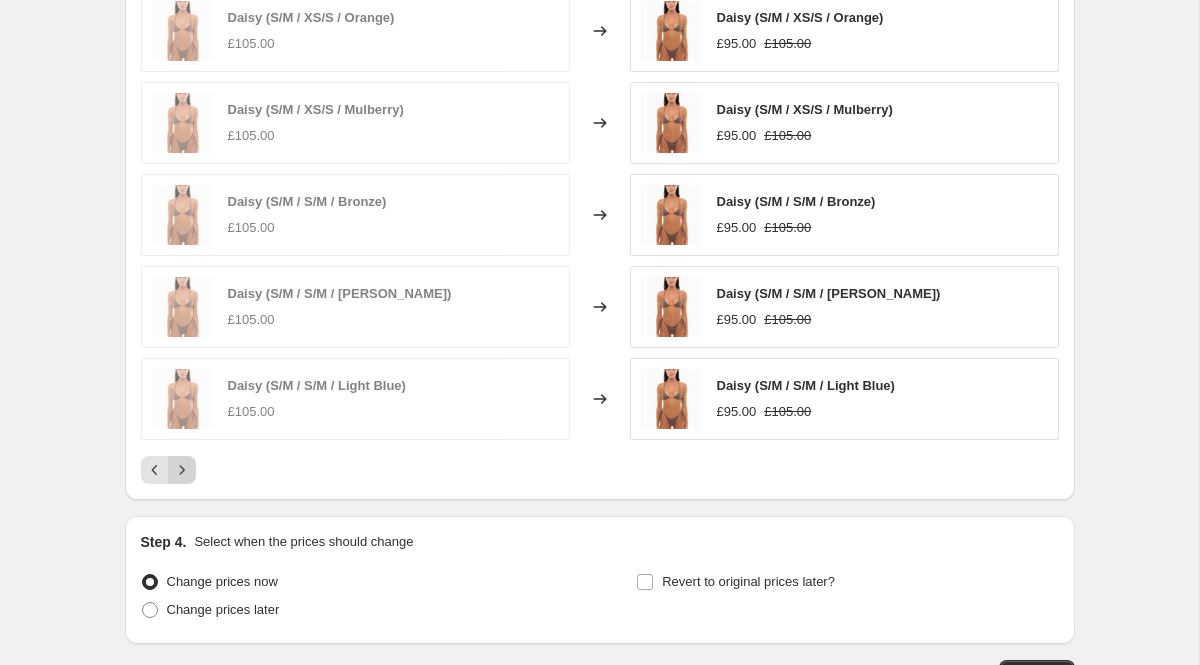 click 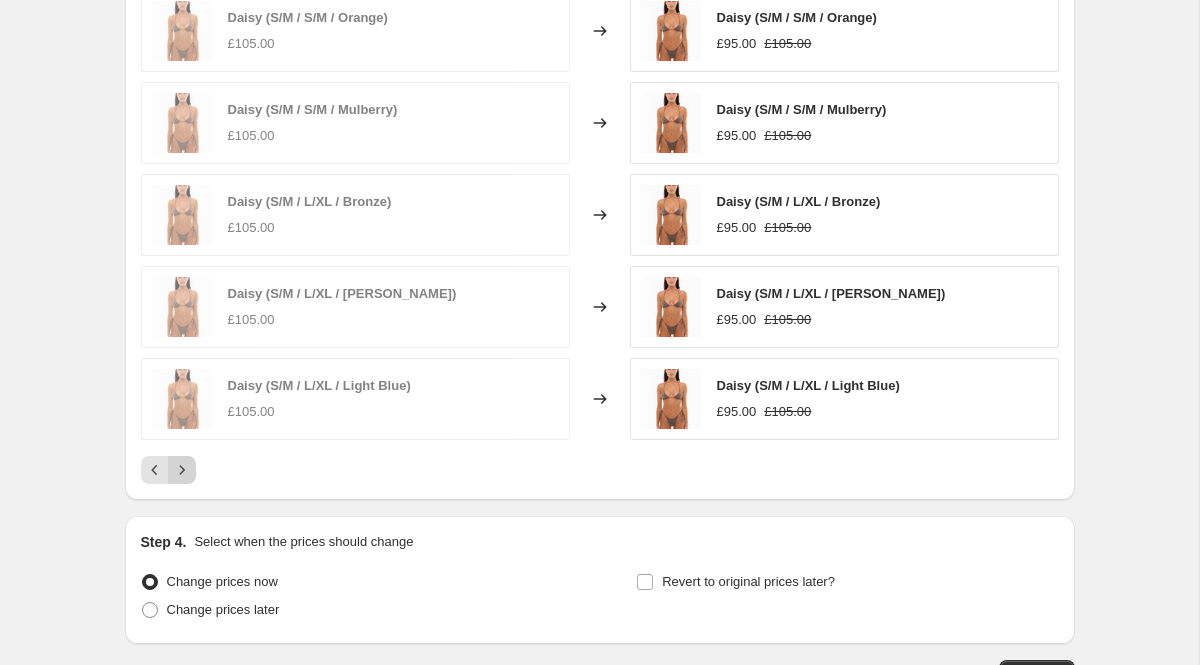 click 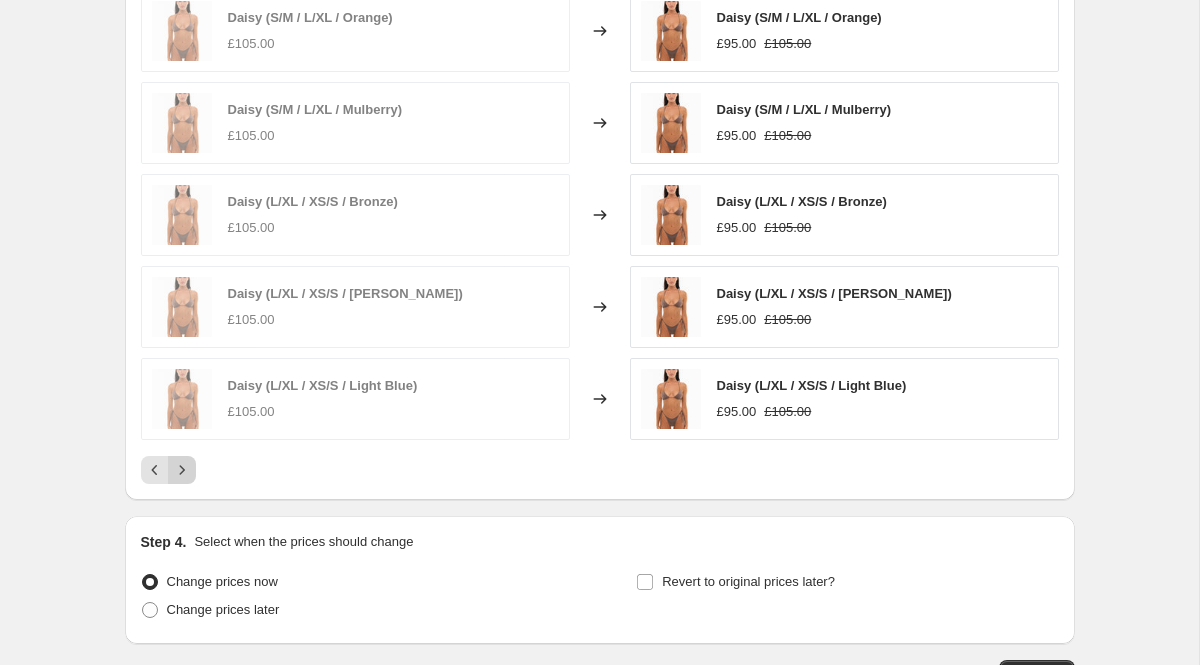 click 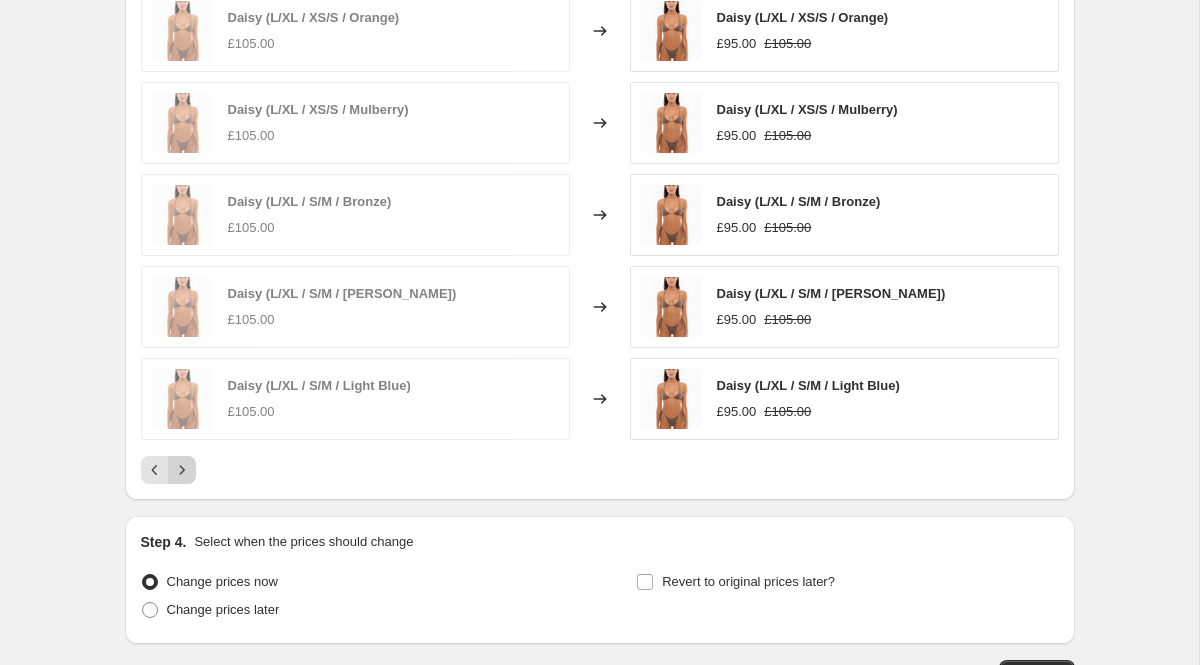 click 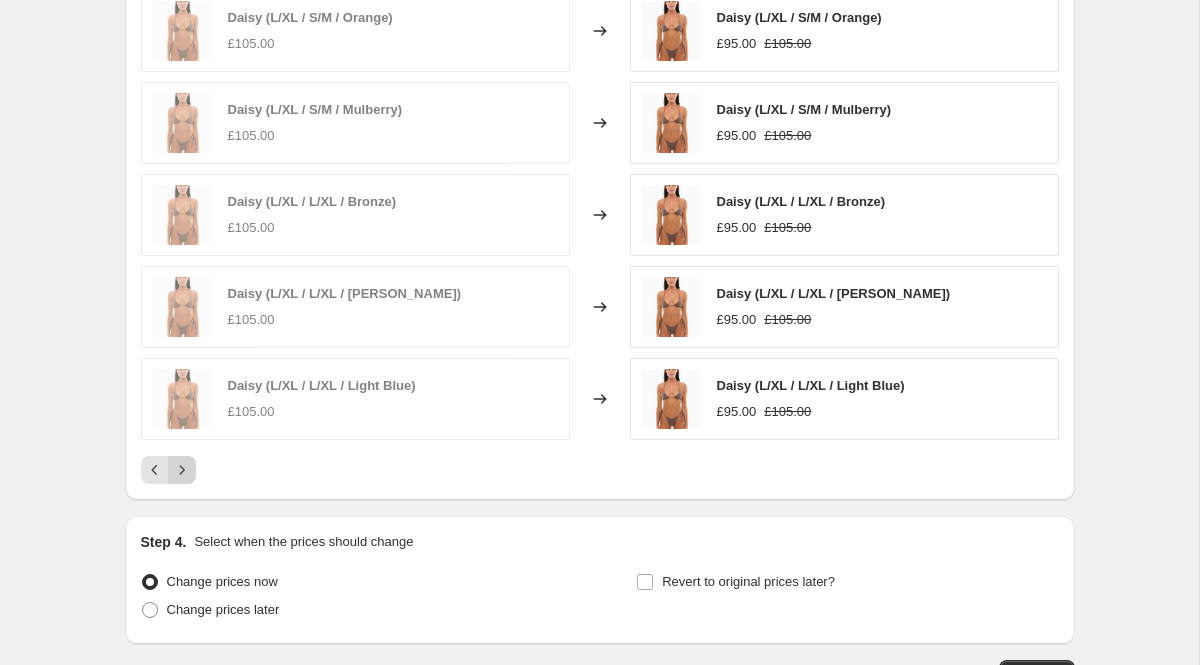 click 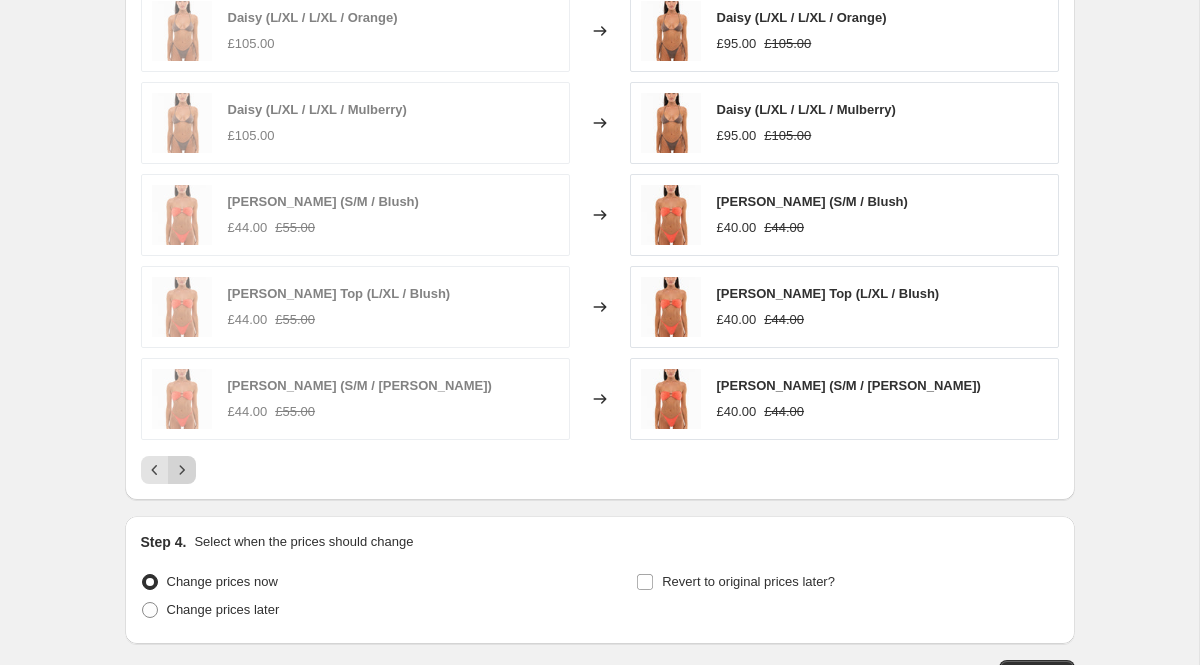click 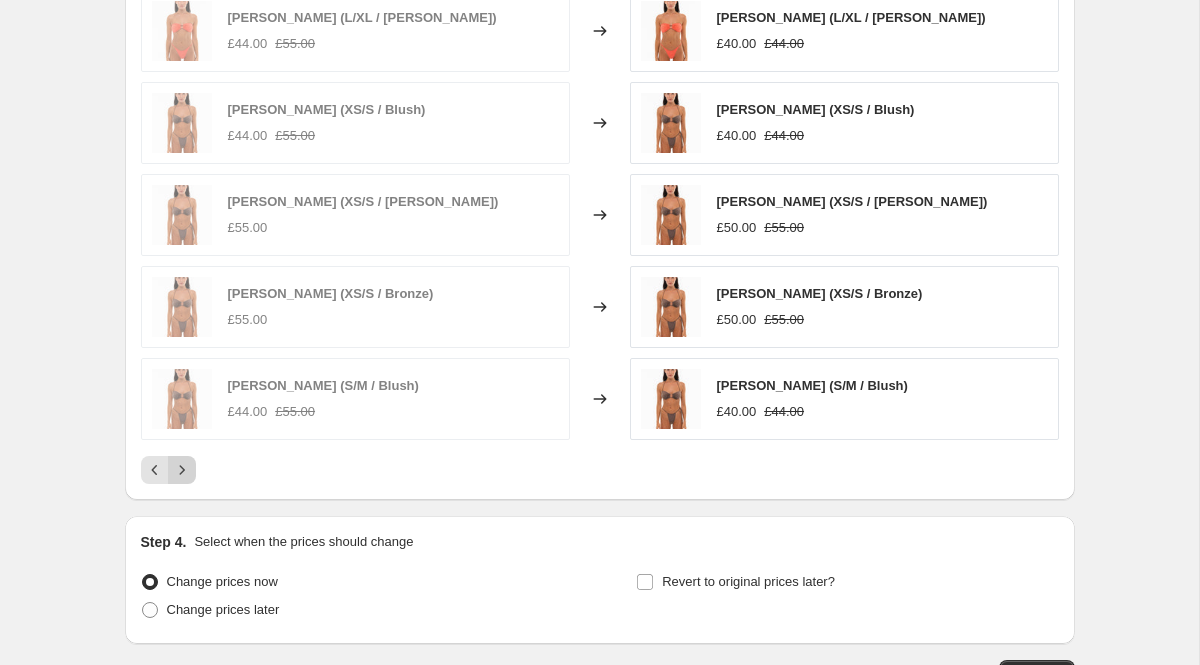 click 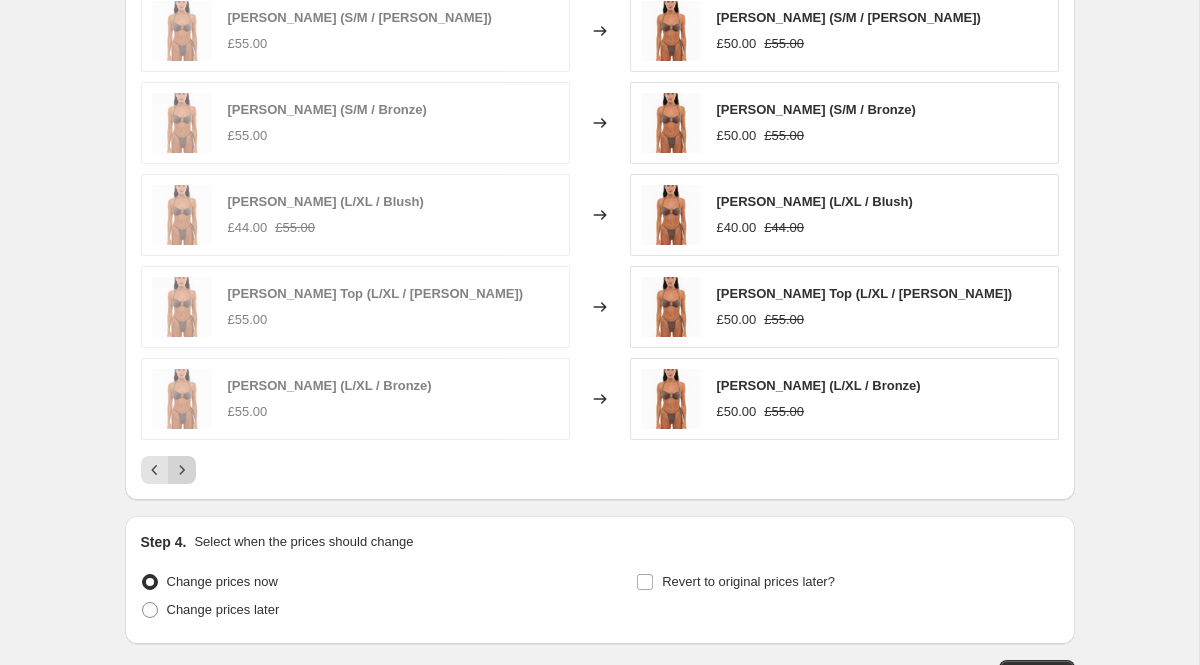 click 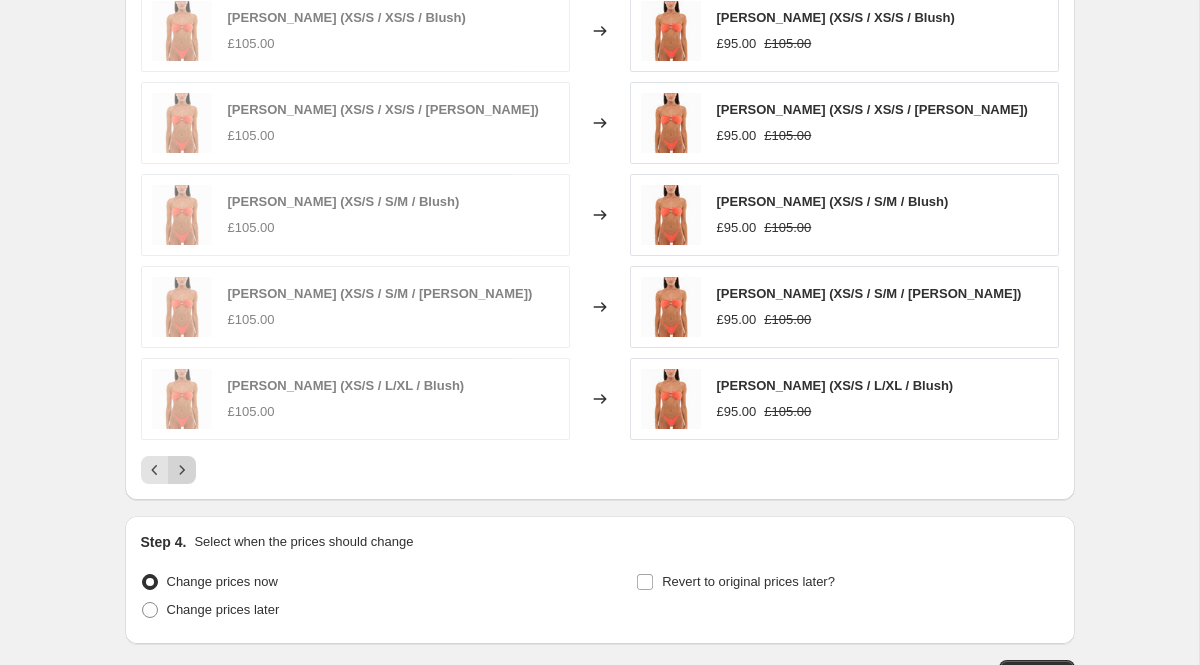 click 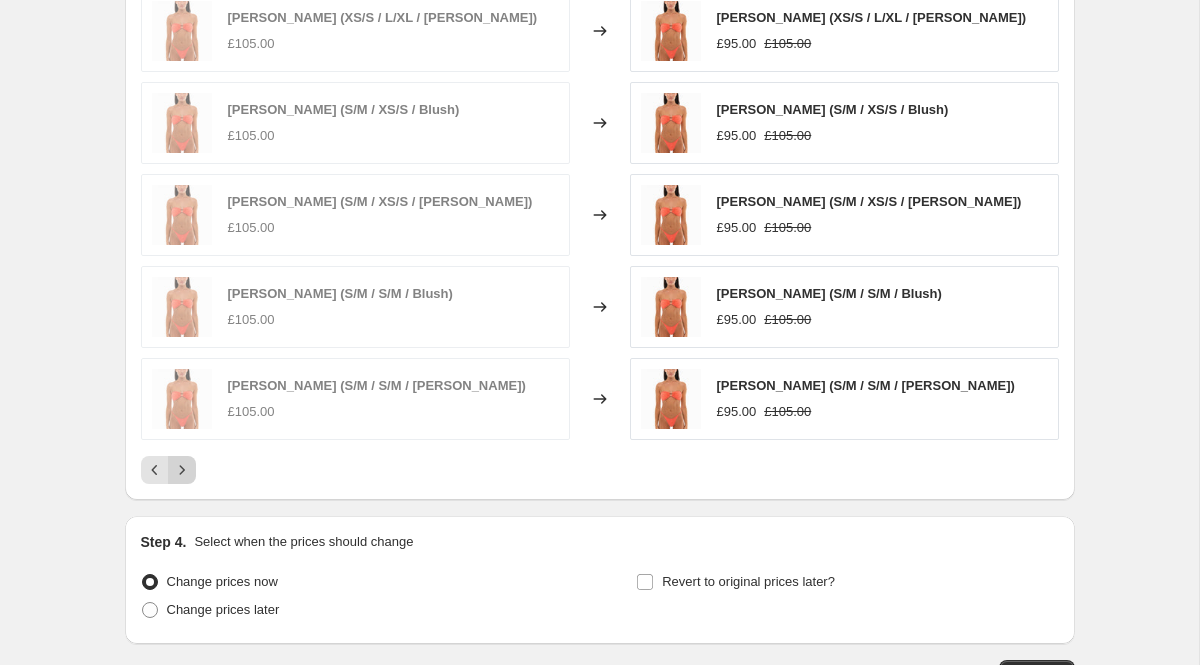 click 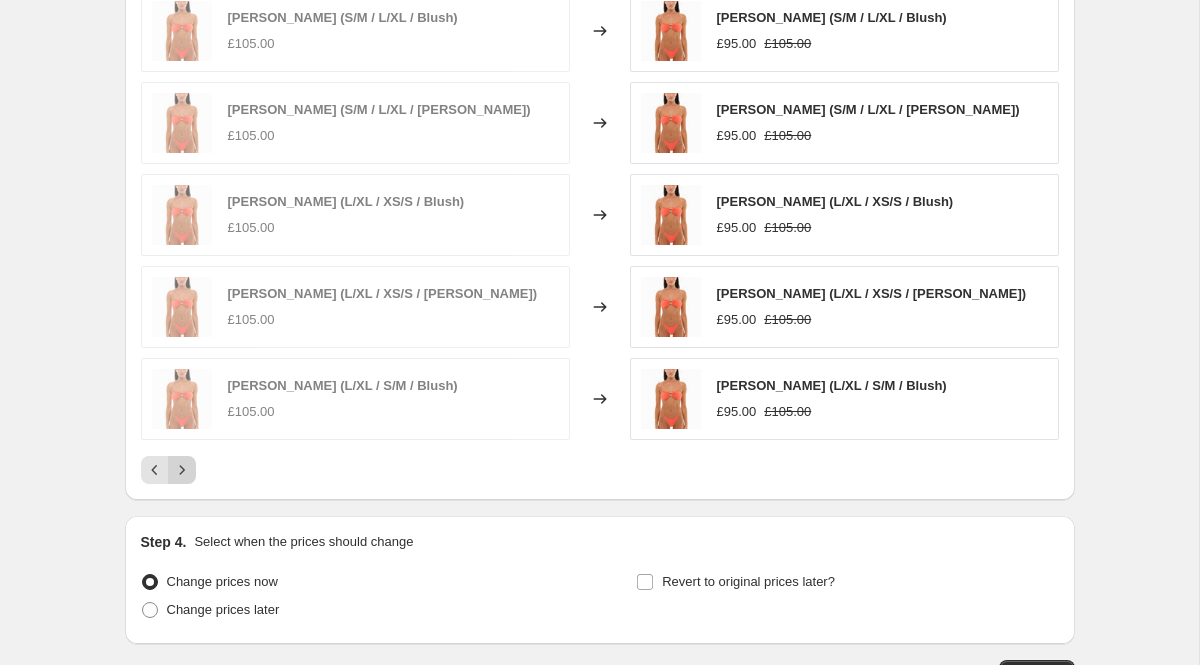 click 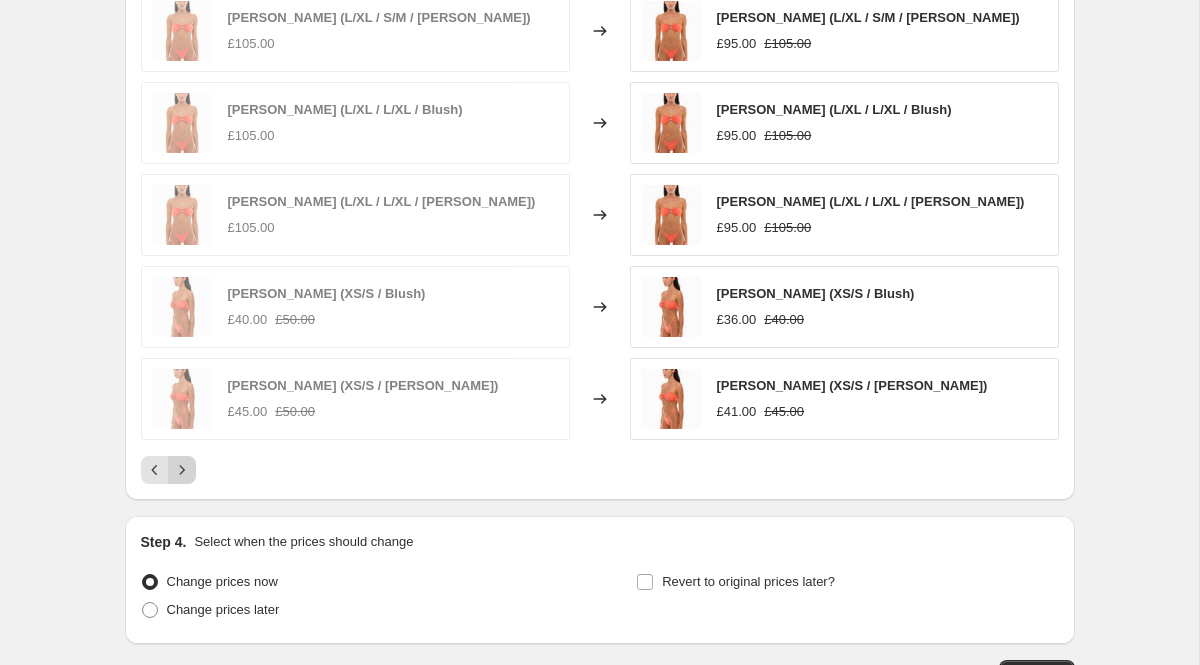 click 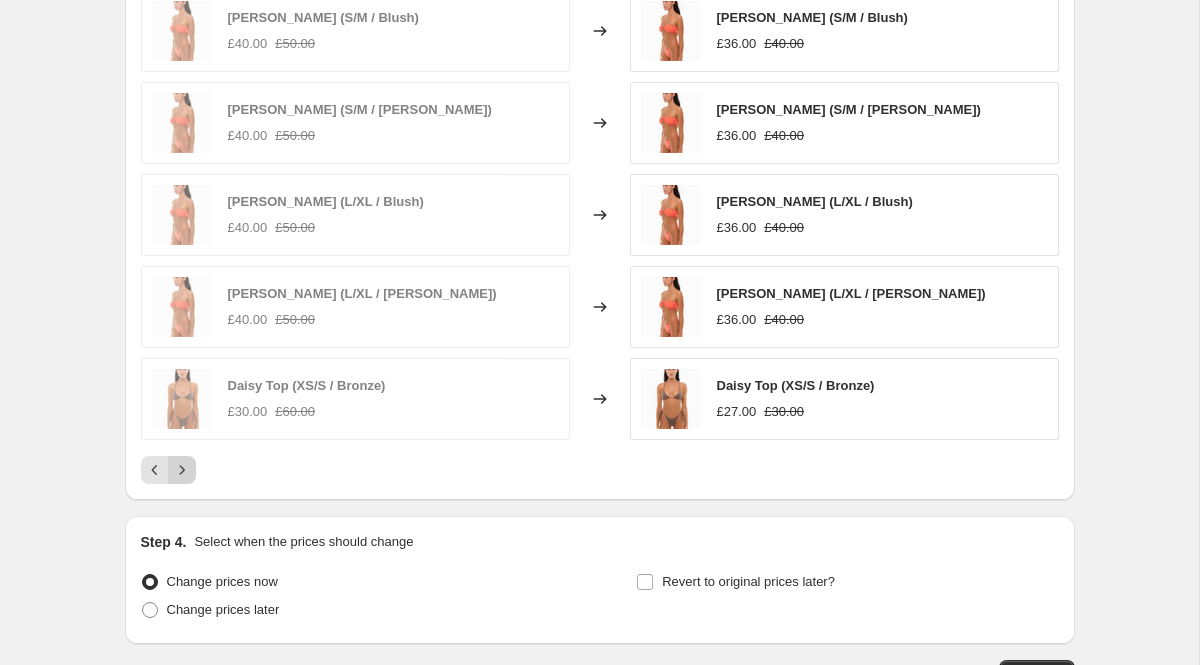 click 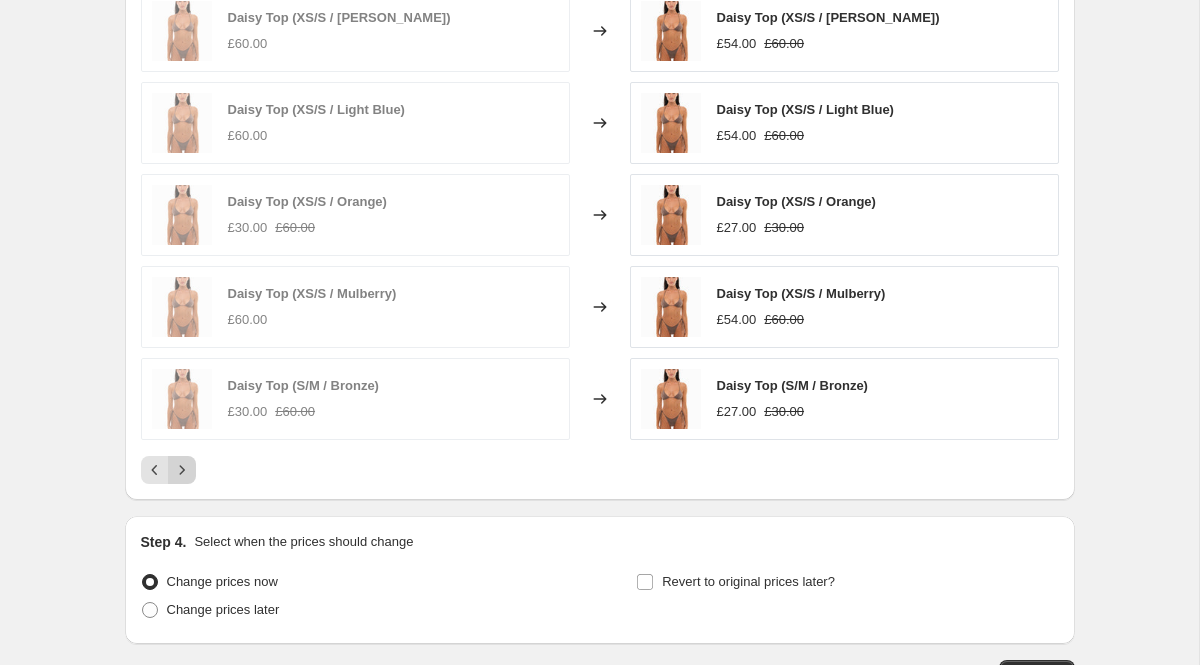 click 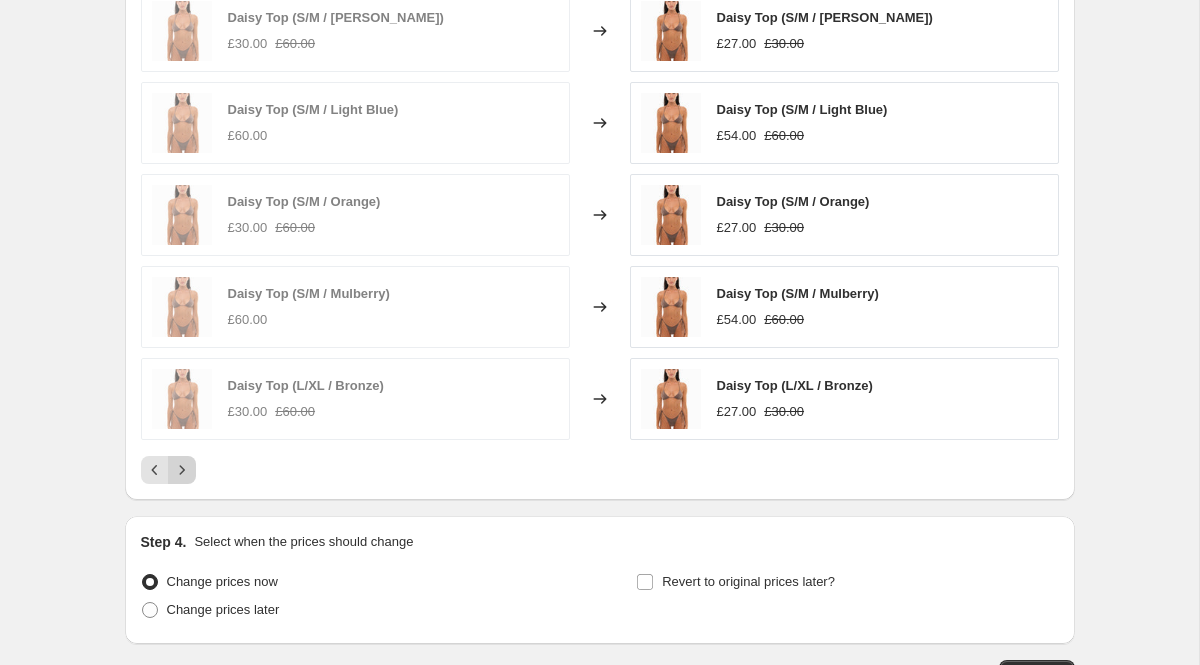 click 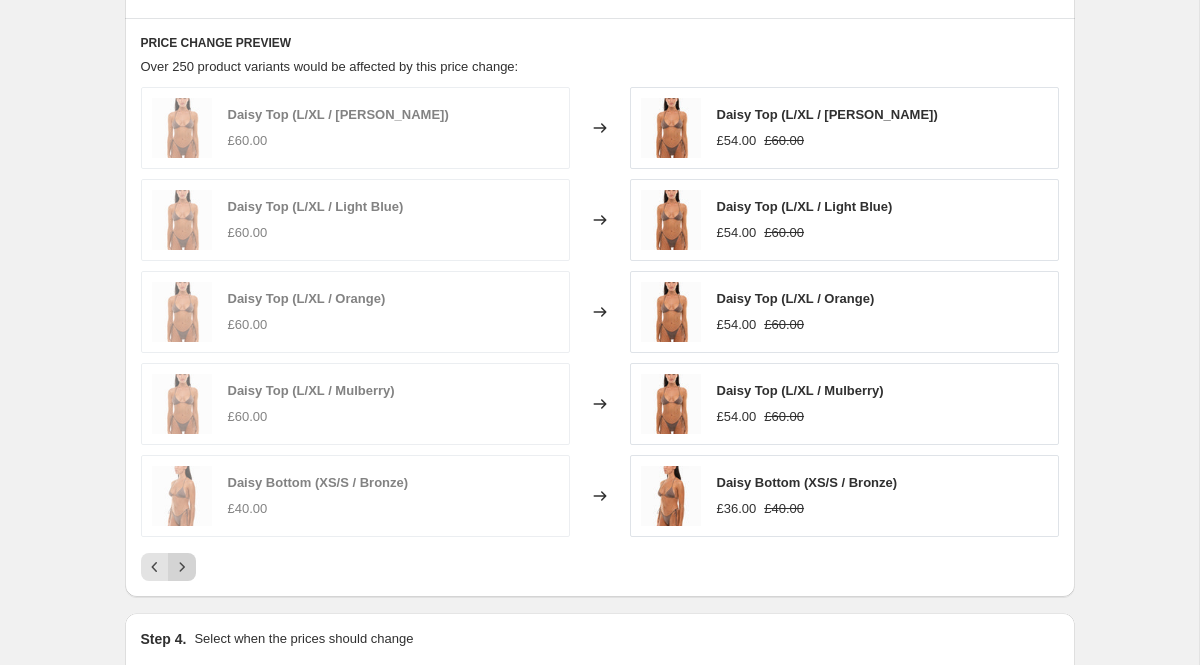 scroll, scrollTop: 1097, scrollLeft: 0, axis: vertical 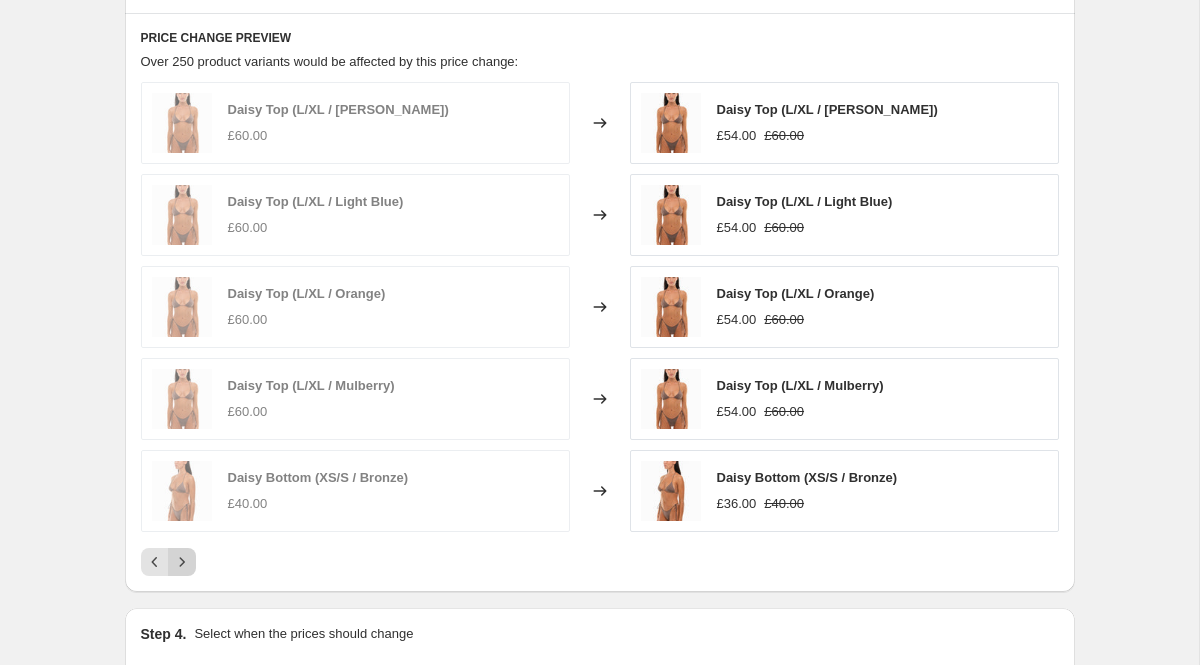click at bounding box center (182, 562) 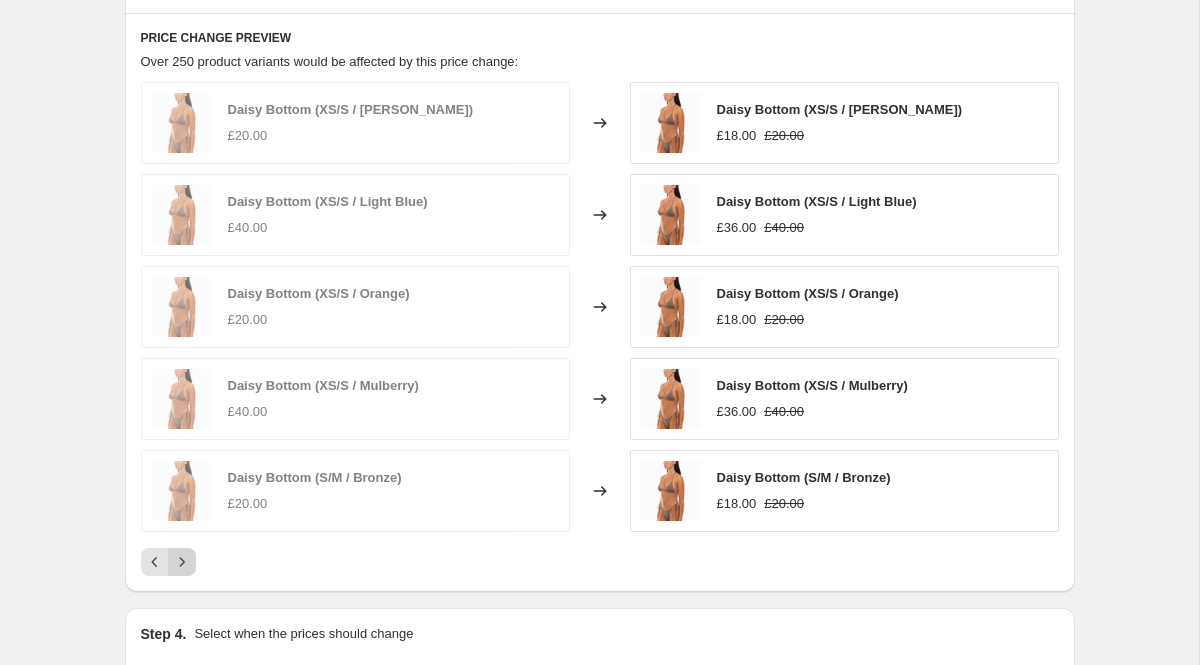 click 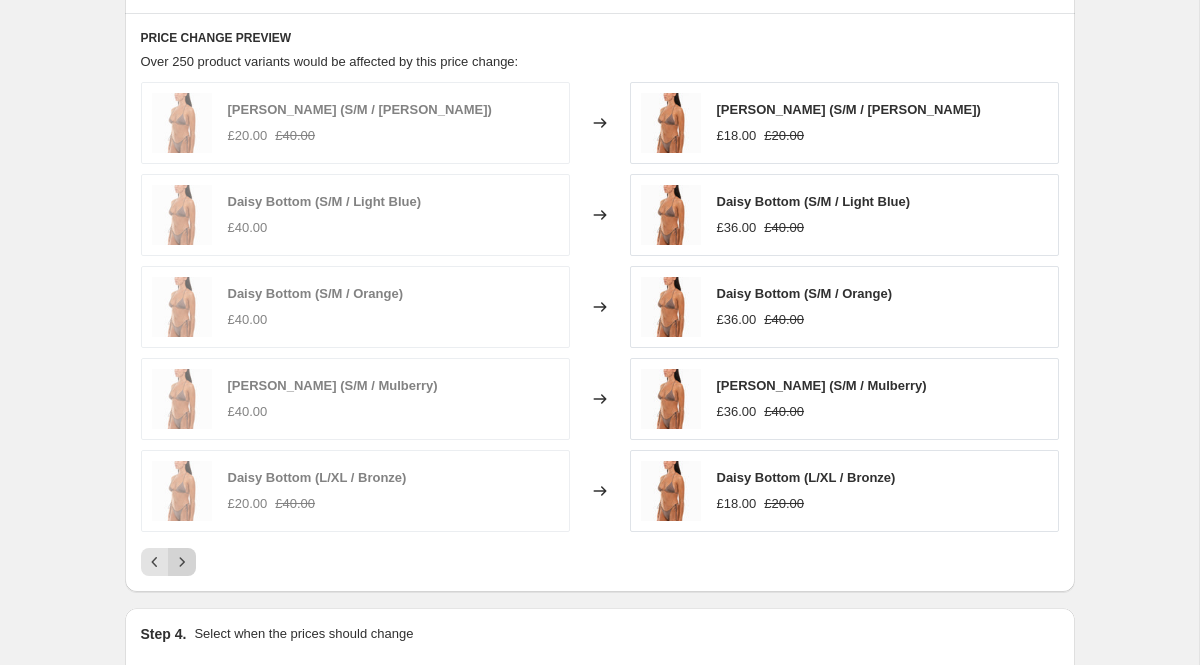 click 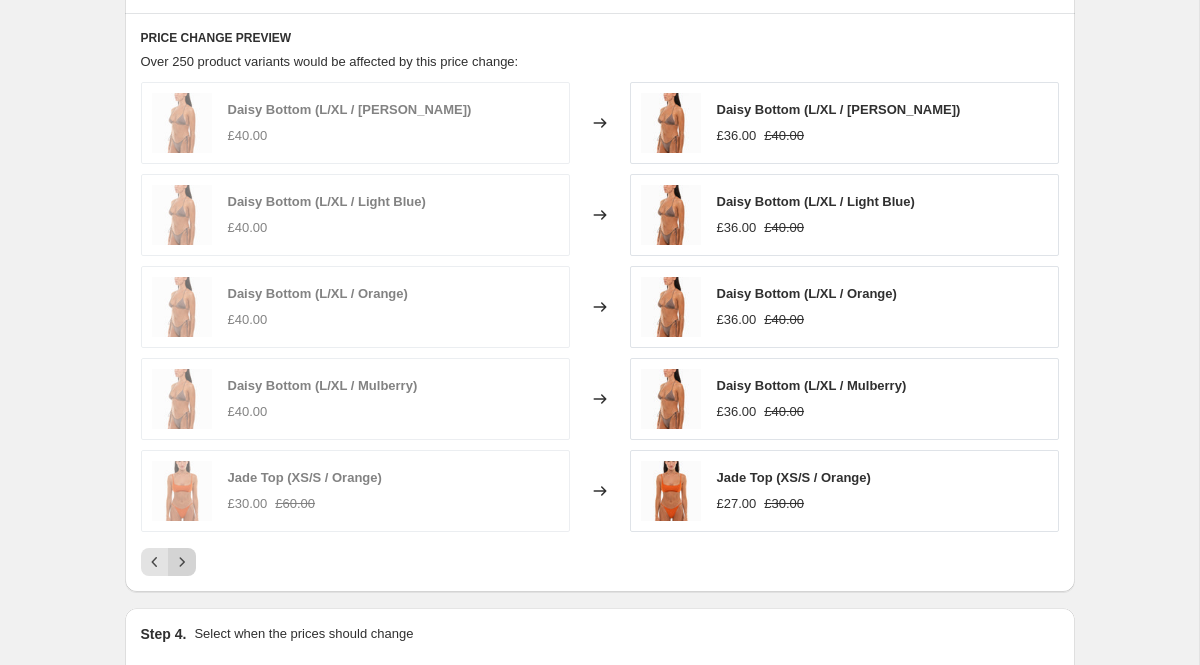 click 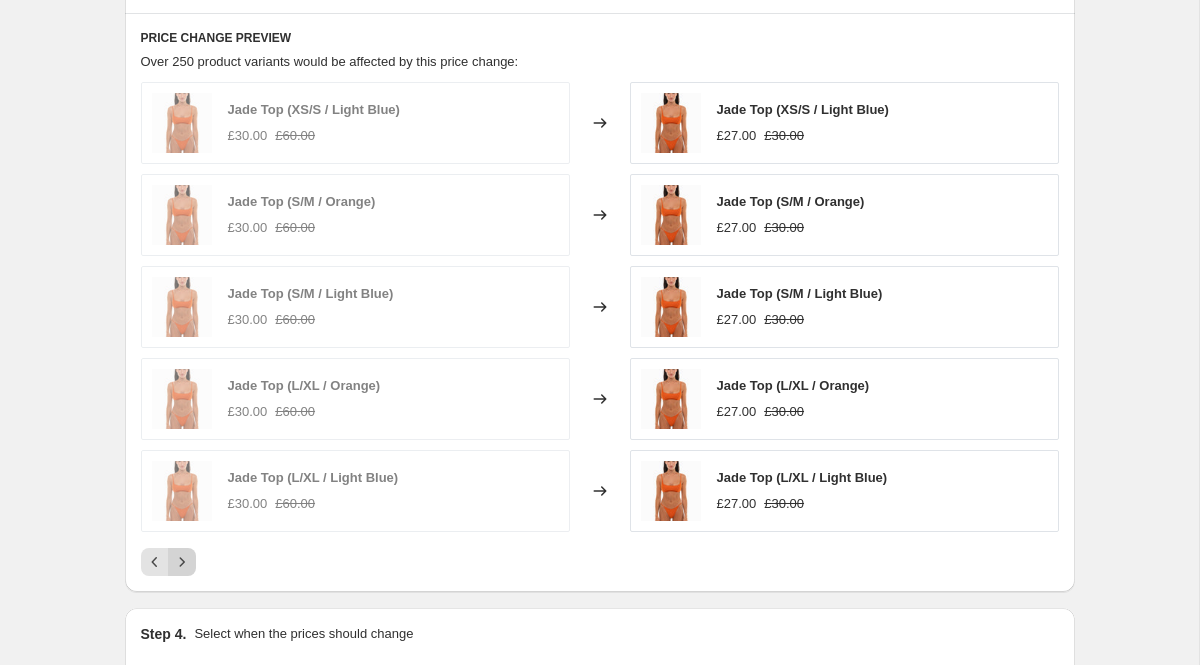 click 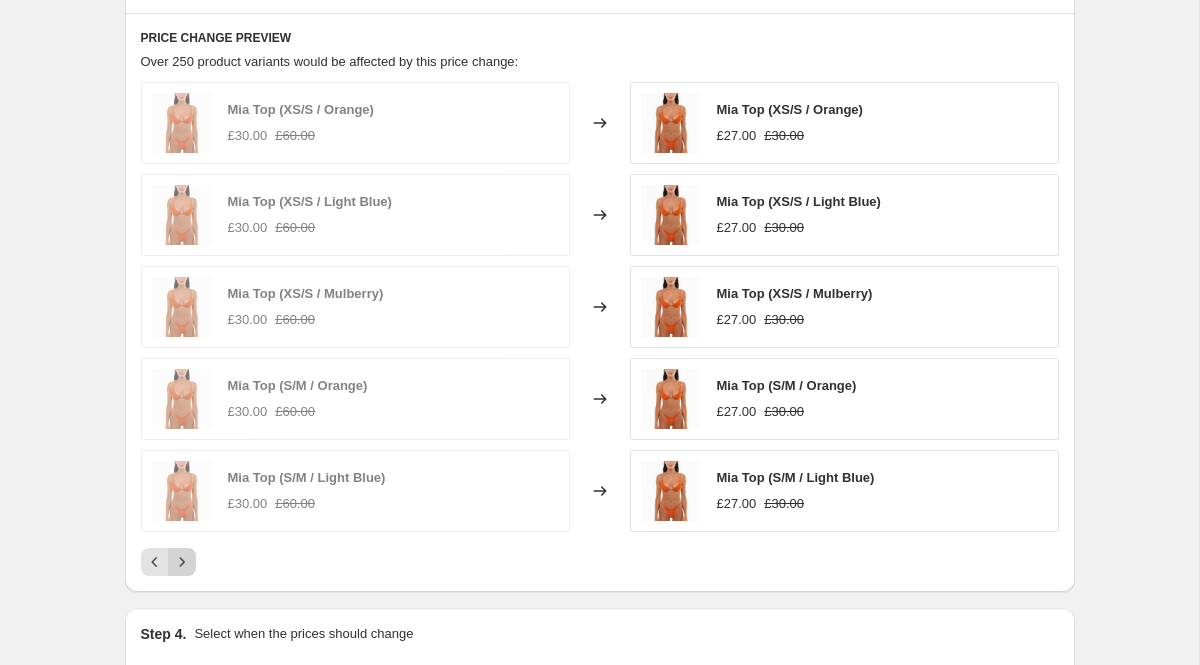 click 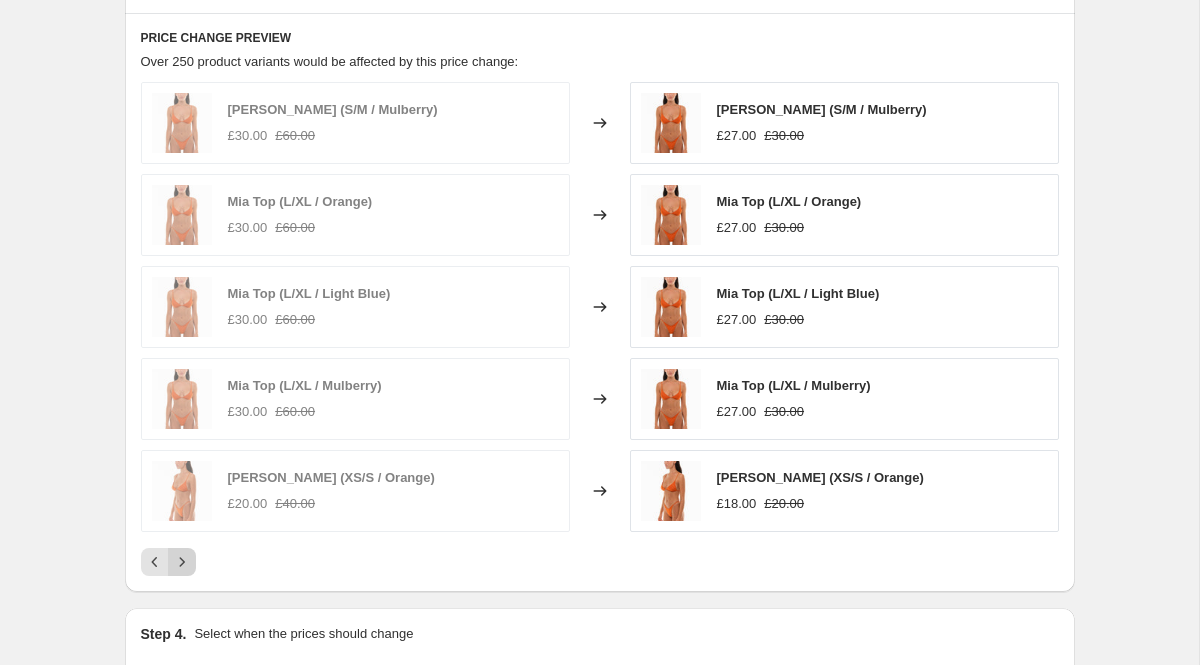 click 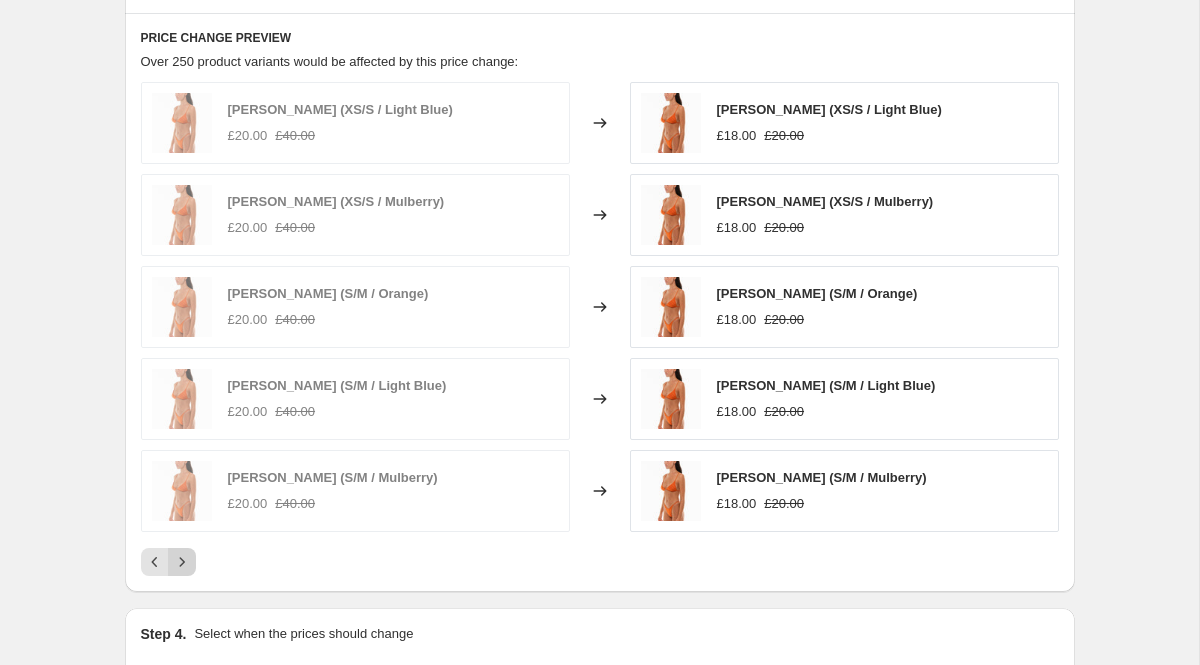 click 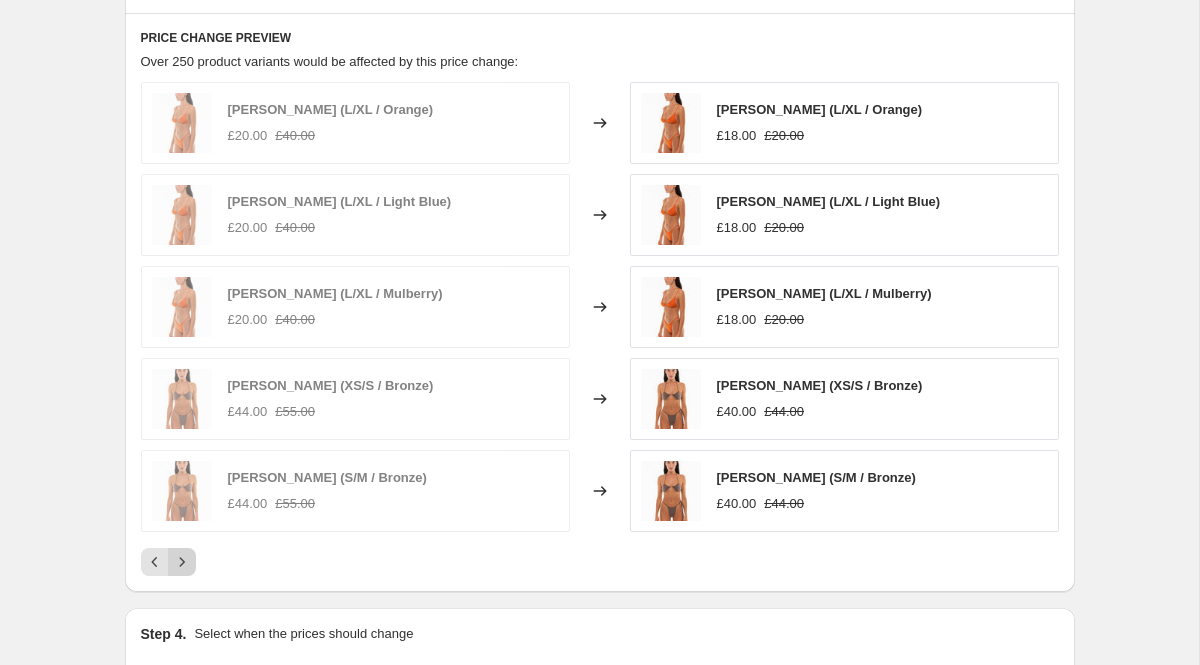 click 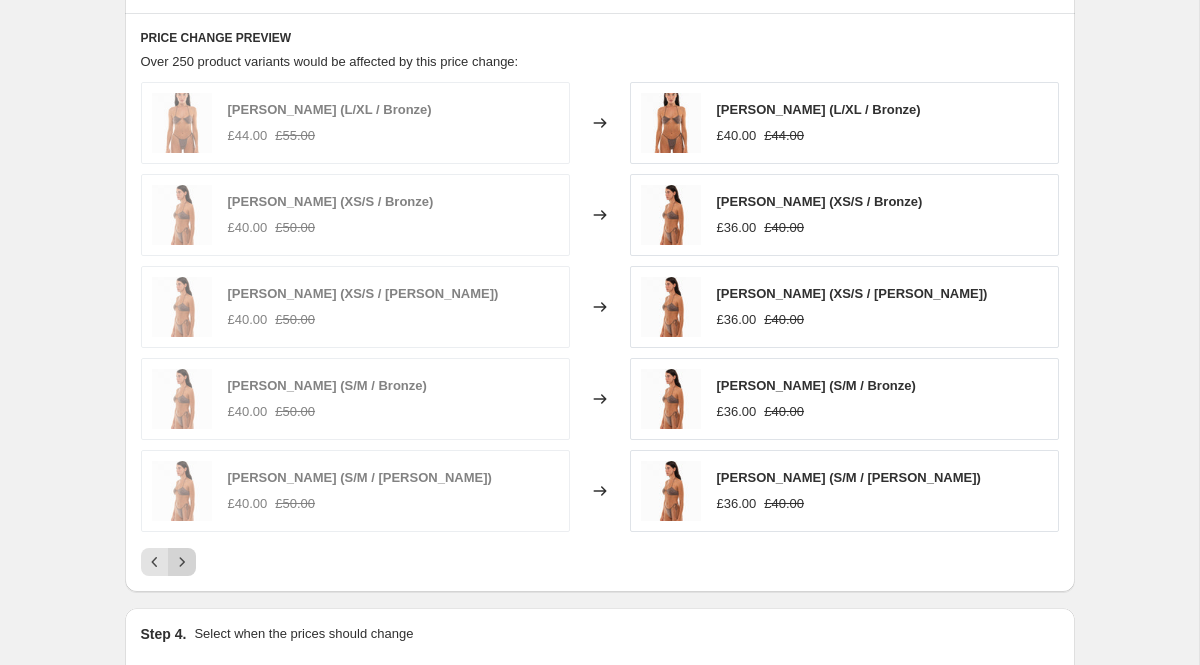 click 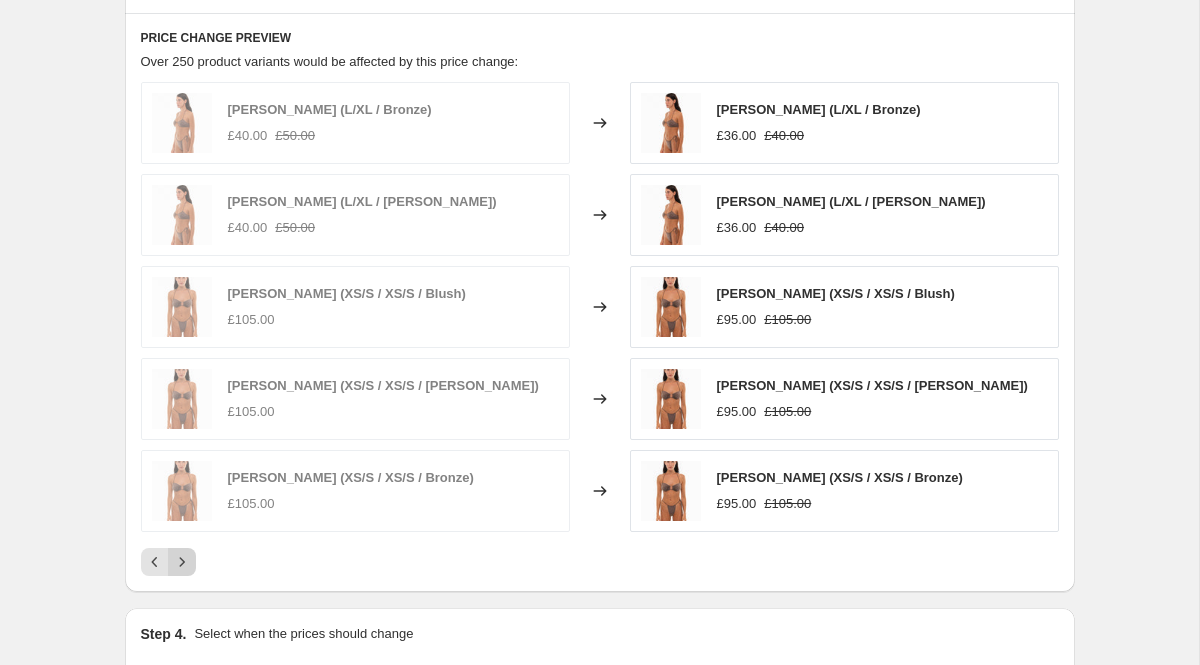 click 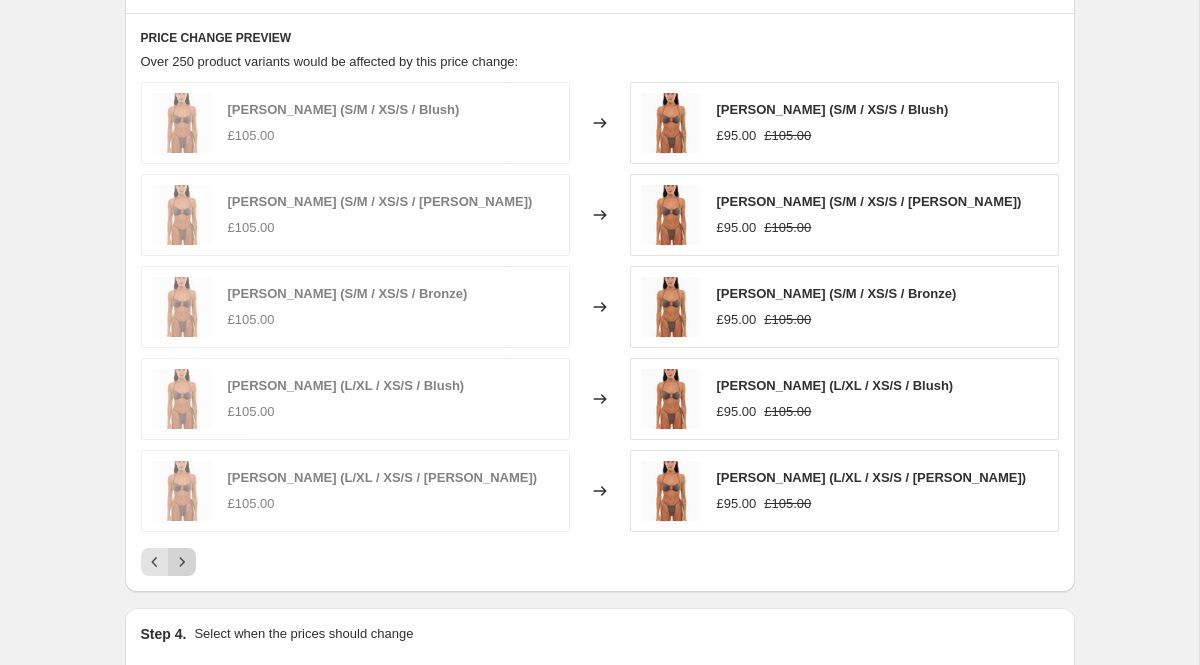 click 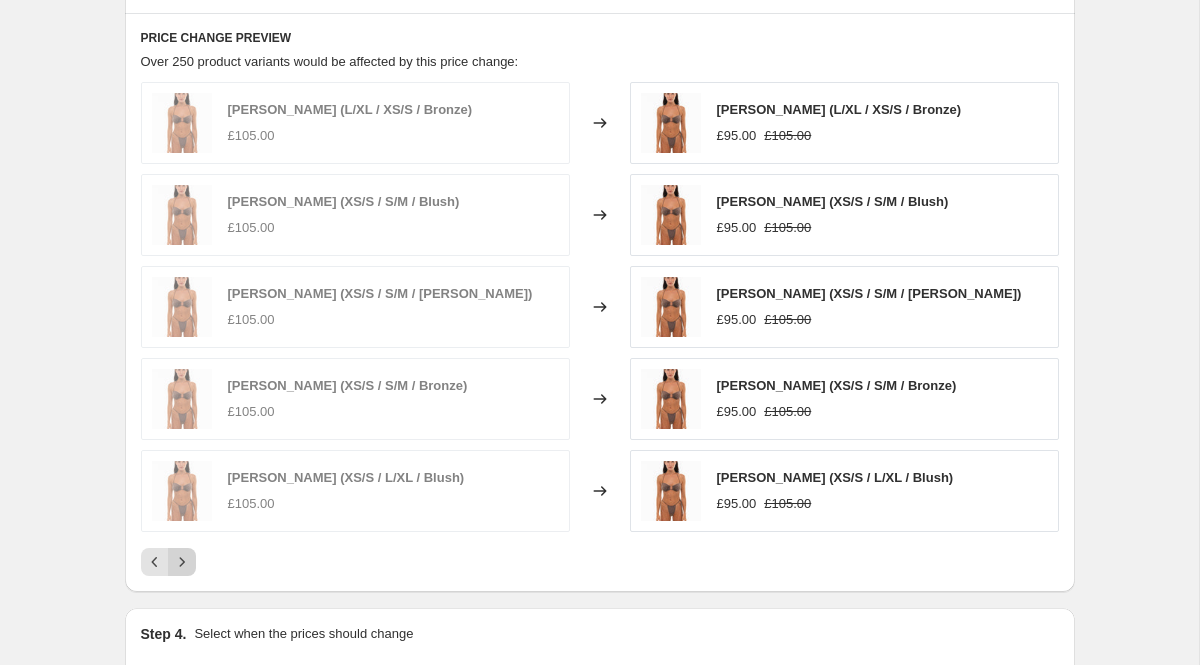 click 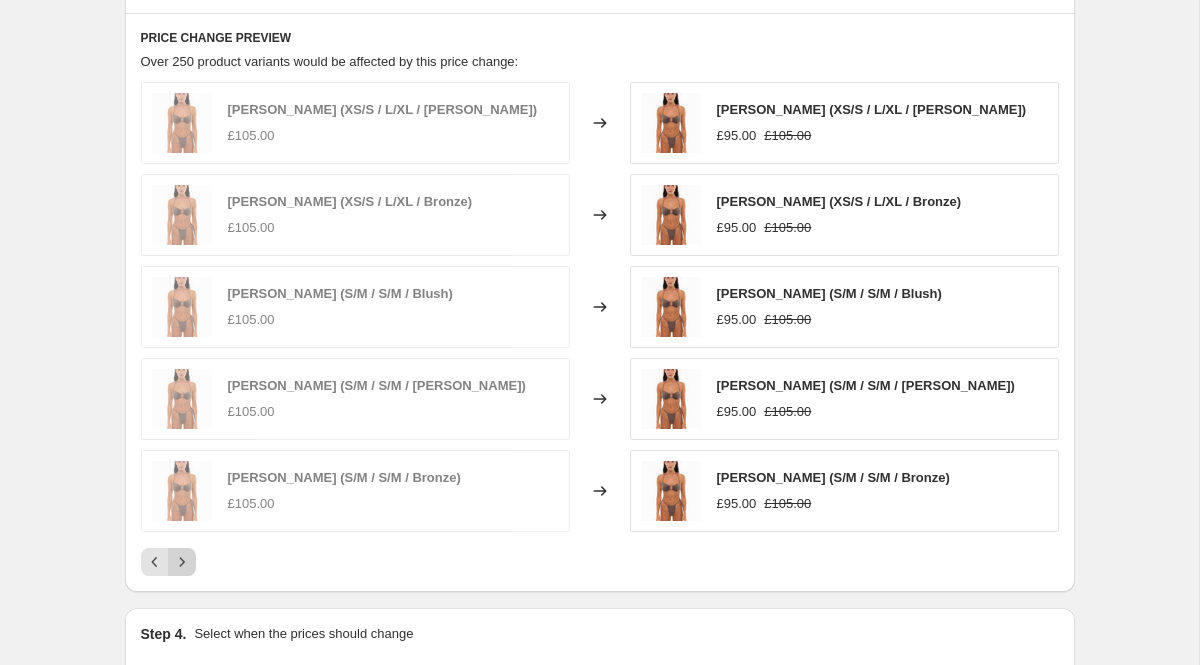click 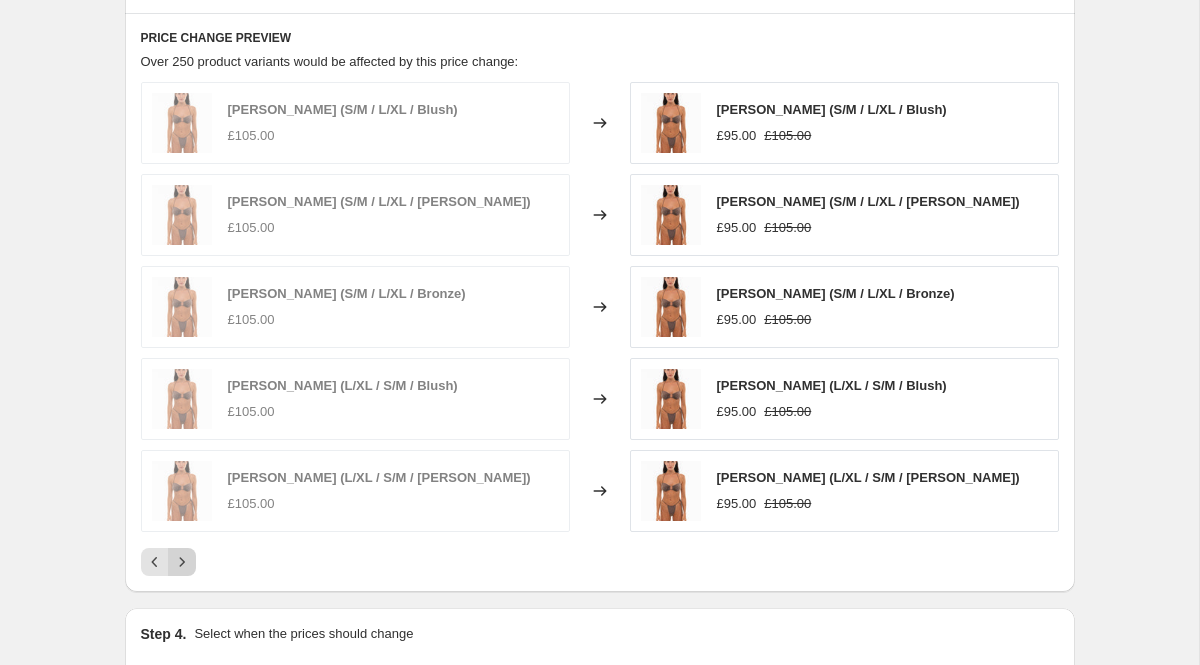 click 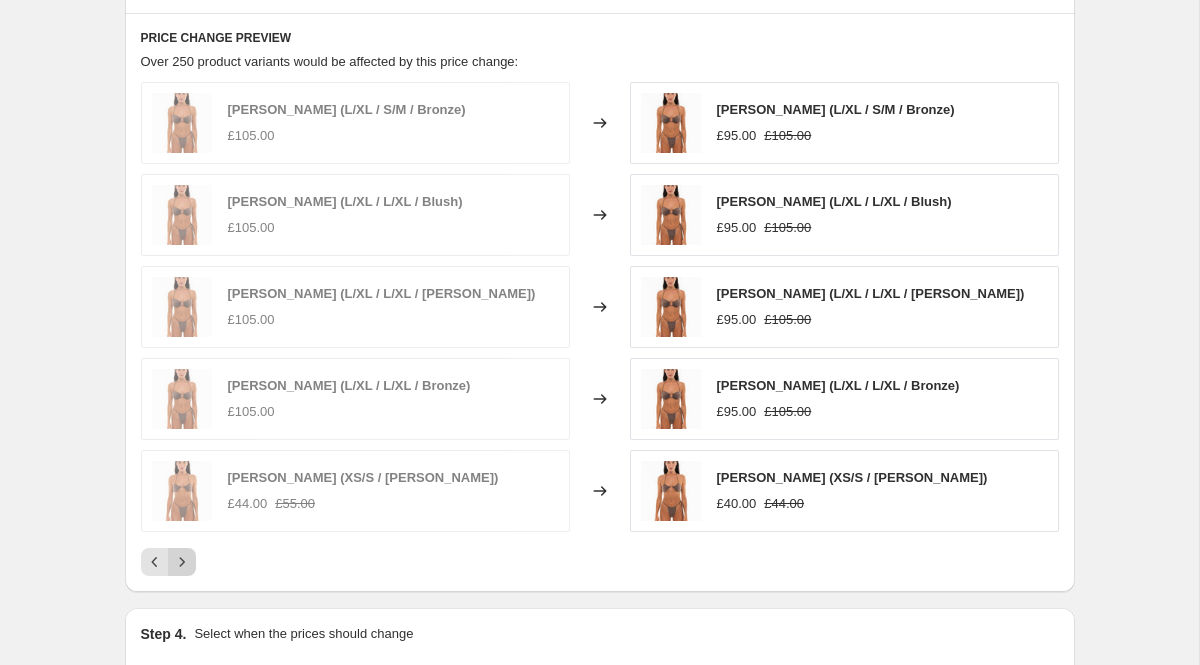 click 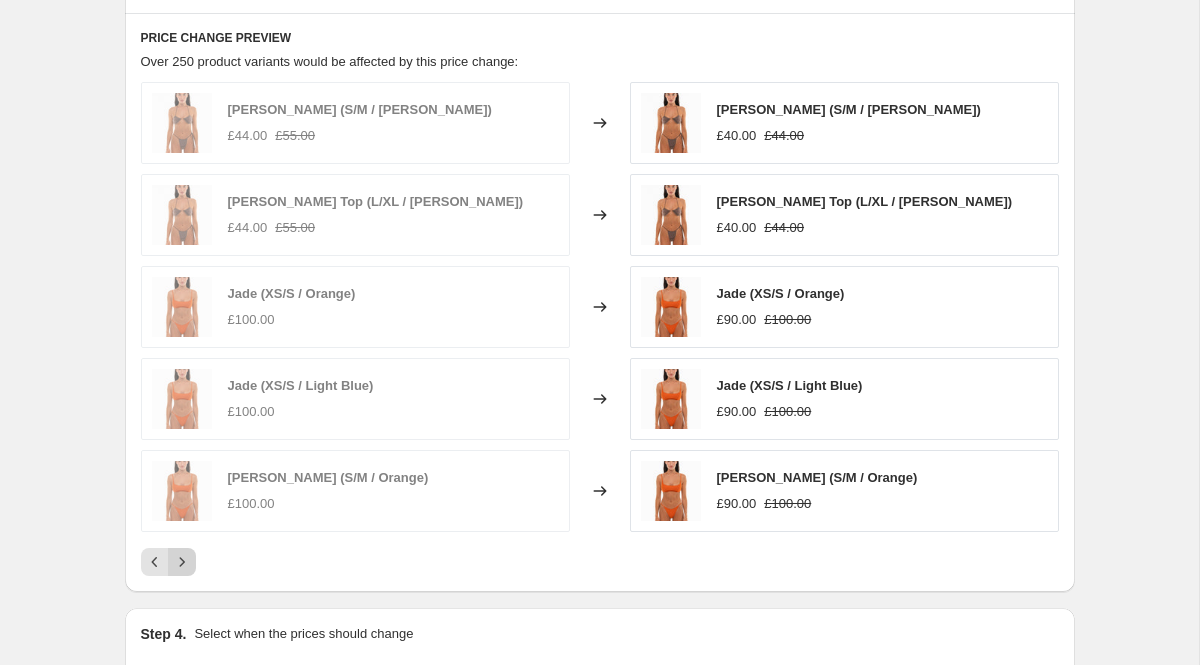 click 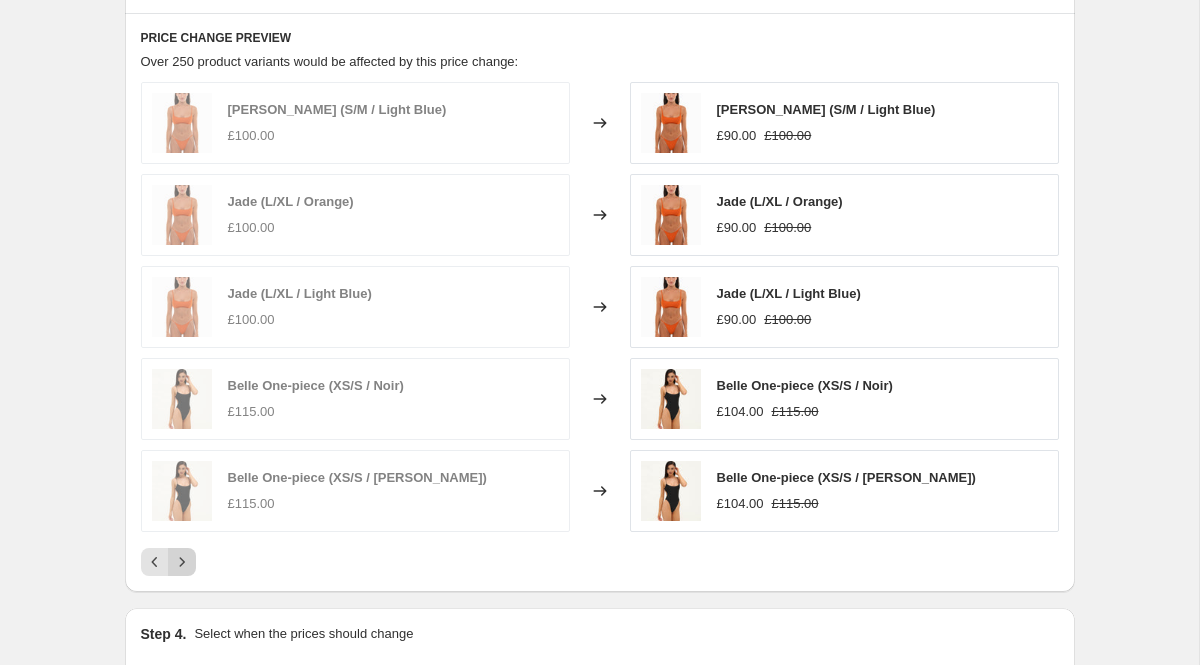 click 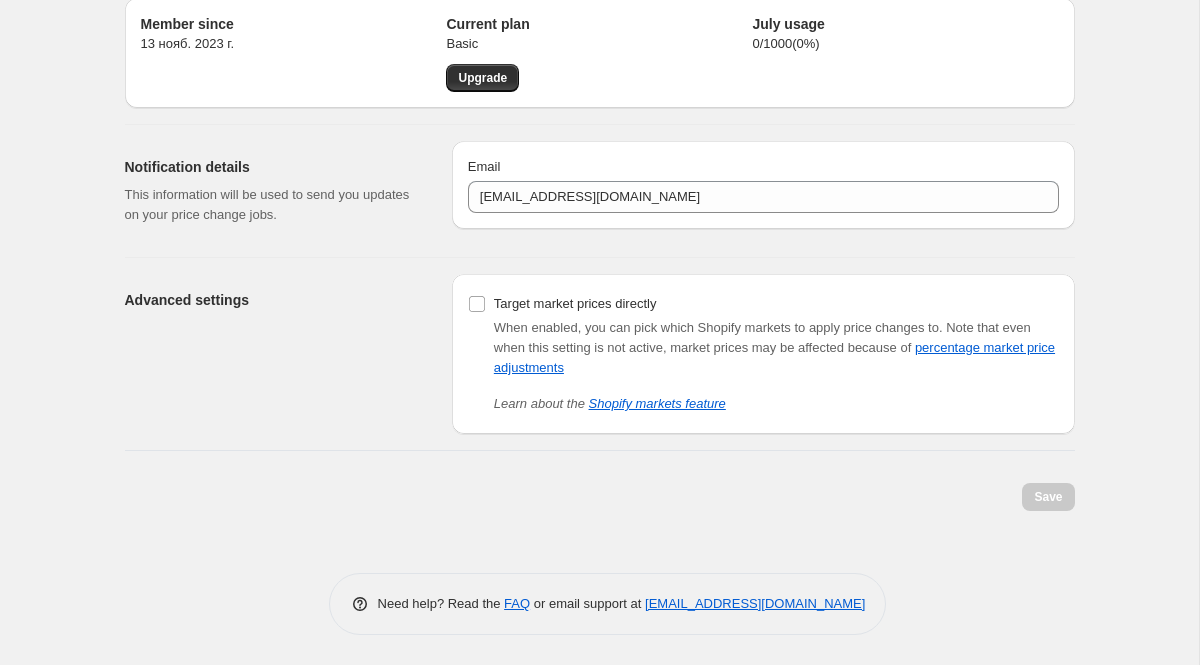 scroll, scrollTop: 78, scrollLeft: 0, axis: vertical 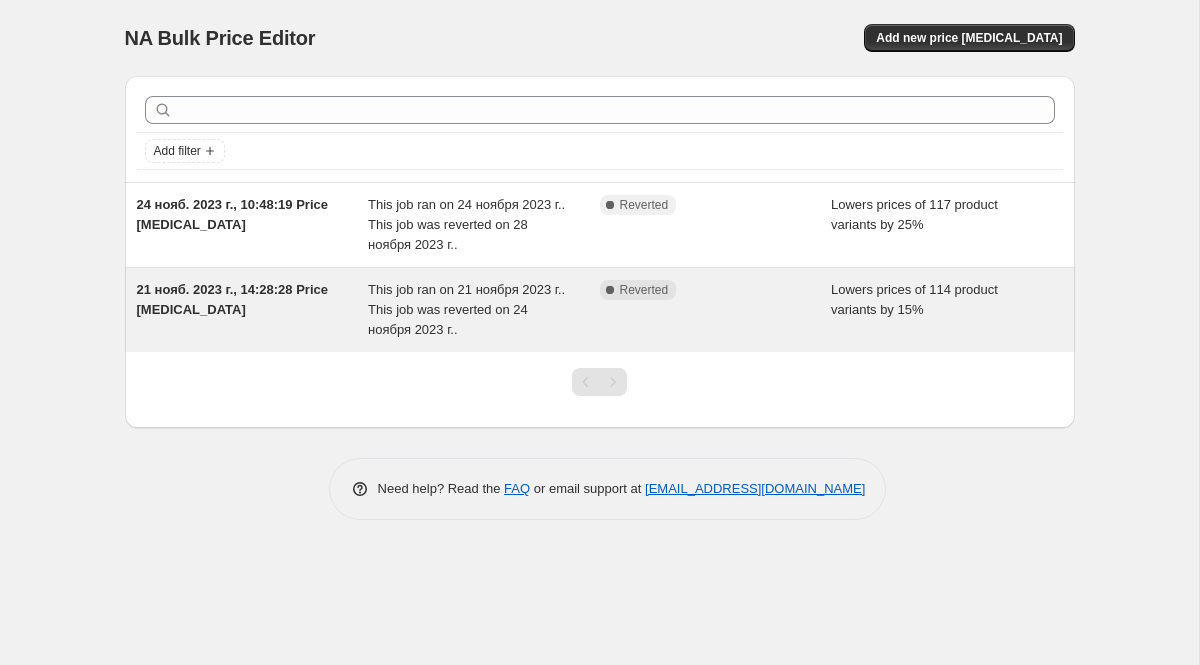 click on "This job ran on 21 ноября 2023 г.. This job was reverted on 24 ноября 2023 г.." at bounding box center (484, 310) 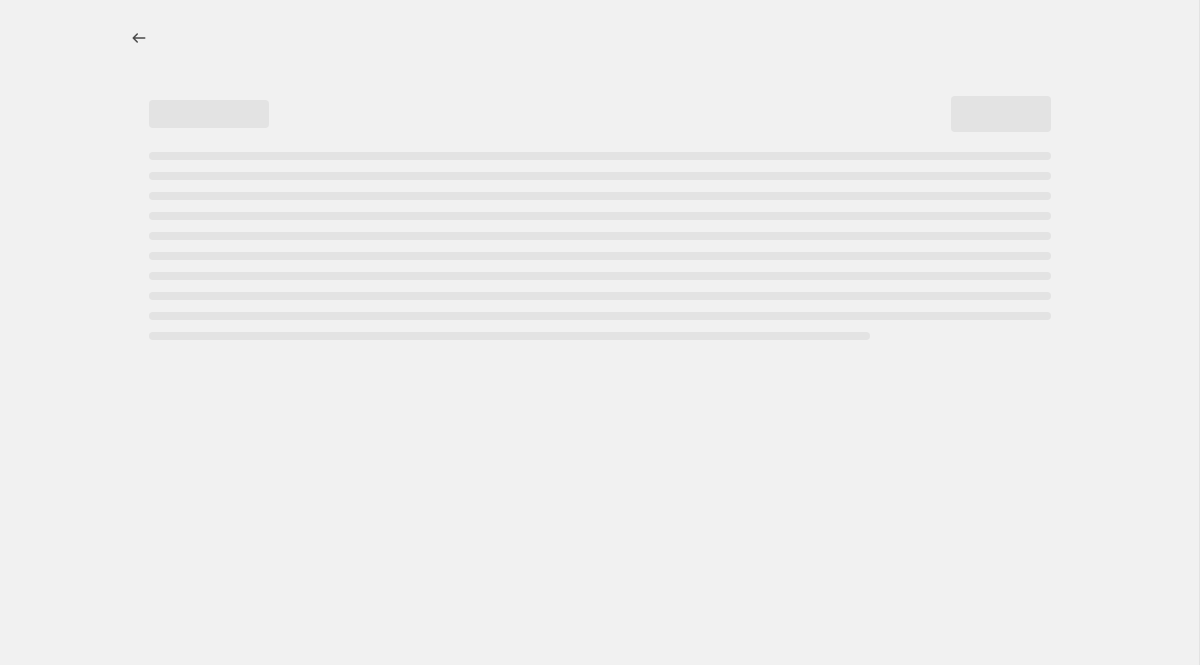 select on "percentage" 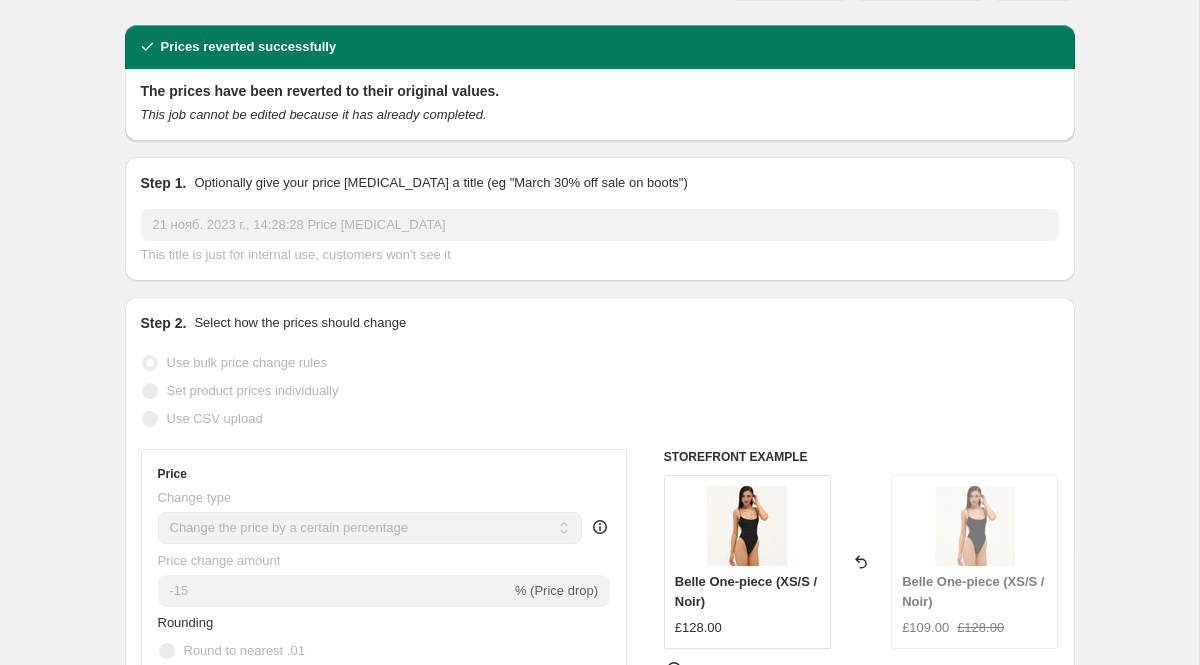 scroll, scrollTop: 0, scrollLeft: 0, axis: both 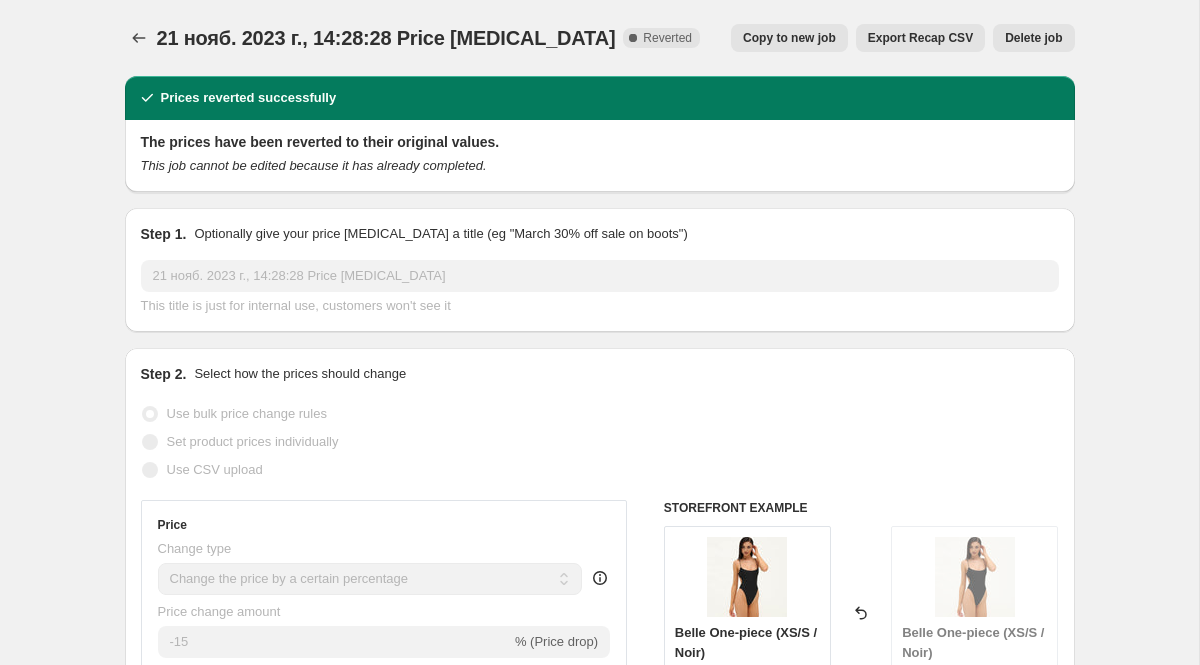 click on "Copy to new job" at bounding box center [789, 38] 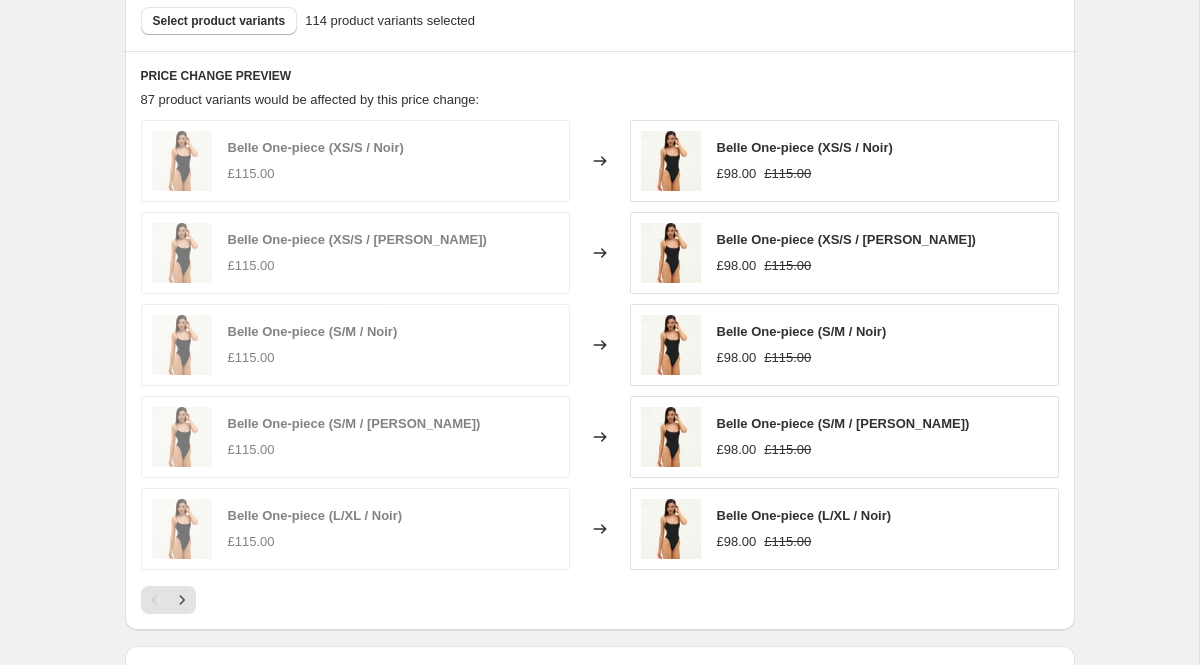 scroll, scrollTop: 1123, scrollLeft: 0, axis: vertical 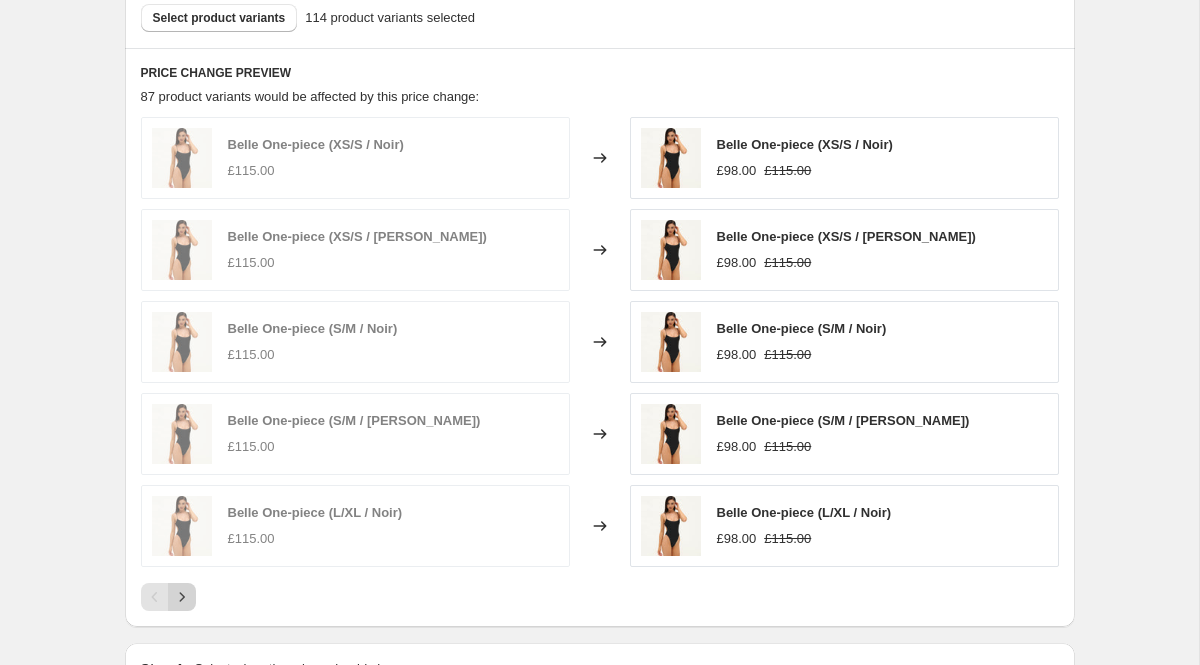 click 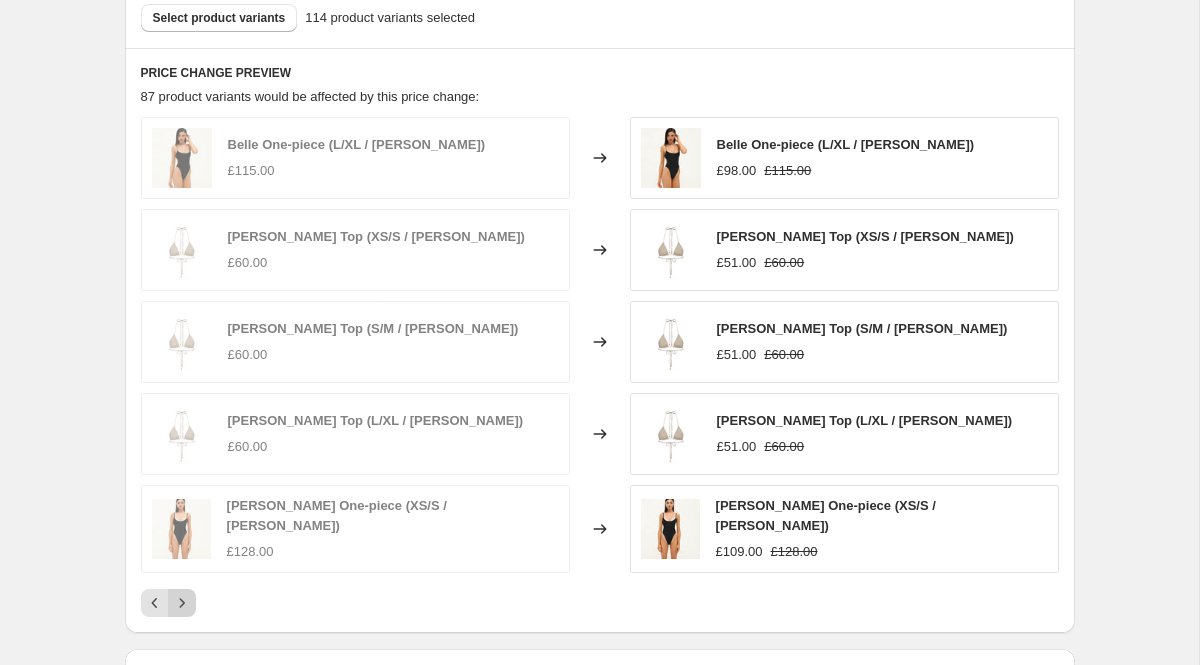 click 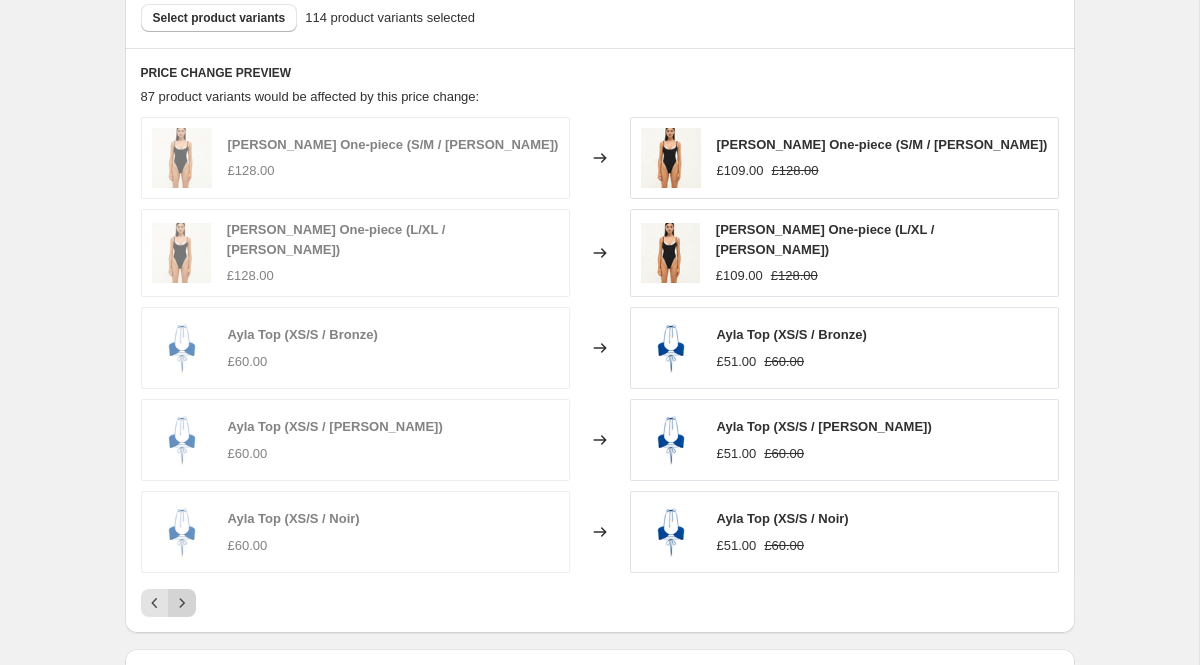 click 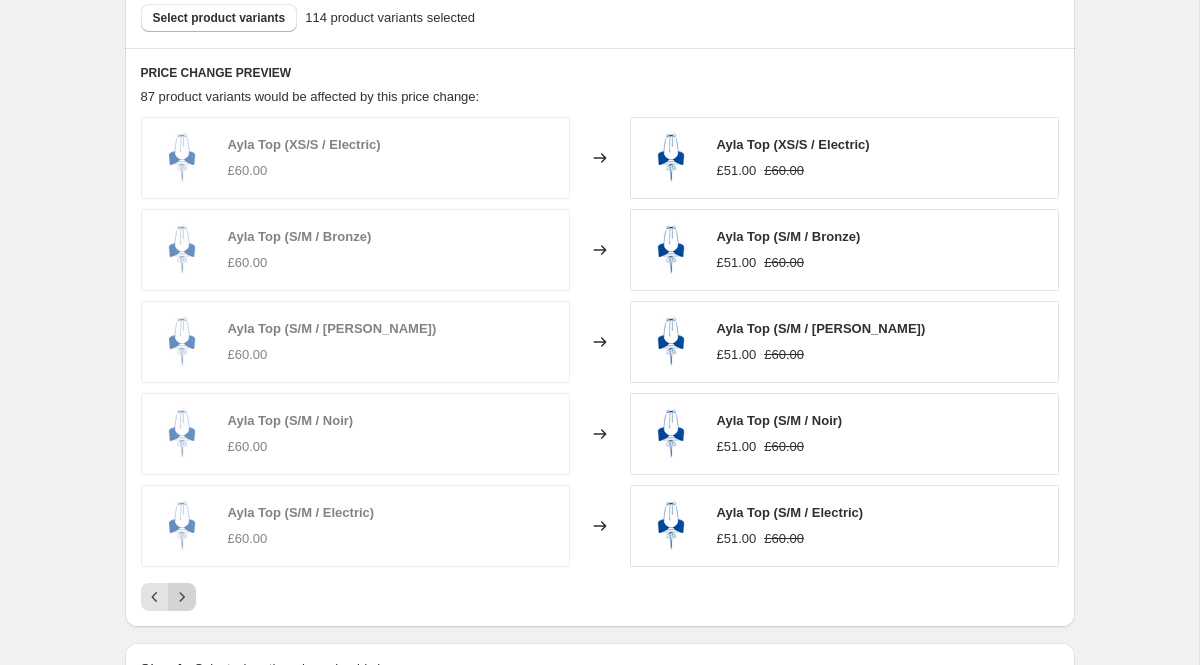 click 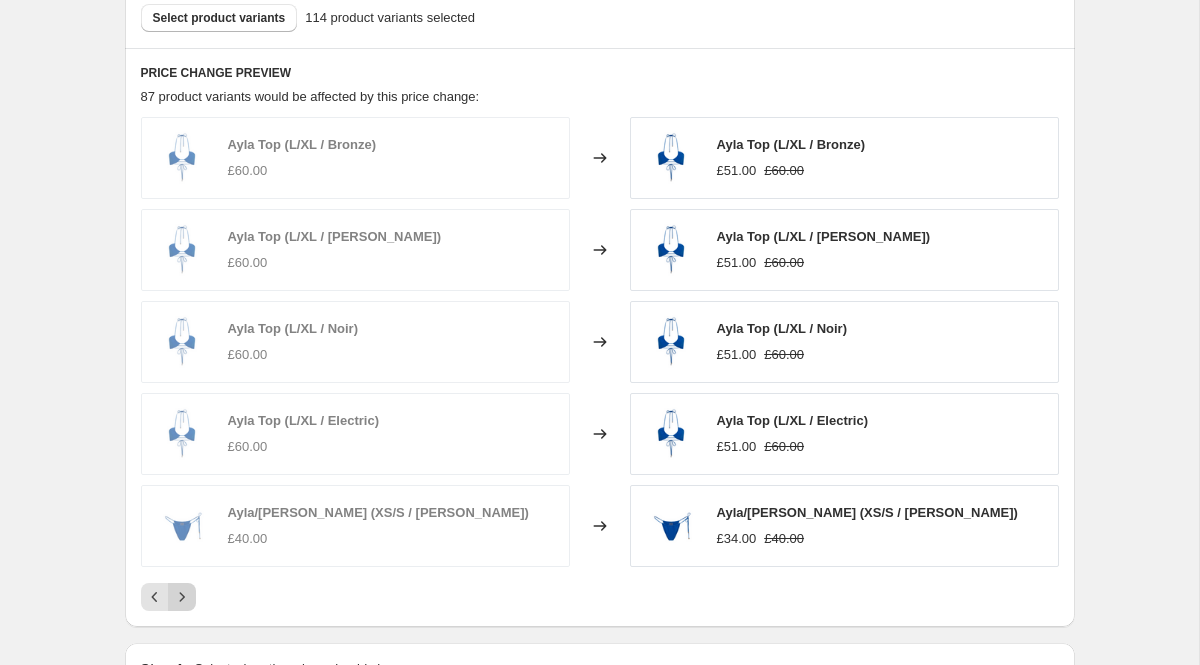click 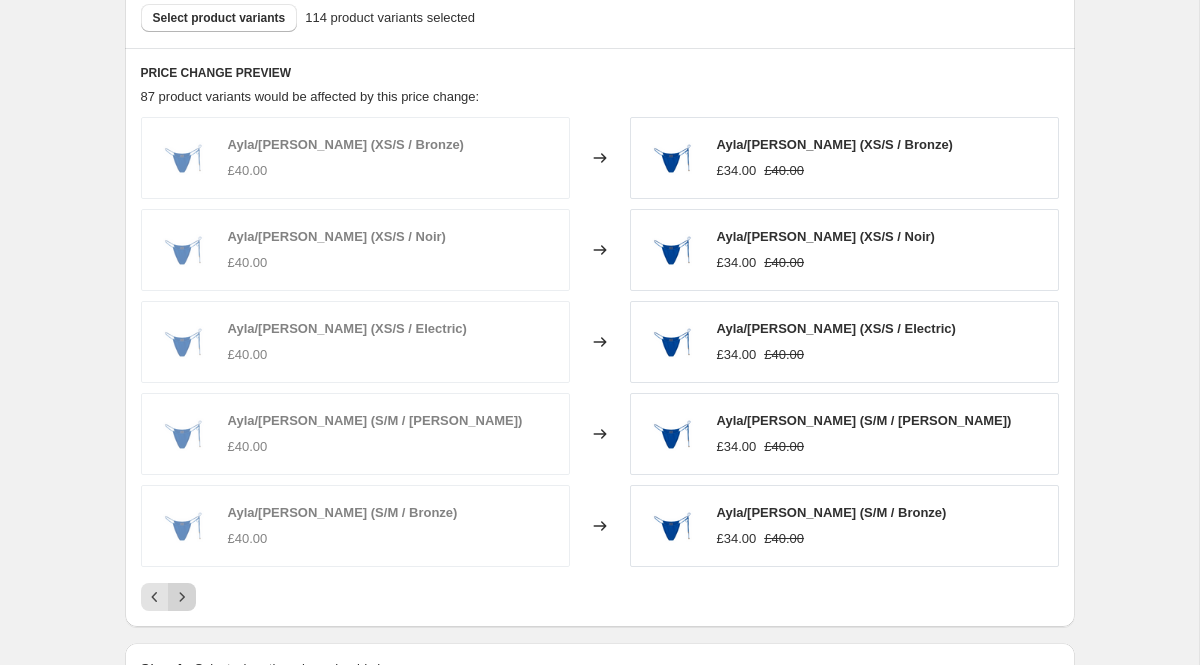 click 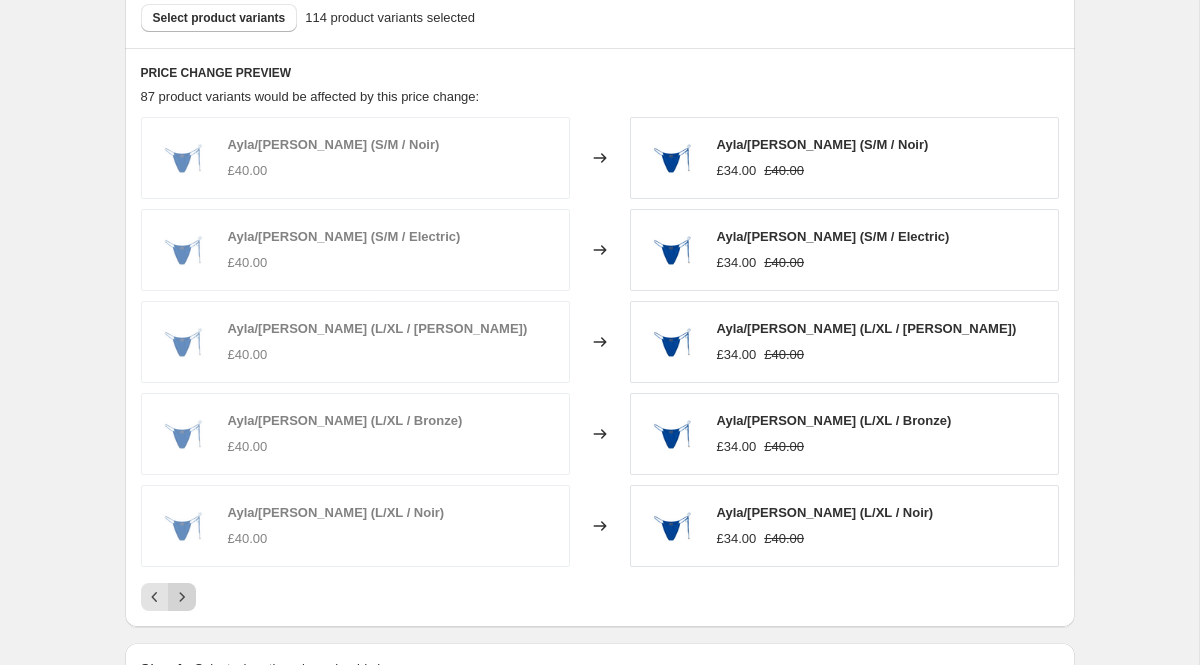 click 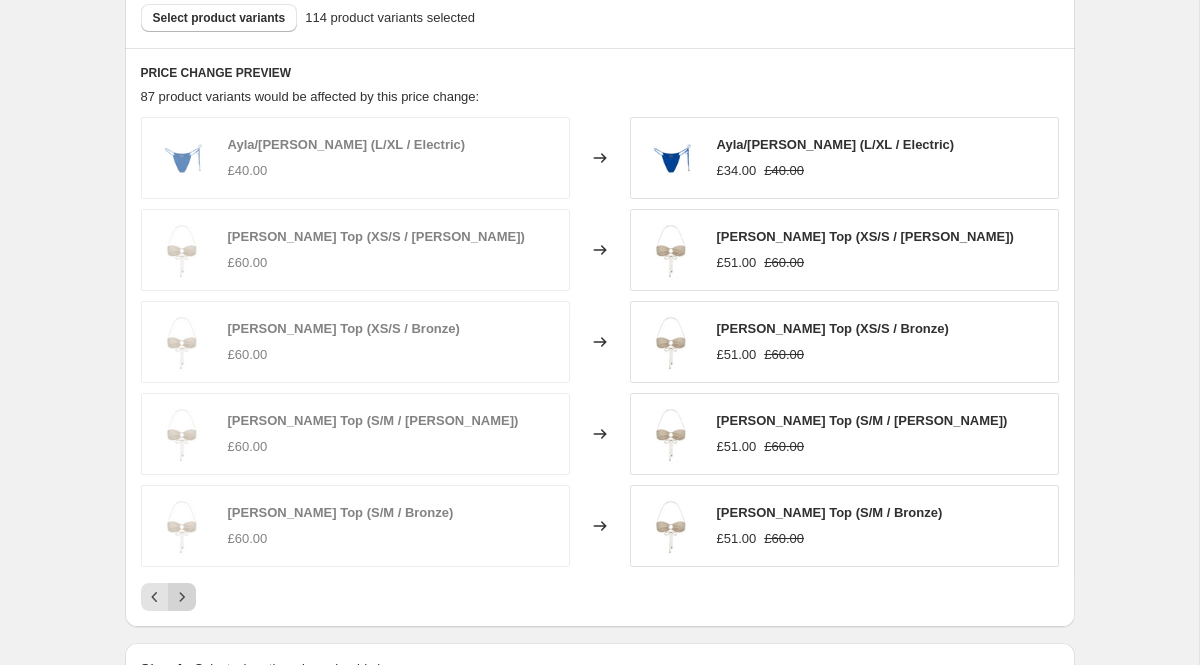 click 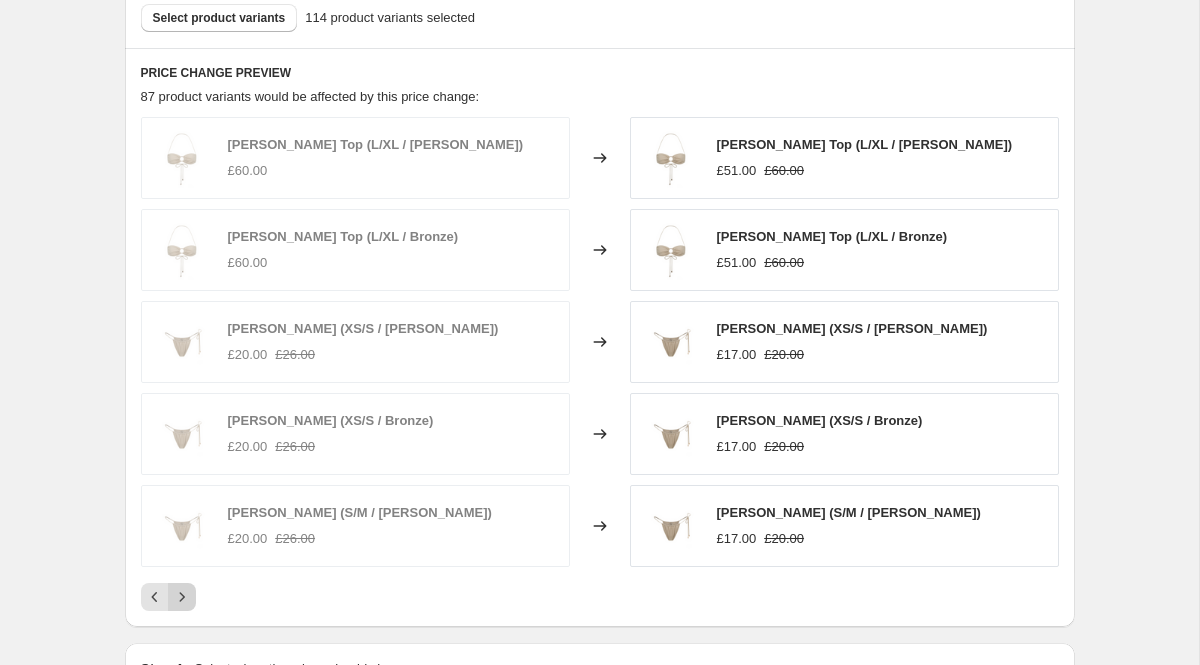 click 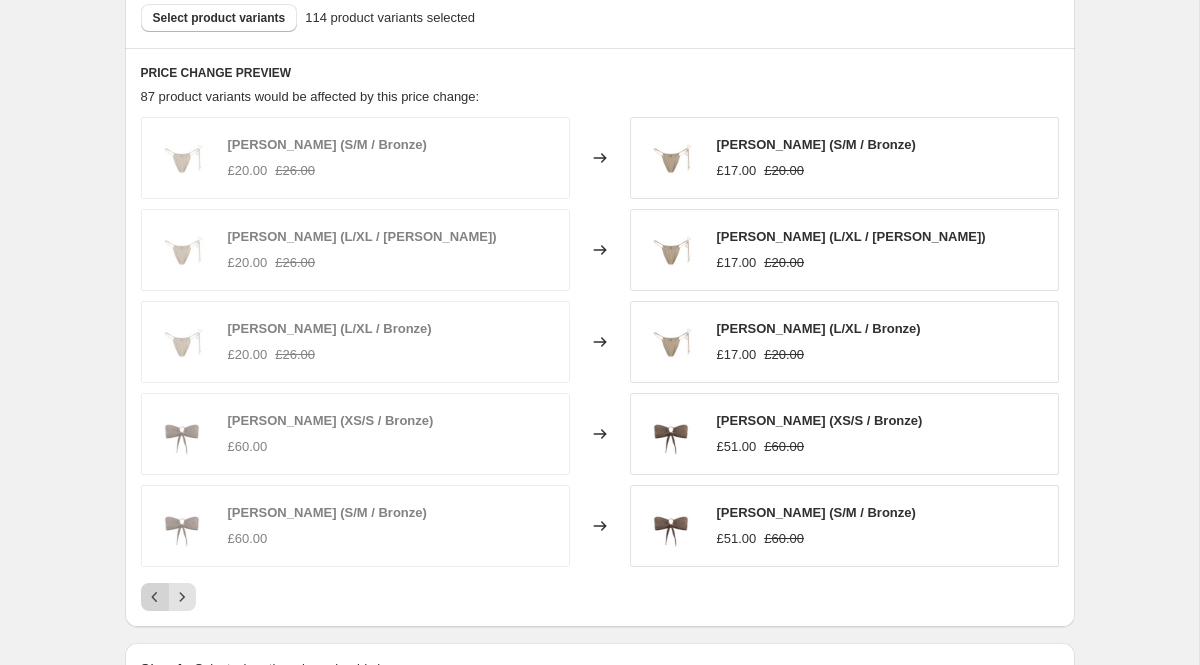 click 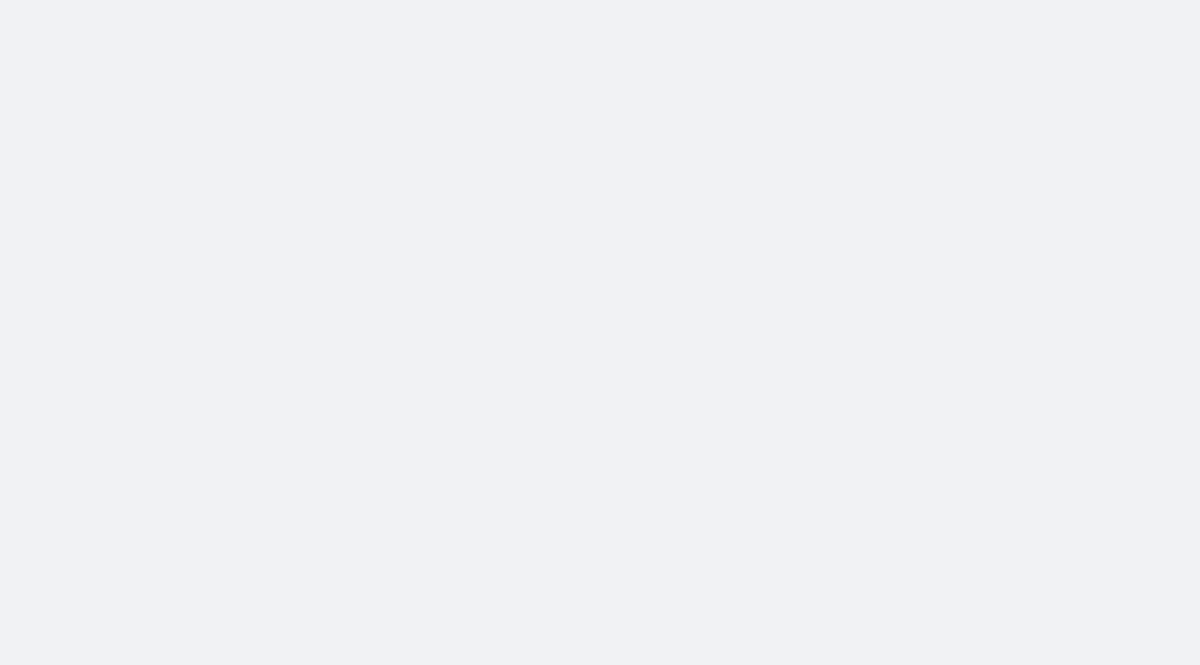 scroll, scrollTop: 0, scrollLeft: 0, axis: both 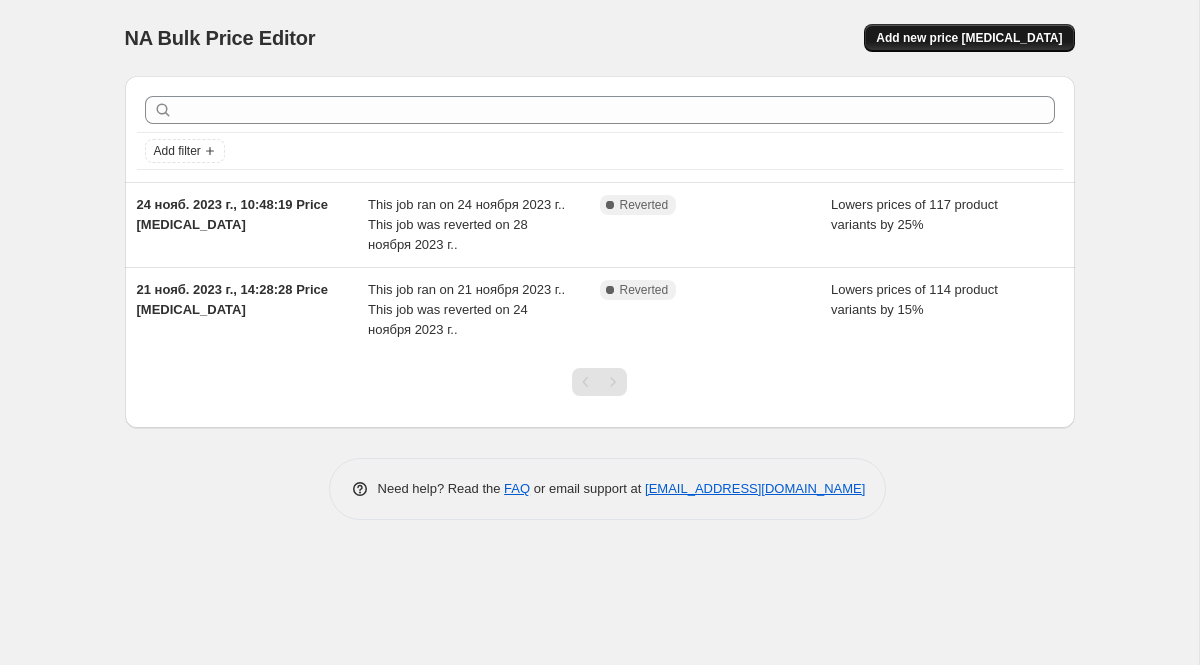 click on "Add new price [MEDICAL_DATA]" at bounding box center (969, 38) 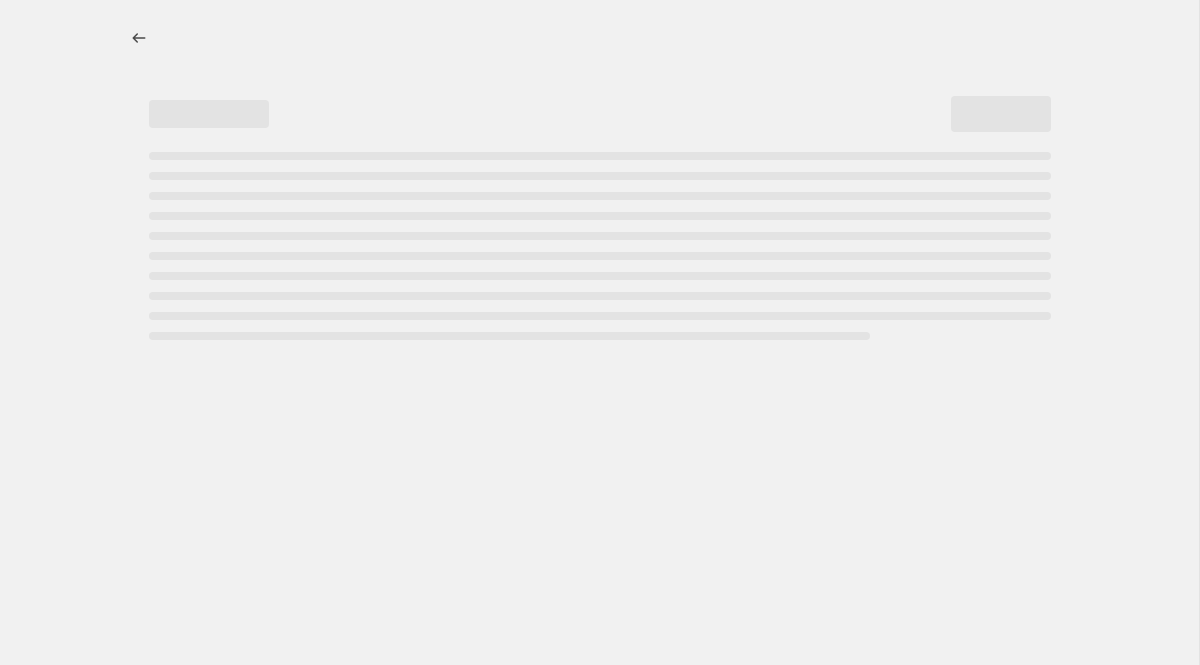select on "percentage" 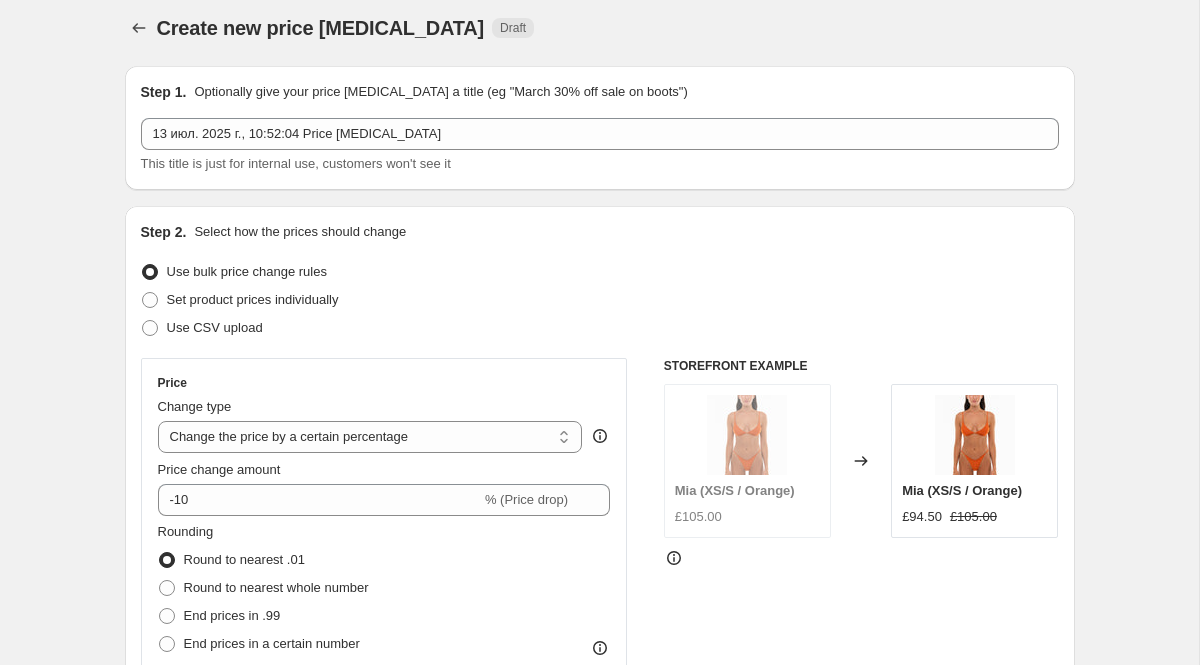 scroll, scrollTop: 64, scrollLeft: 0, axis: vertical 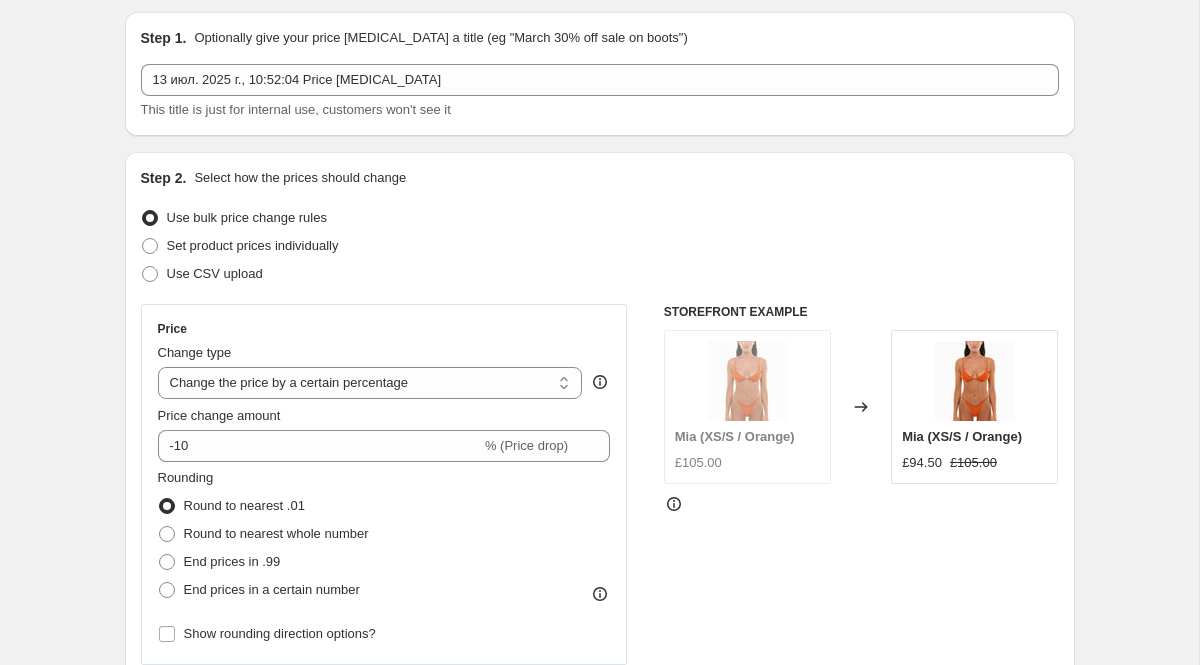 click 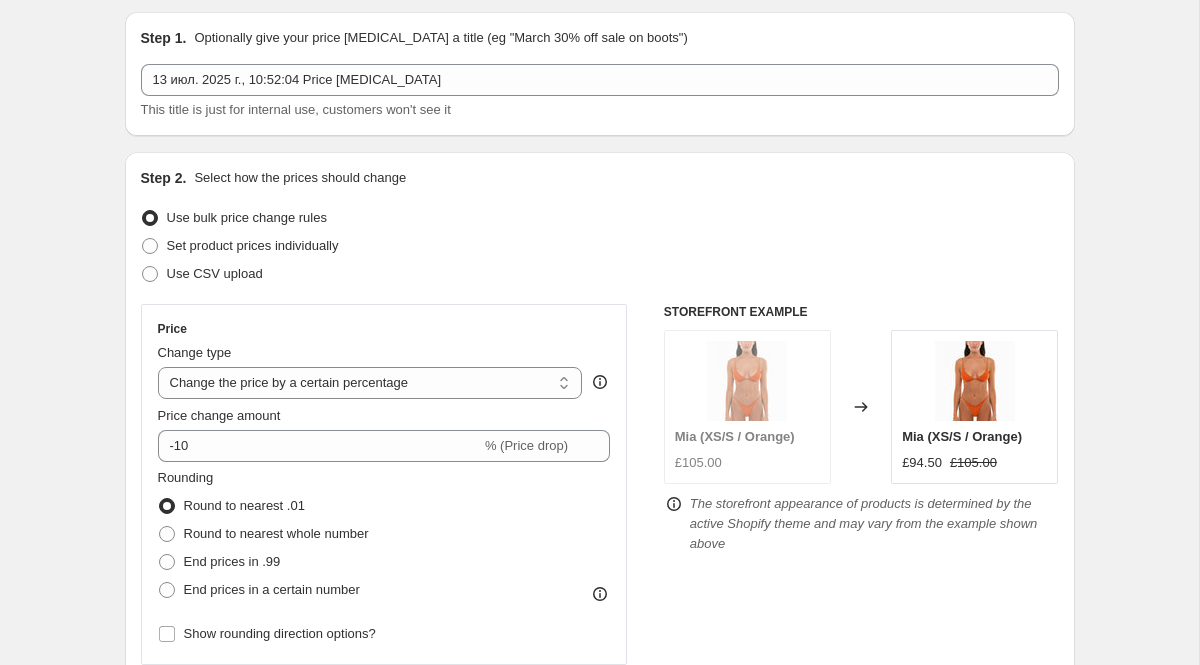 click 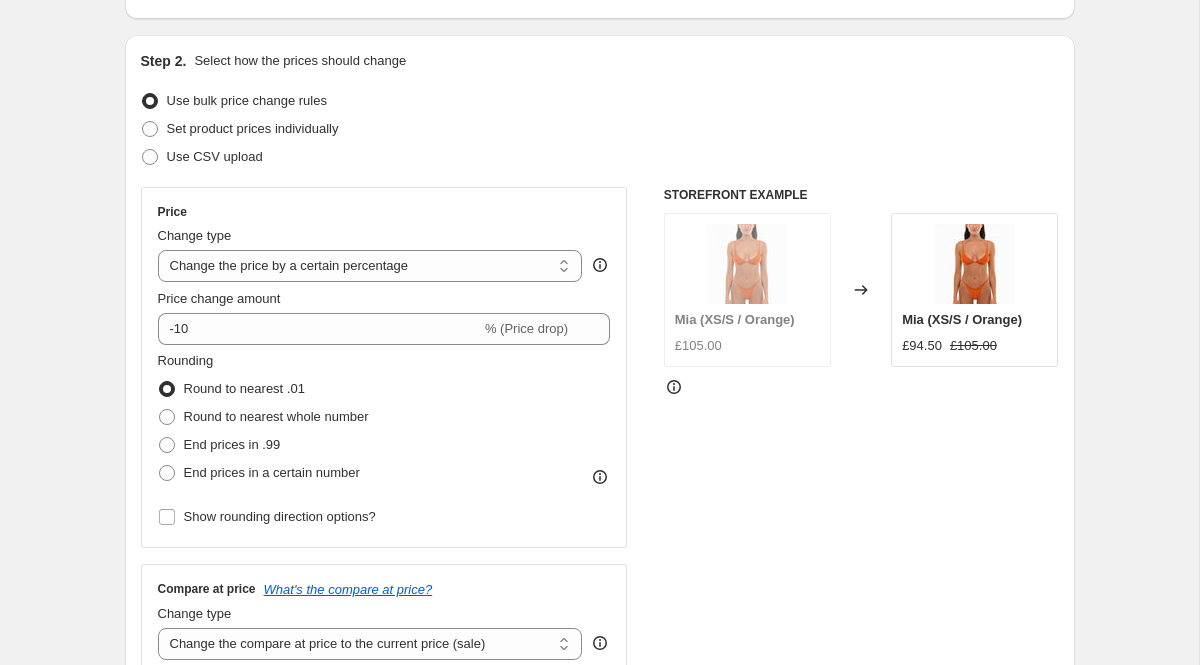 scroll, scrollTop: 182, scrollLeft: 0, axis: vertical 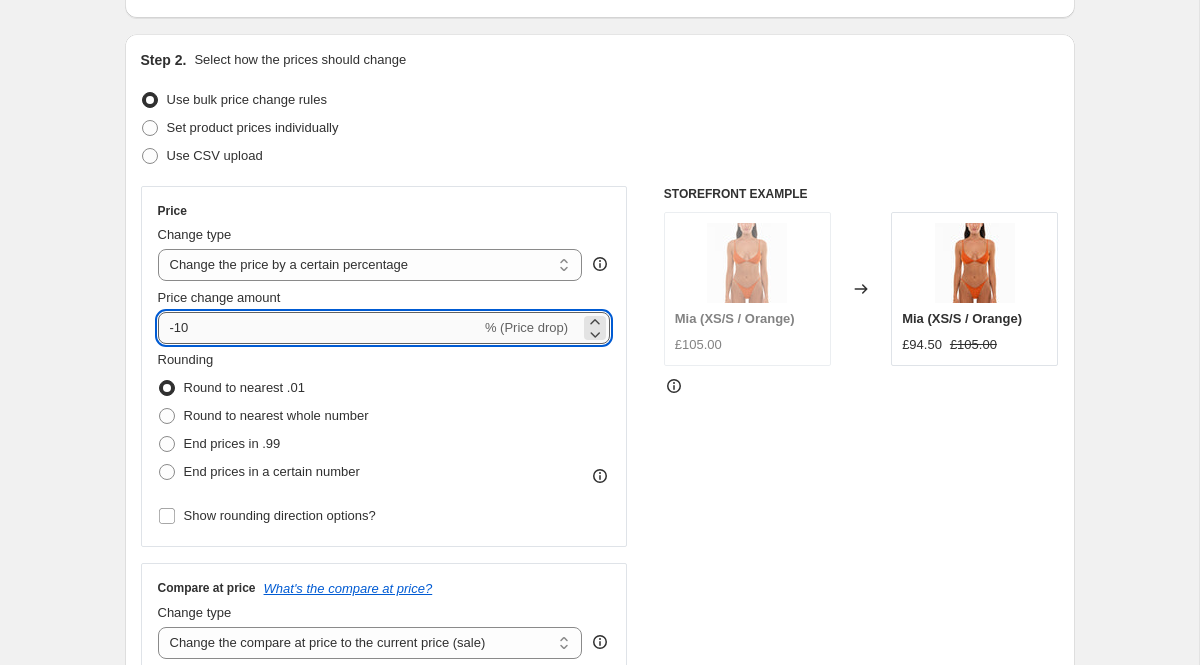 click on "-10" at bounding box center [319, 328] 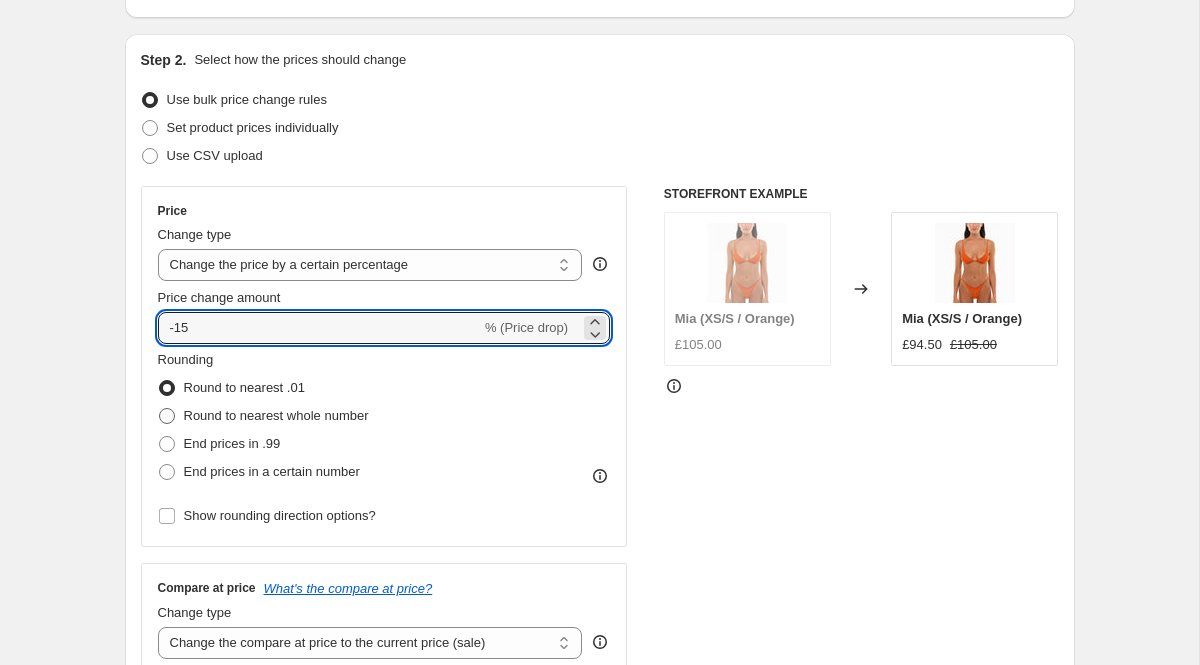 type on "-15" 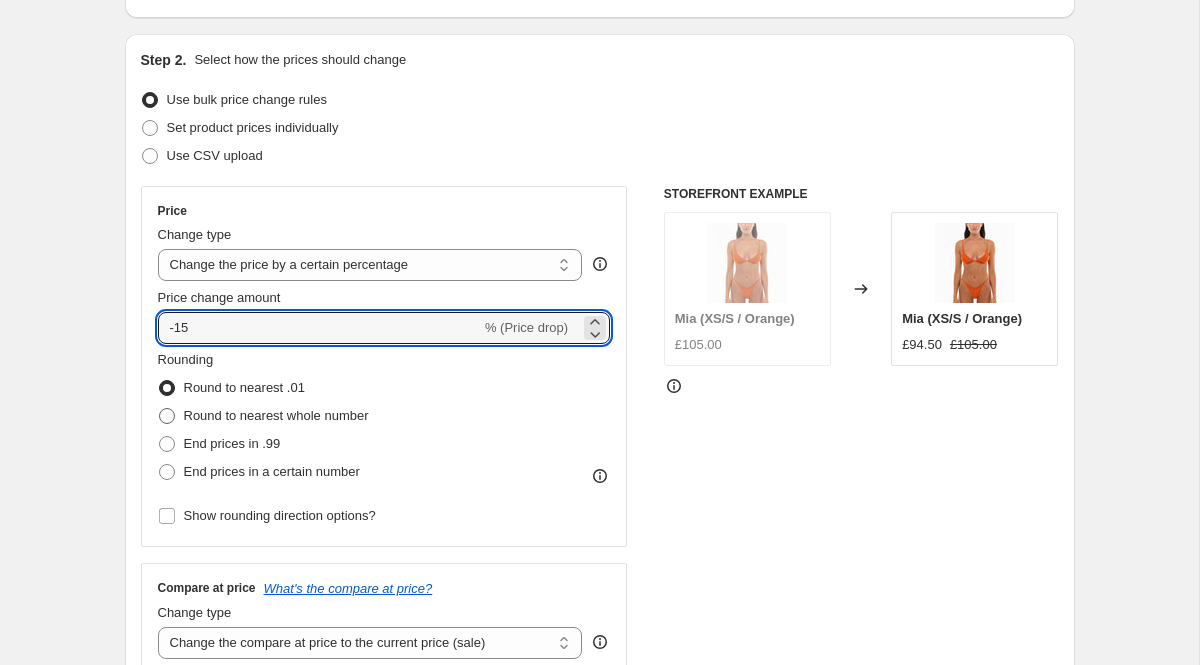 radio on "true" 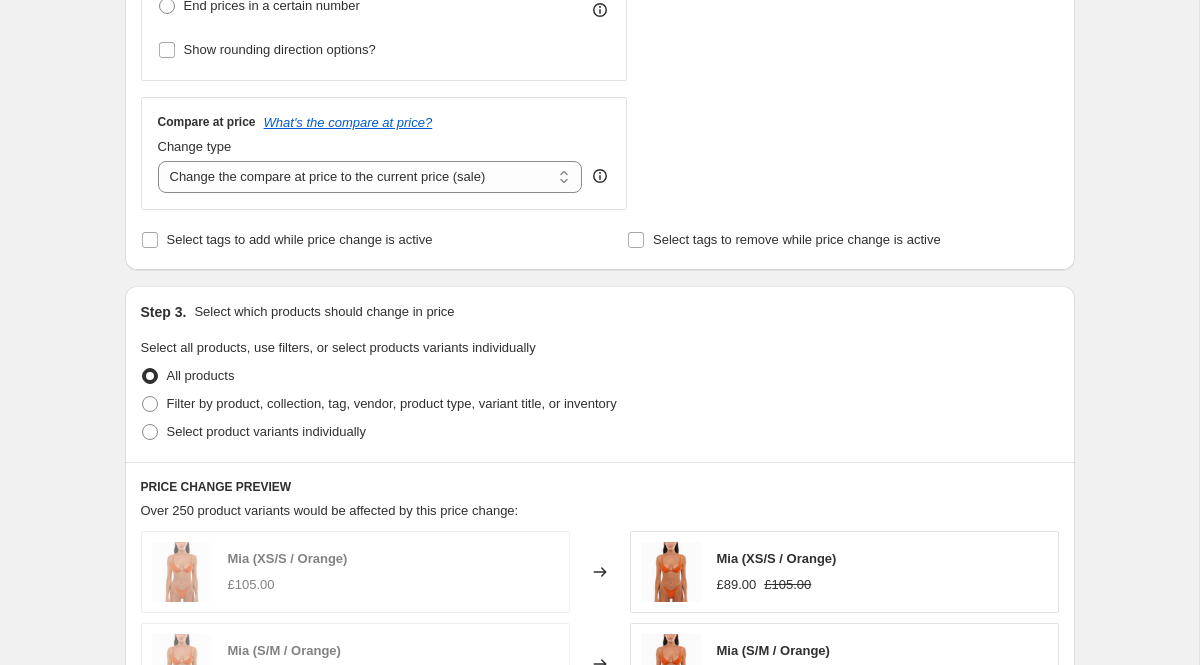 scroll, scrollTop: 660, scrollLeft: 0, axis: vertical 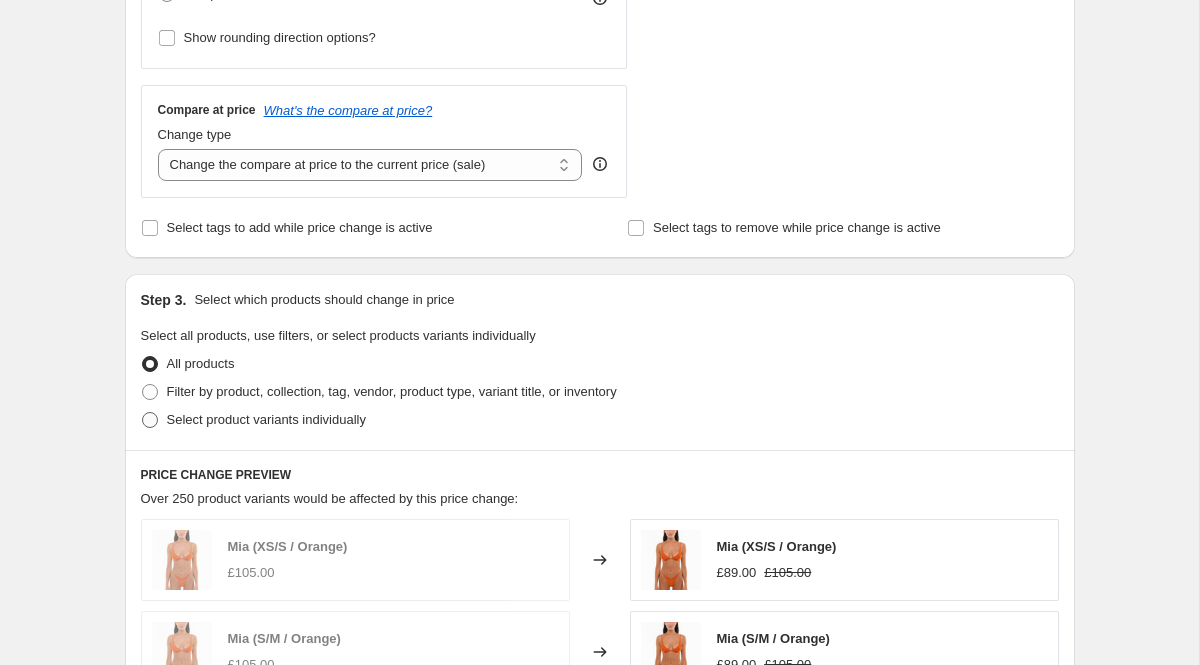 click at bounding box center (150, 420) 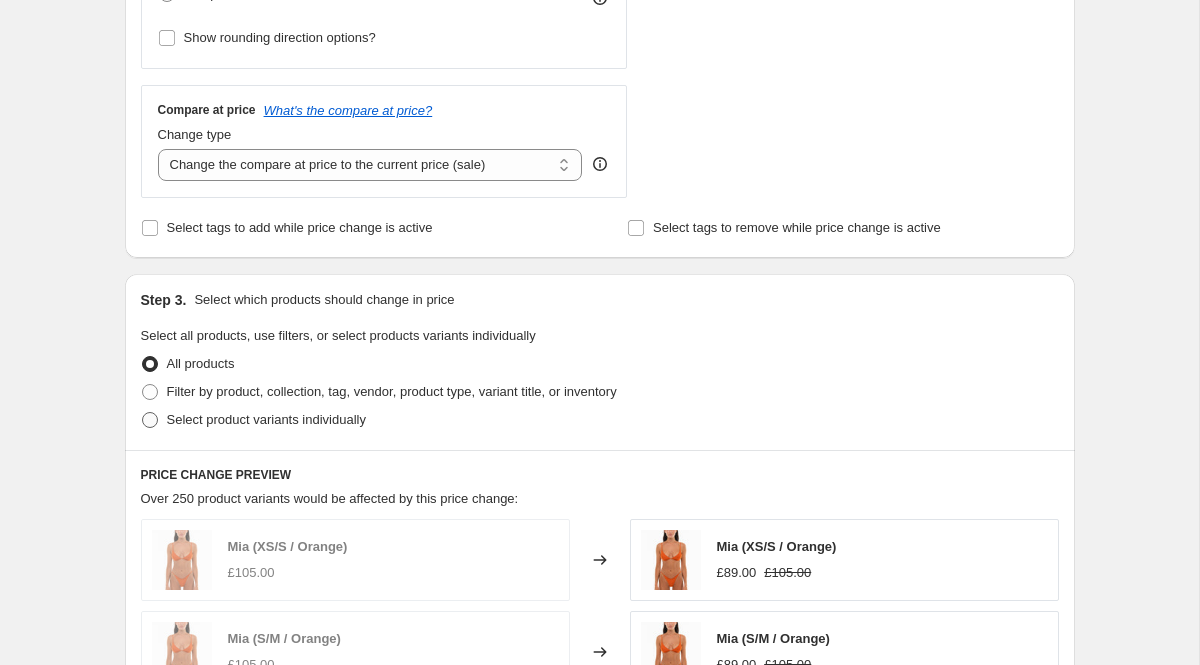 click on "Select product variants individually" at bounding box center [142, 412] 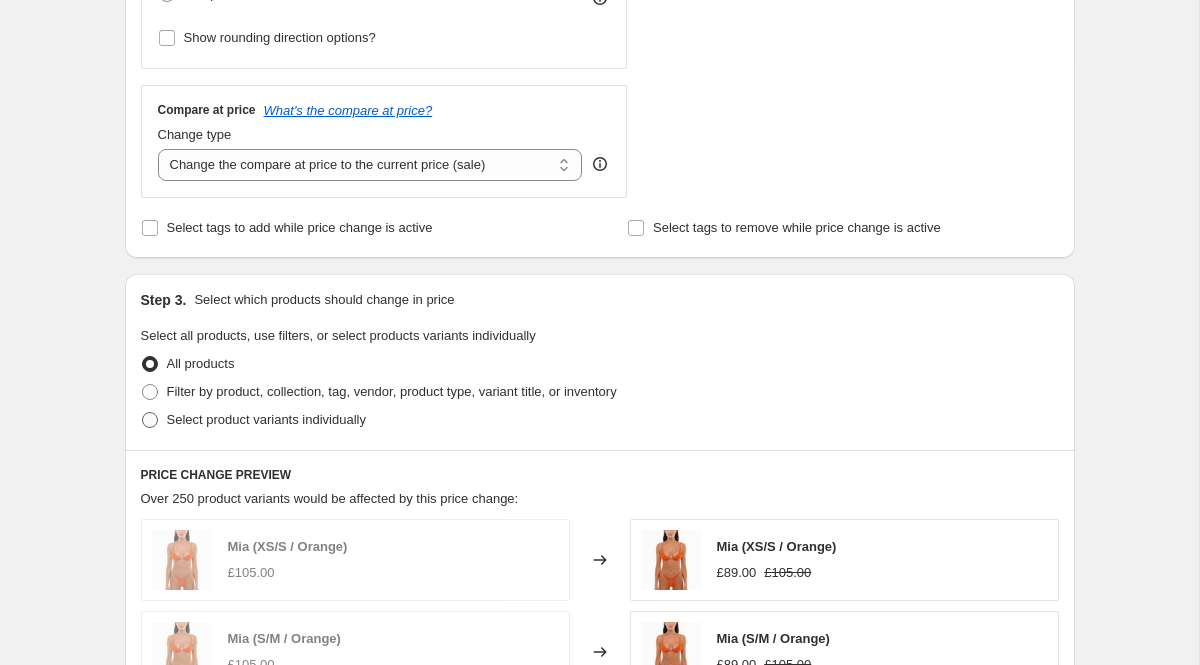 radio on "true" 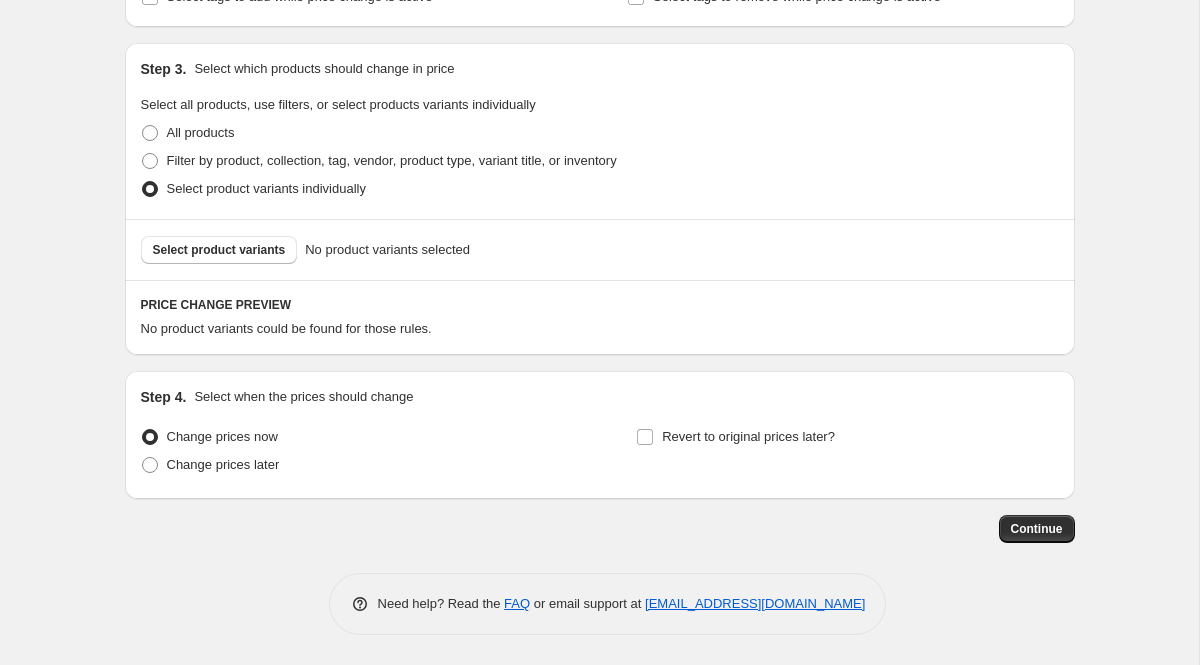 scroll, scrollTop: 890, scrollLeft: 0, axis: vertical 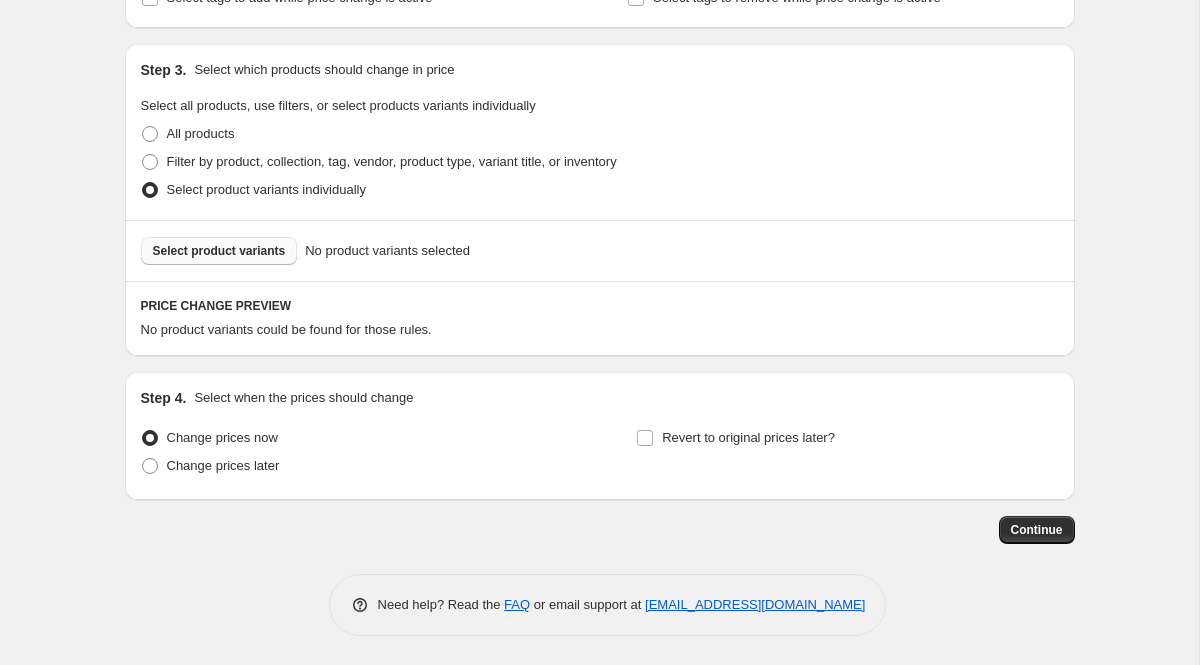 click on "Select product variants" at bounding box center [219, 251] 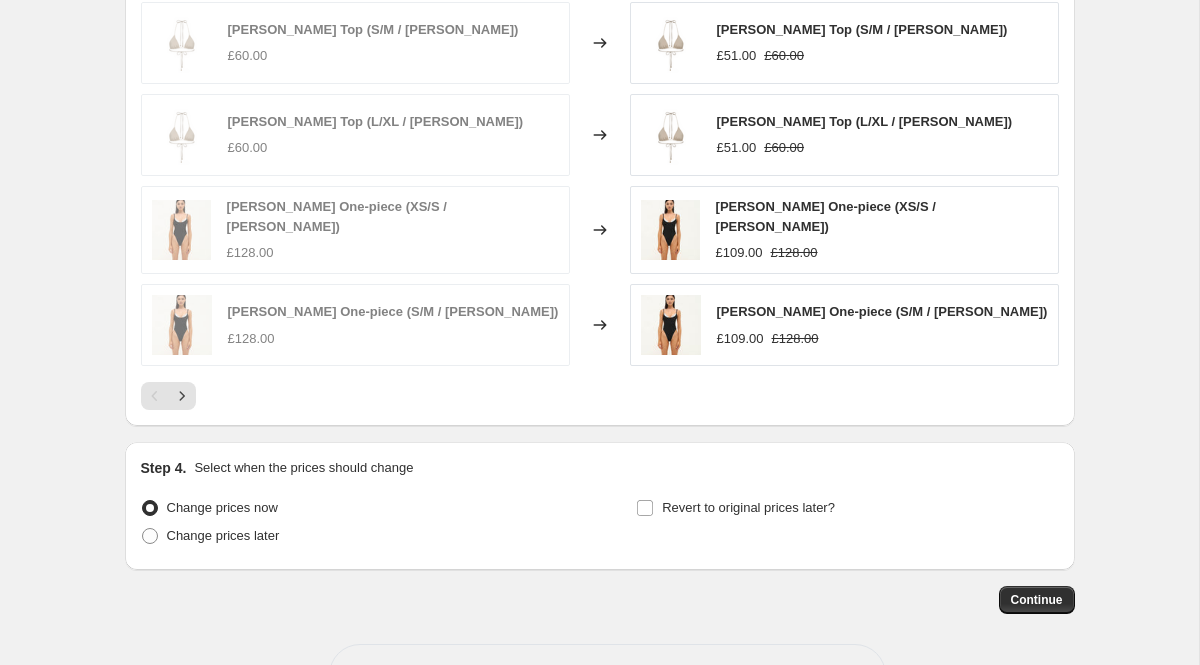 scroll, scrollTop: 1395, scrollLeft: 0, axis: vertical 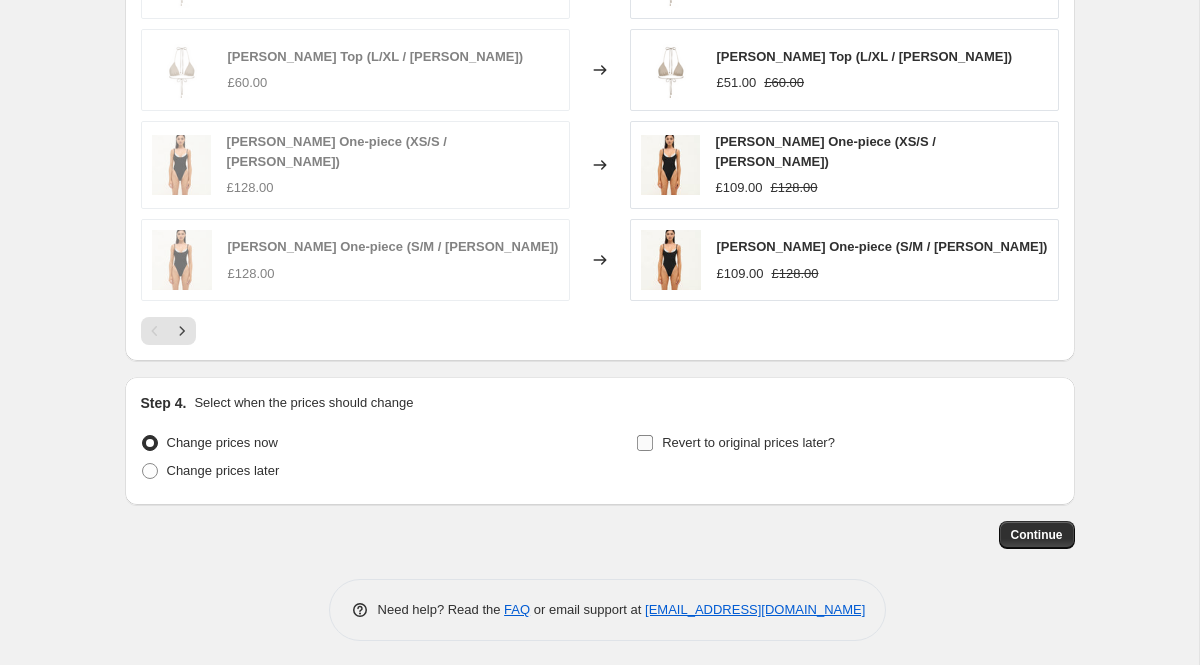 click on "Revert to original prices later?" at bounding box center [645, 443] 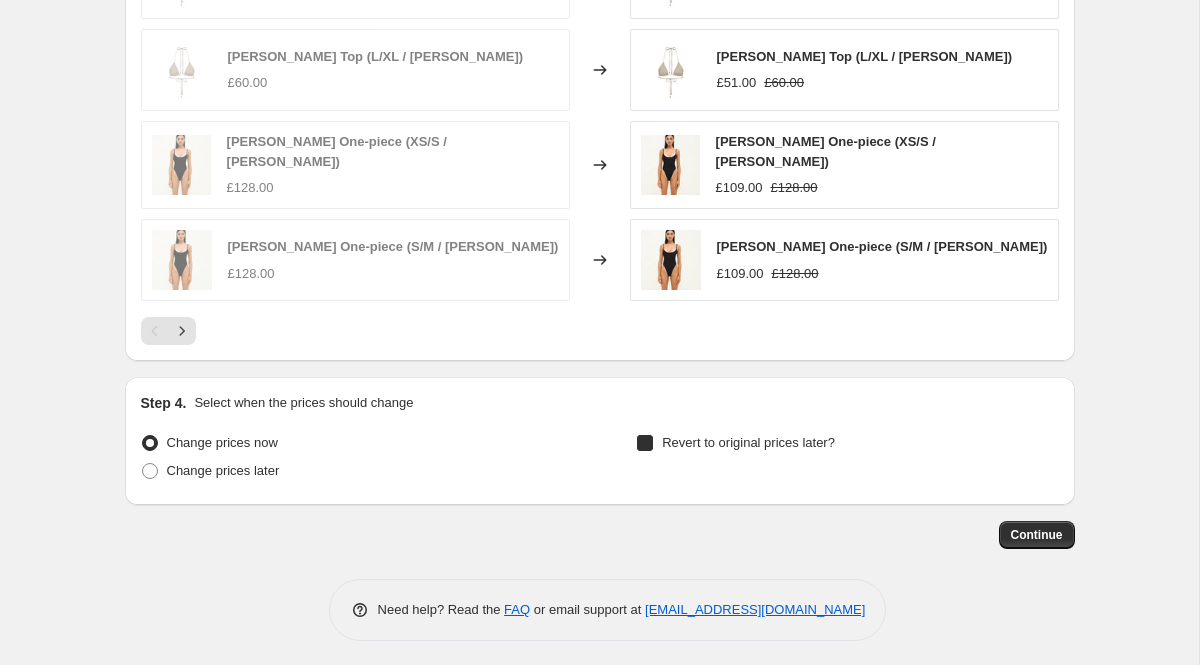 checkbox on "true" 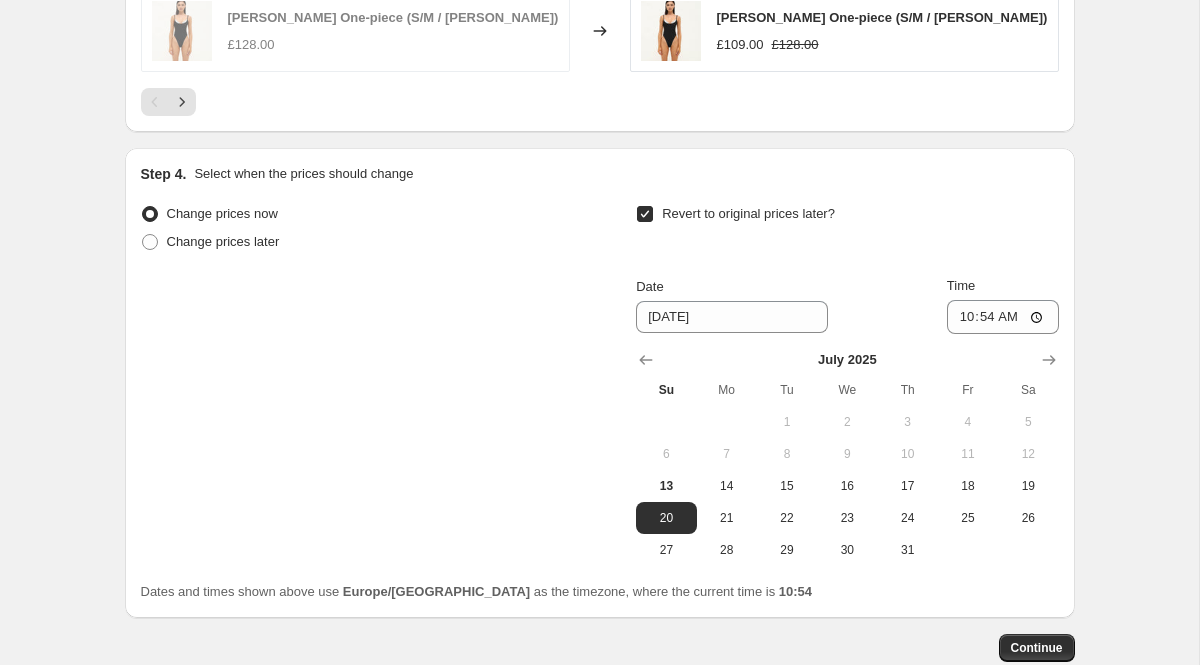 scroll, scrollTop: 1632, scrollLeft: 0, axis: vertical 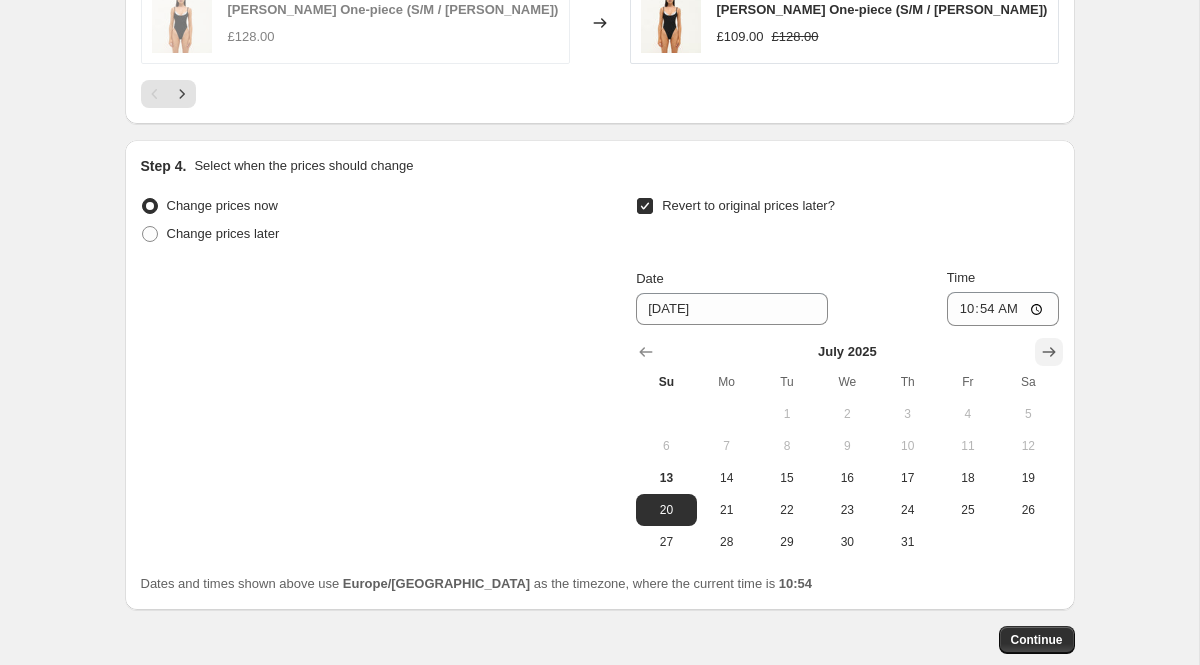 click 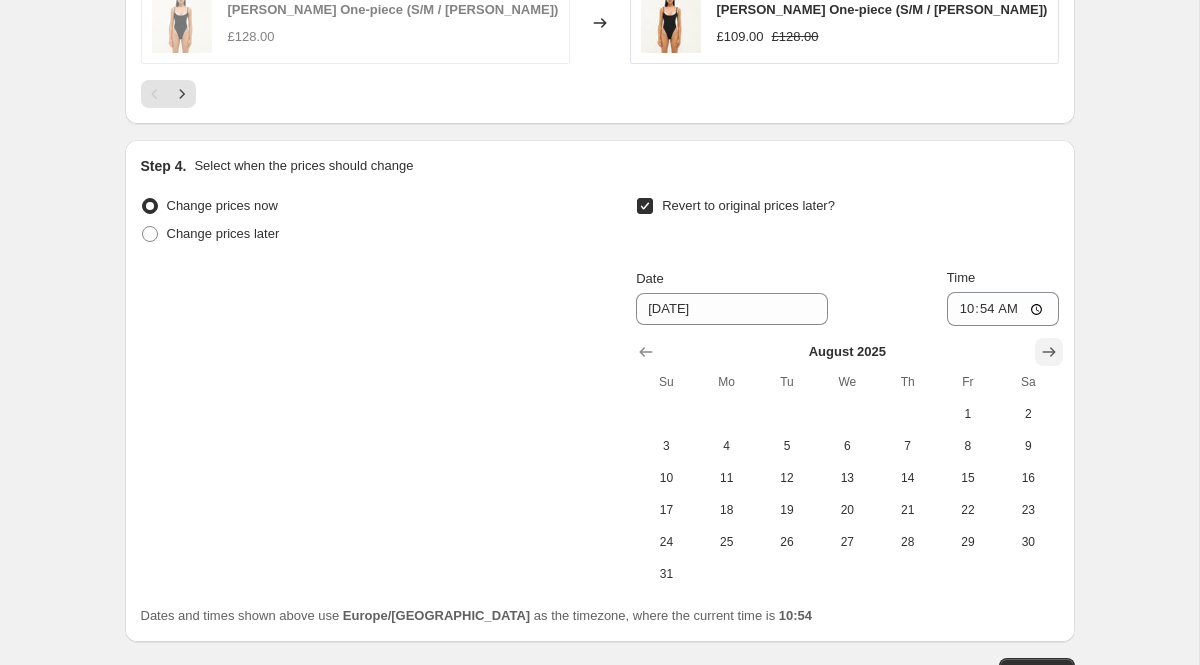 click 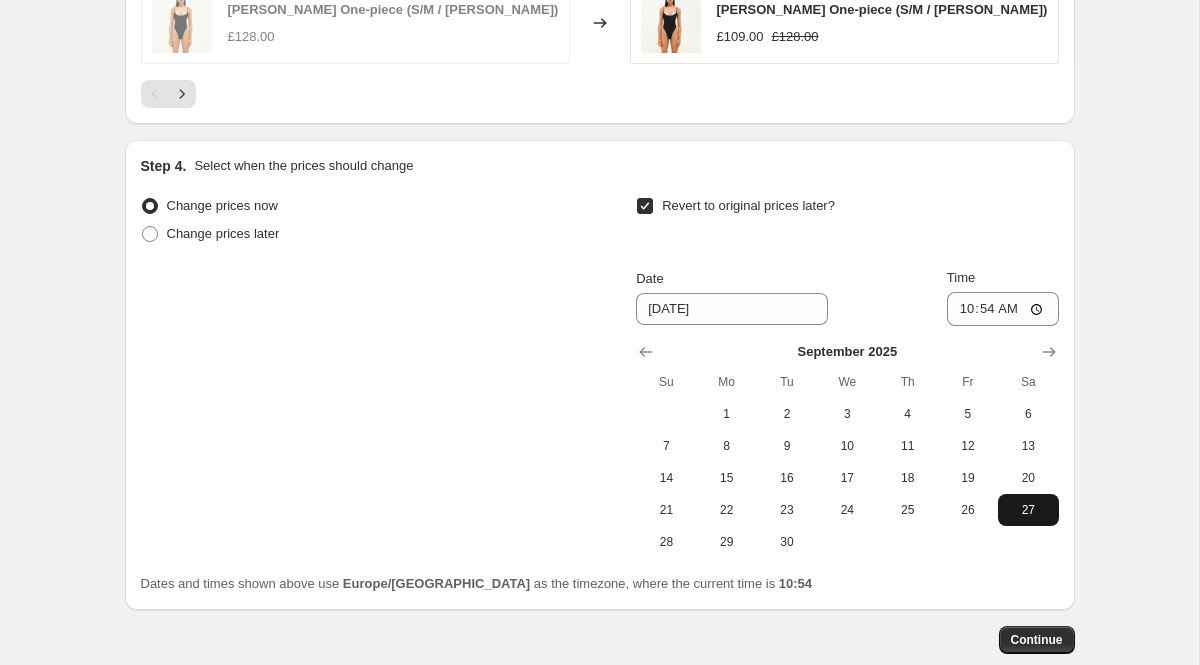 click on "27" at bounding box center [1028, 510] 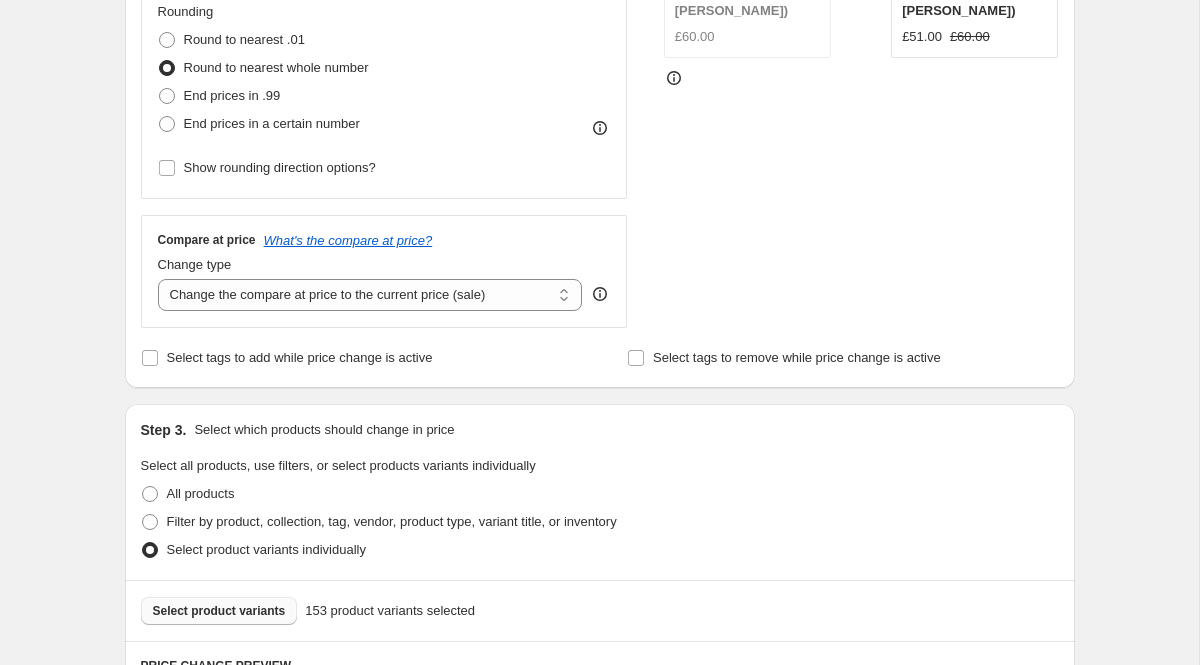 scroll, scrollTop: 528, scrollLeft: 0, axis: vertical 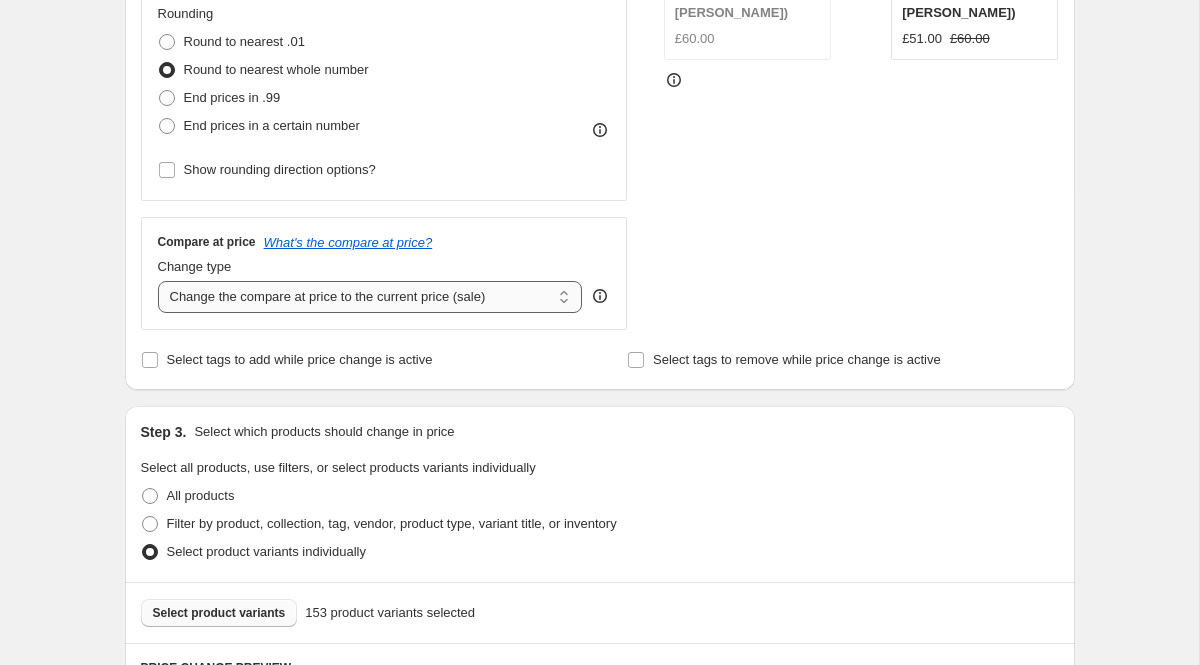 click on "Change the compare at price to the current price (sale) Change the compare at price to a certain amount Change the compare at price by a certain amount Change the compare at price by a certain percentage Change the compare at price by a certain amount relative to the actual price Change the compare at price by a certain percentage relative to the actual price Don't change the compare at price Remove the compare at price" at bounding box center [370, 297] 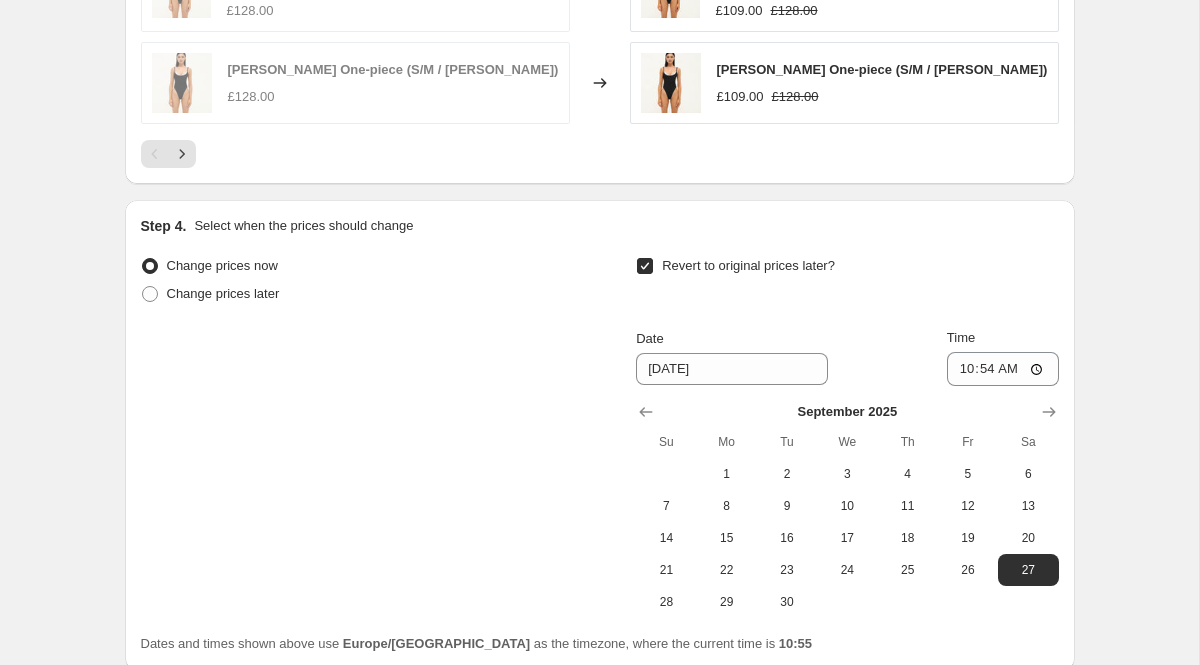 scroll, scrollTop: 1737, scrollLeft: 0, axis: vertical 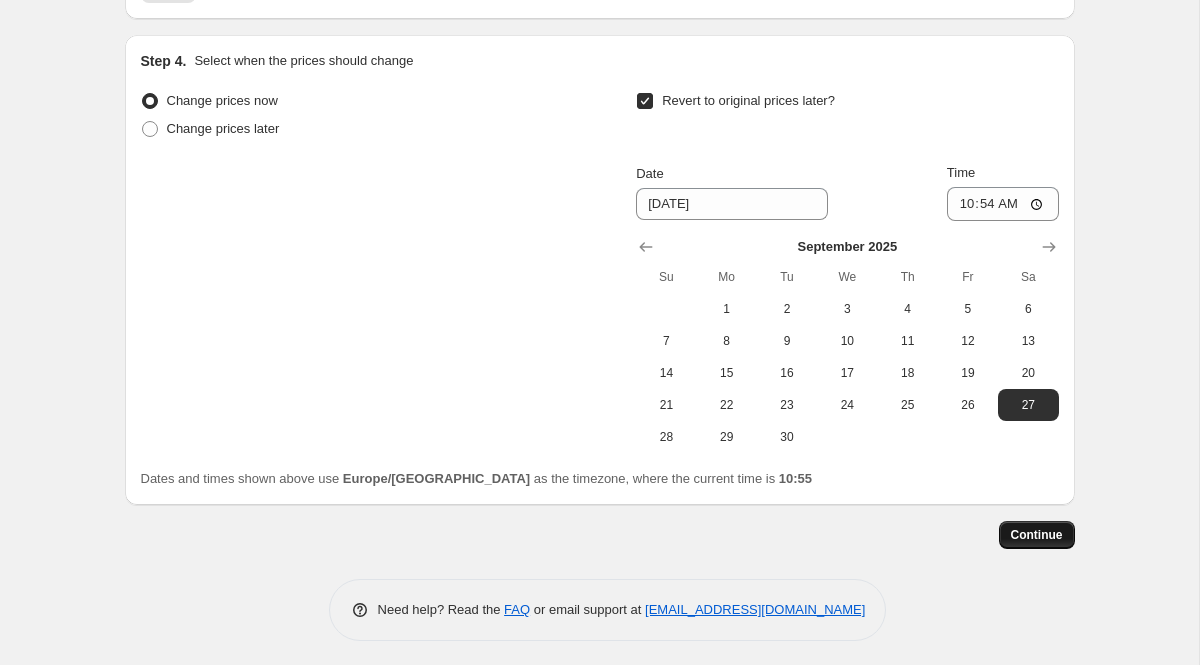 click on "Continue" at bounding box center [1037, 535] 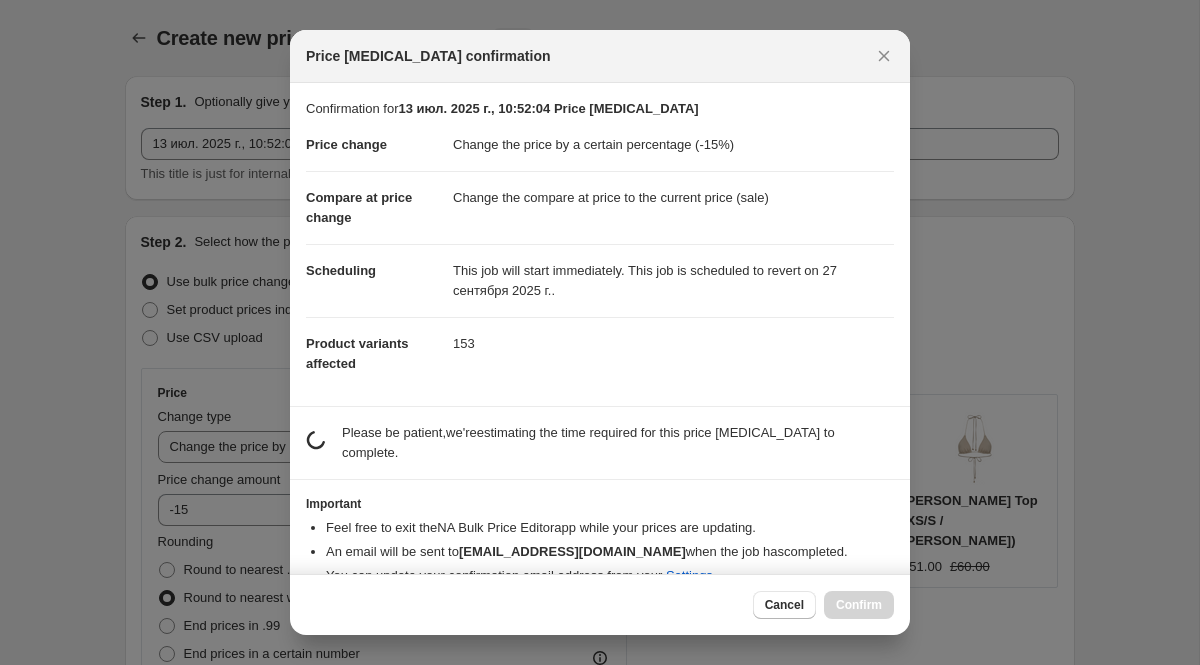 scroll, scrollTop: 0, scrollLeft: 0, axis: both 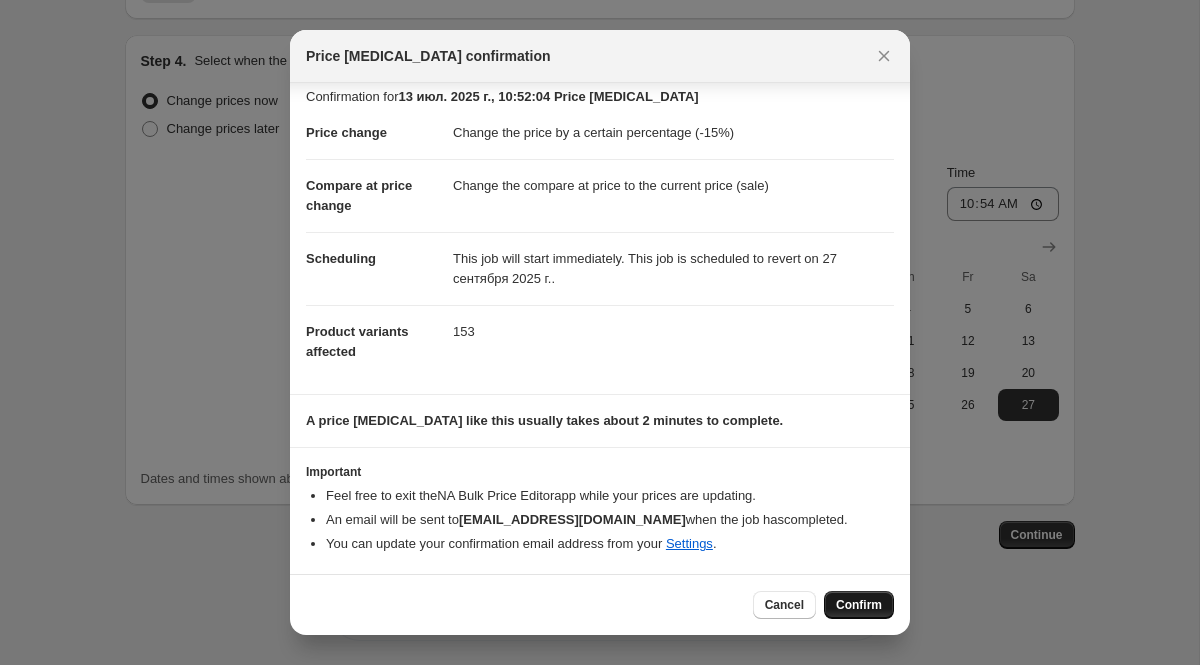 click on "Confirm" at bounding box center (859, 605) 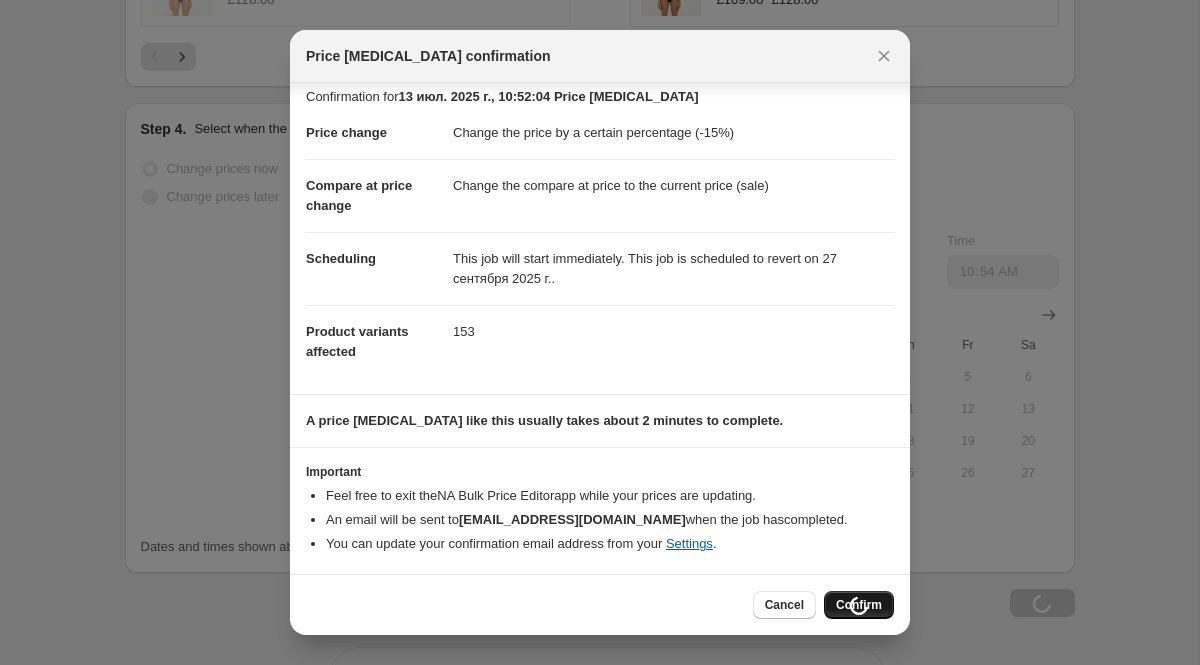 scroll, scrollTop: 1805, scrollLeft: 0, axis: vertical 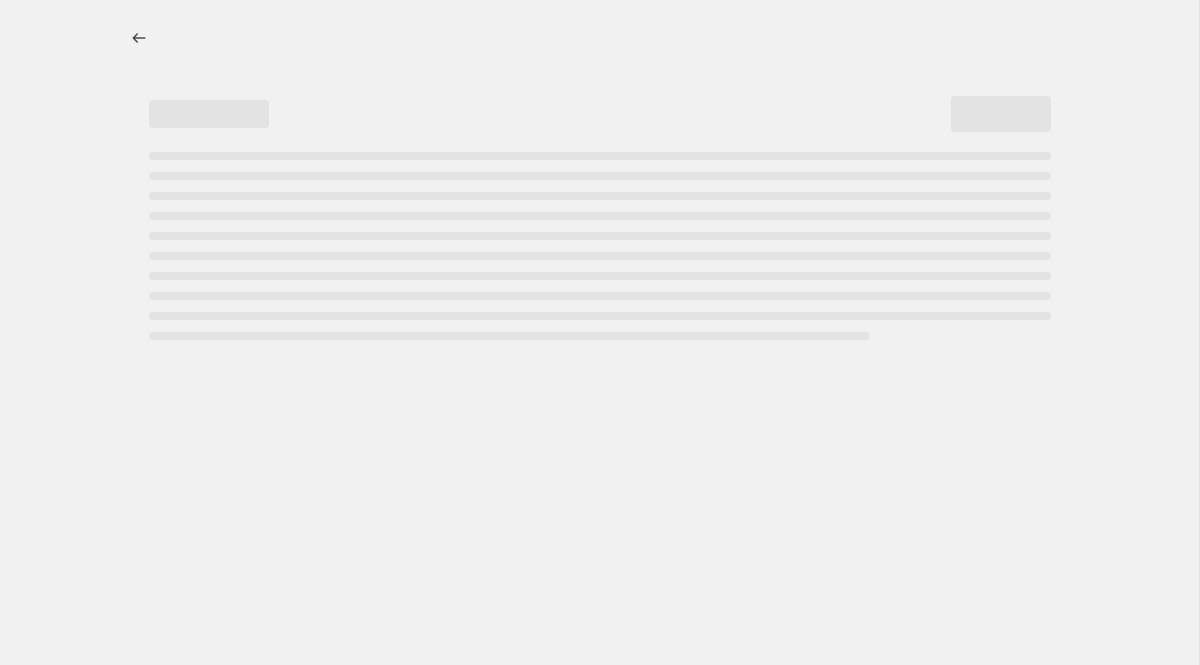 select on "percentage" 